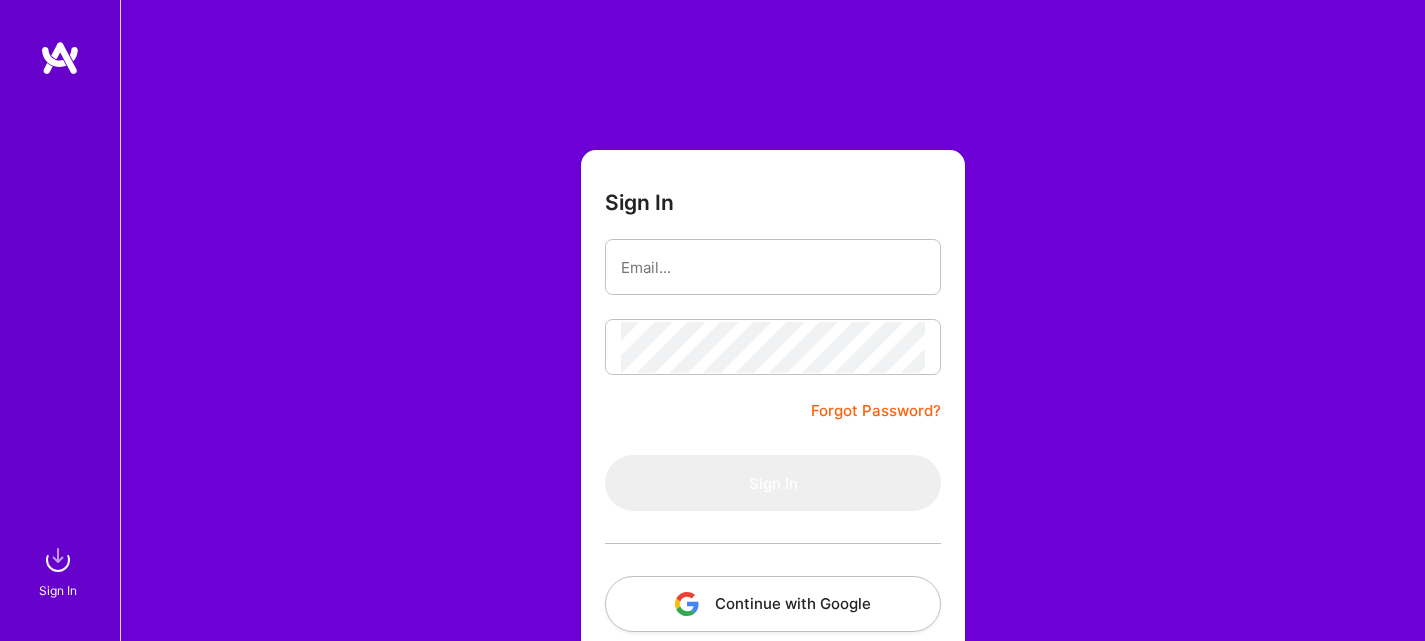 scroll, scrollTop: 0, scrollLeft: 0, axis: both 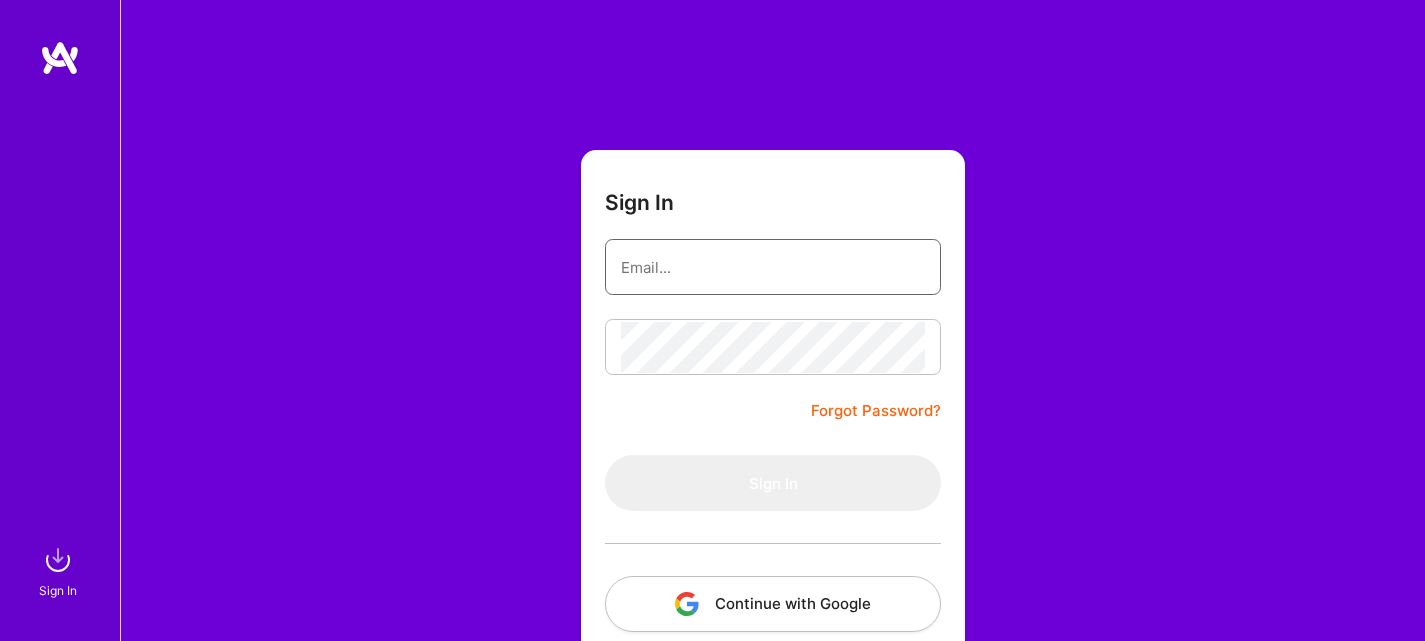 type on "[PERSON_NAME][EMAIL_ADDRESS][DOMAIN_NAME]" 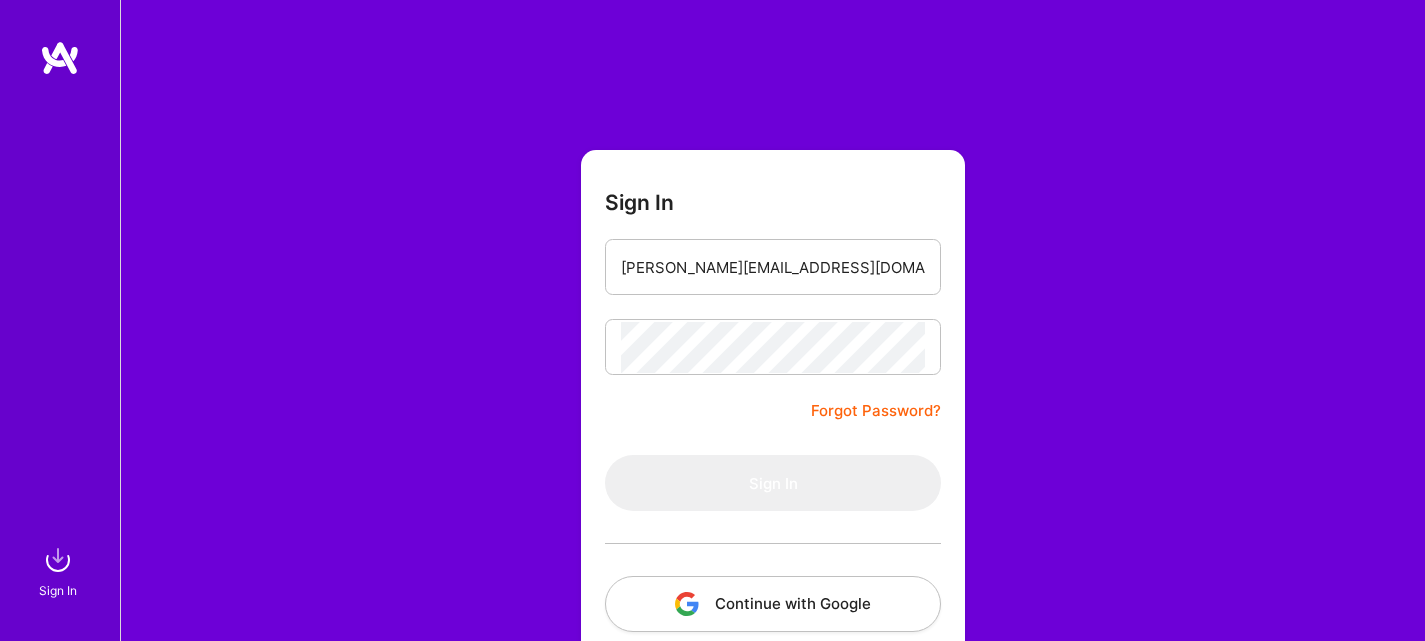 click on "Sign In" at bounding box center (773, 483) 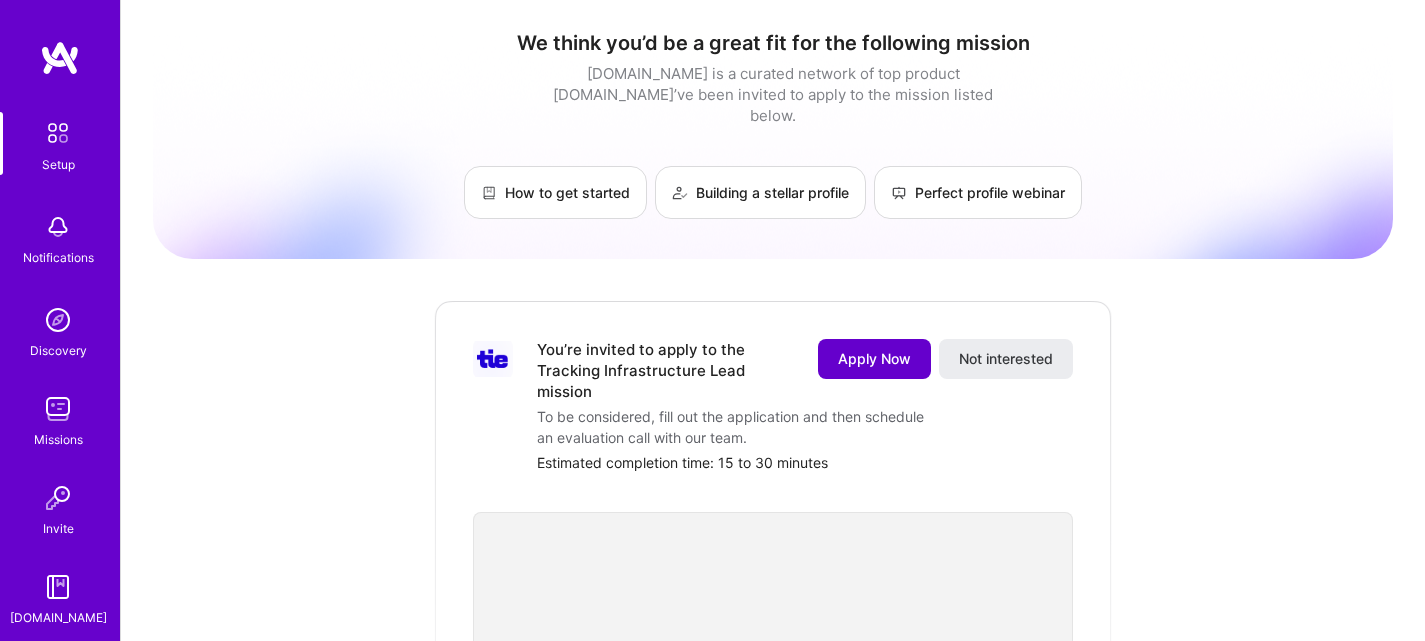 click on "Apply Now" at bounding box center (874, 359) 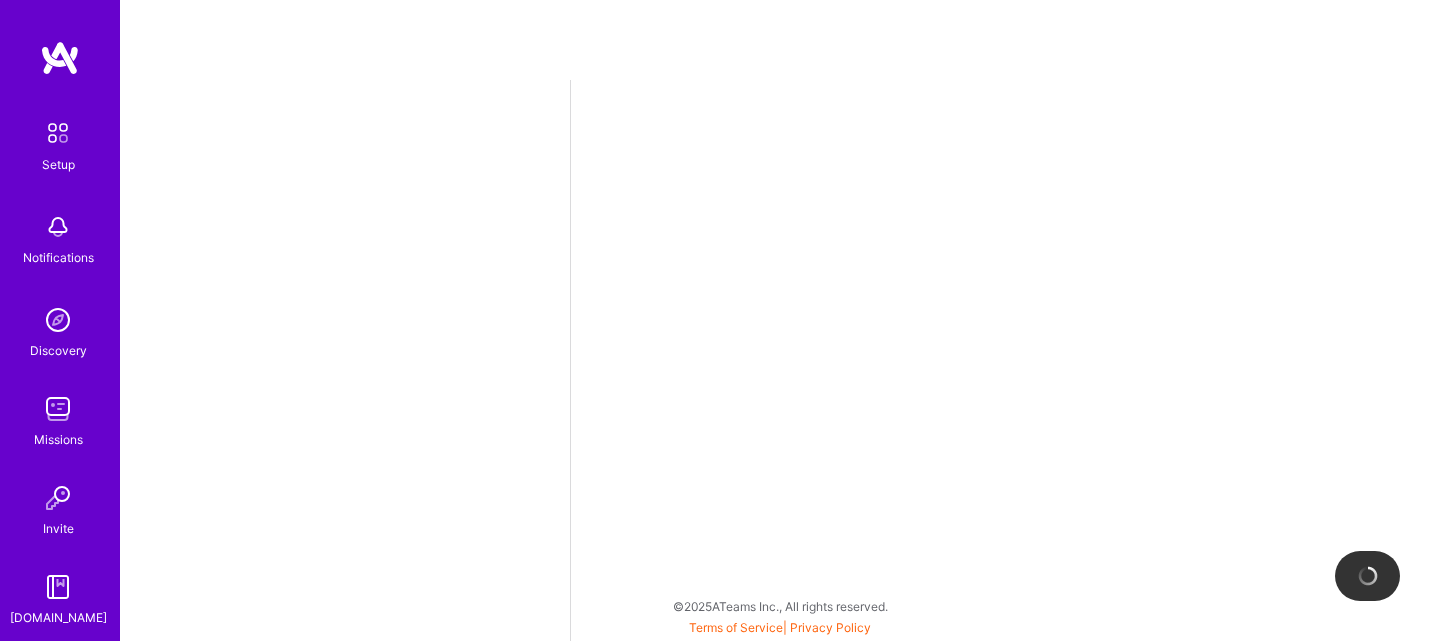 select on "US" 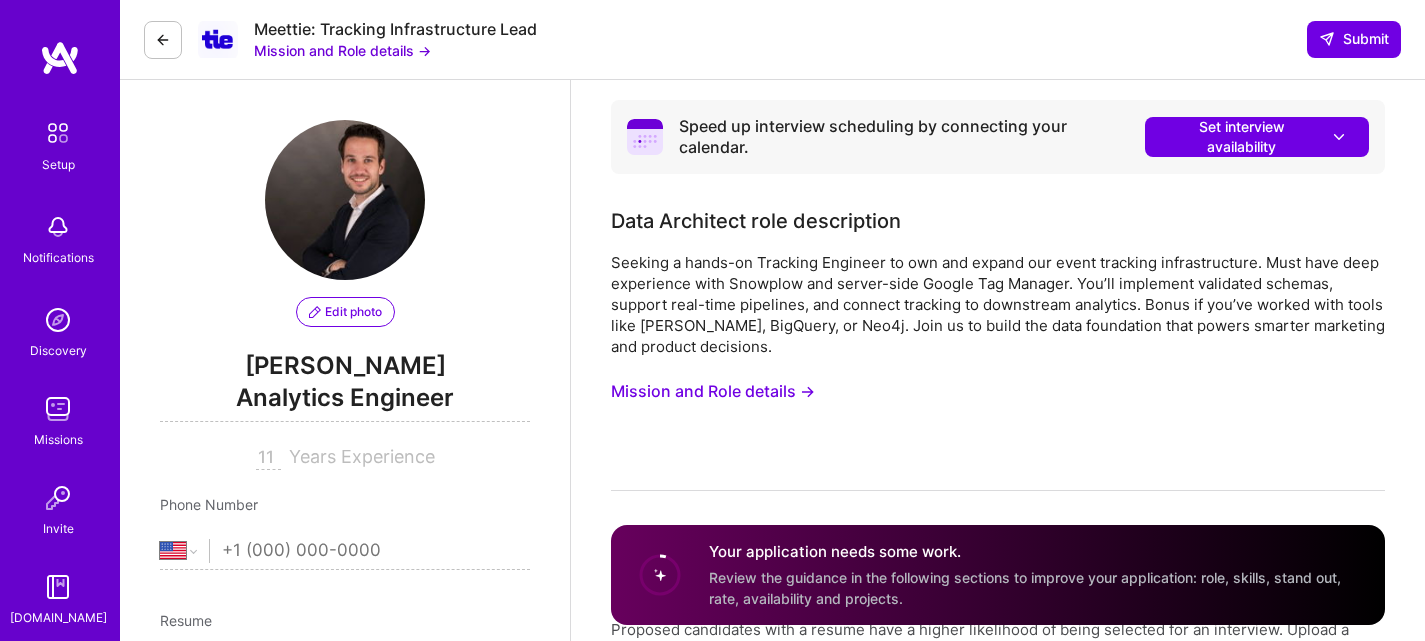scroll, scrollTop: 1031, scrollLeft: 0, axis: vertical 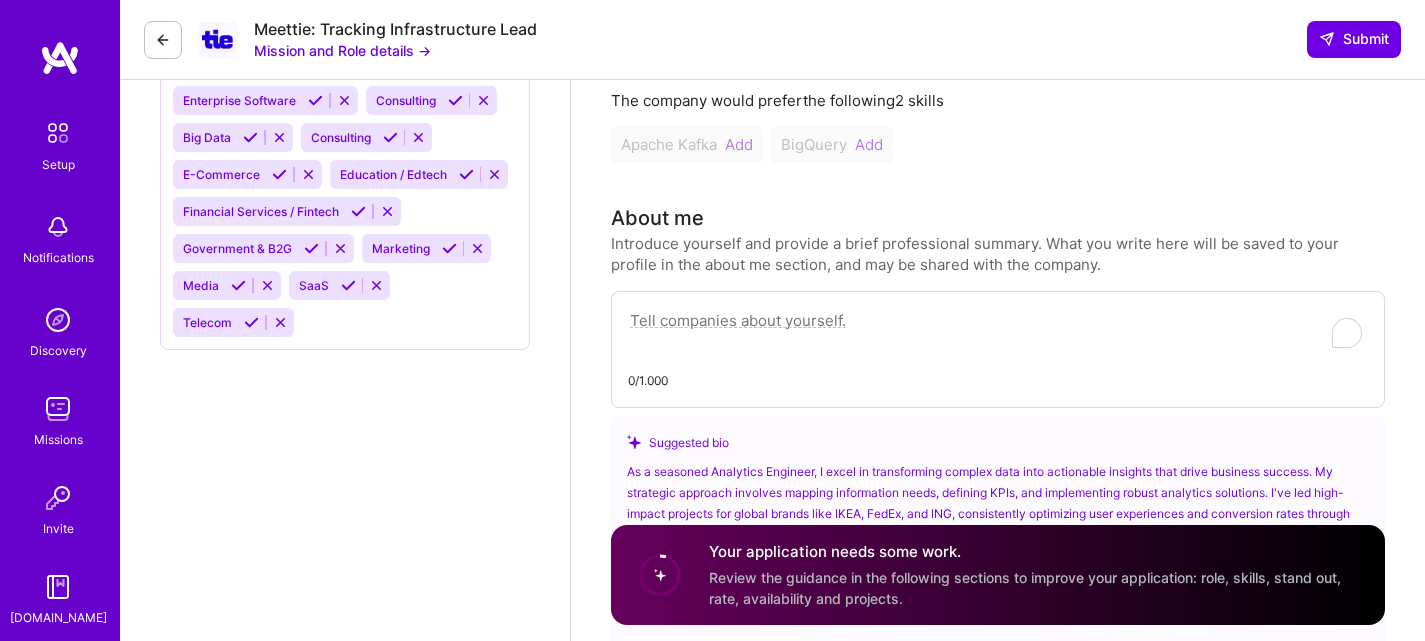 click on "Speed up interview scheduling by connecting your calendar. Set interview availability Data Architect role description Seeking a hands-on Tracking Engineer to own and expand our event tracking infrastructure. Must have deep experience with Snowplow and server-side Google Tag Manager. You’ll implement validated schemas, support real-time pipelines, and connect tracking to downstream analytics. Bonus if you’ve worked with tools like [PERSON_NAME], BigQuery, or Neo4j. Join us to build the data foundation that powers smarter marketing and product decisions. Mission and Role details → Resume  (Optional)   Proposed candidates with a resume have a higher likelihood of being selected for an interview. Upload a resume to stand out on proposals.
Upload Resume Role This opening is available to builders with a  Data Architect  role. Your roles don’t match the requirement. If you have the appropriate skills and experience, add a role to be considered. Data Architect Add role Skills The company requires skill" at bounding box center [998, 3399] 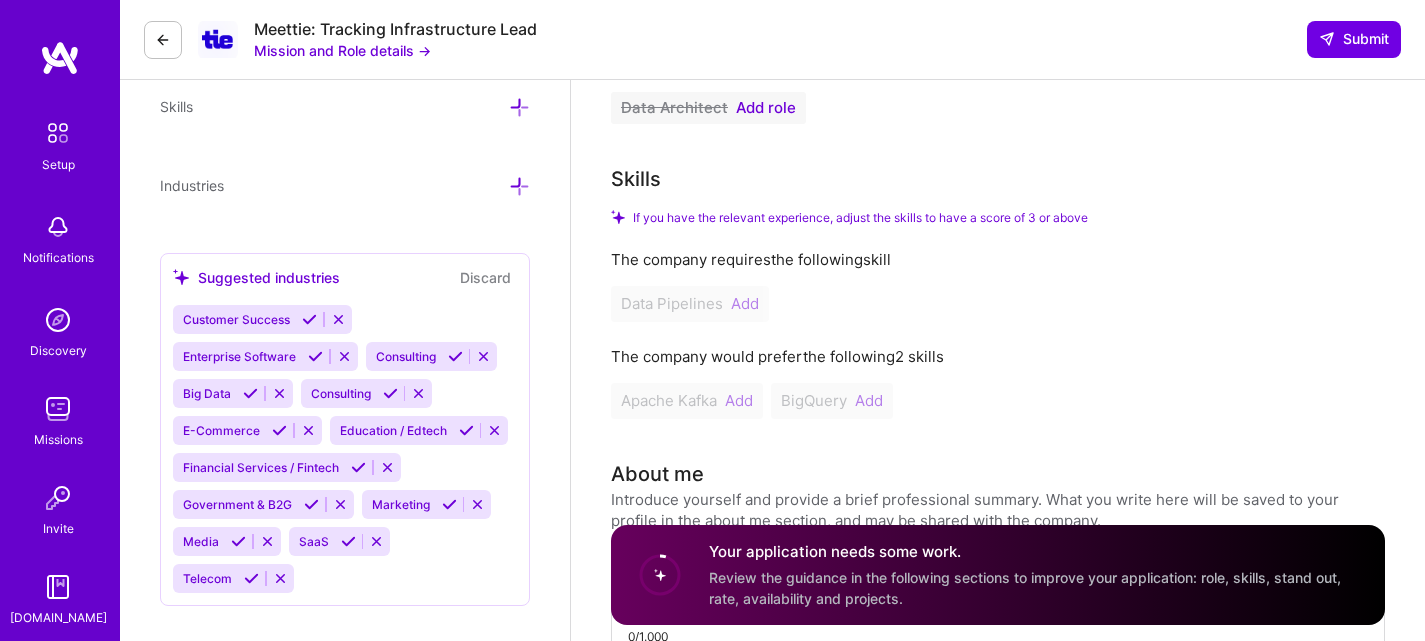 scroll, scrollTop: 731, scrollLeft: 0, axis: vertical 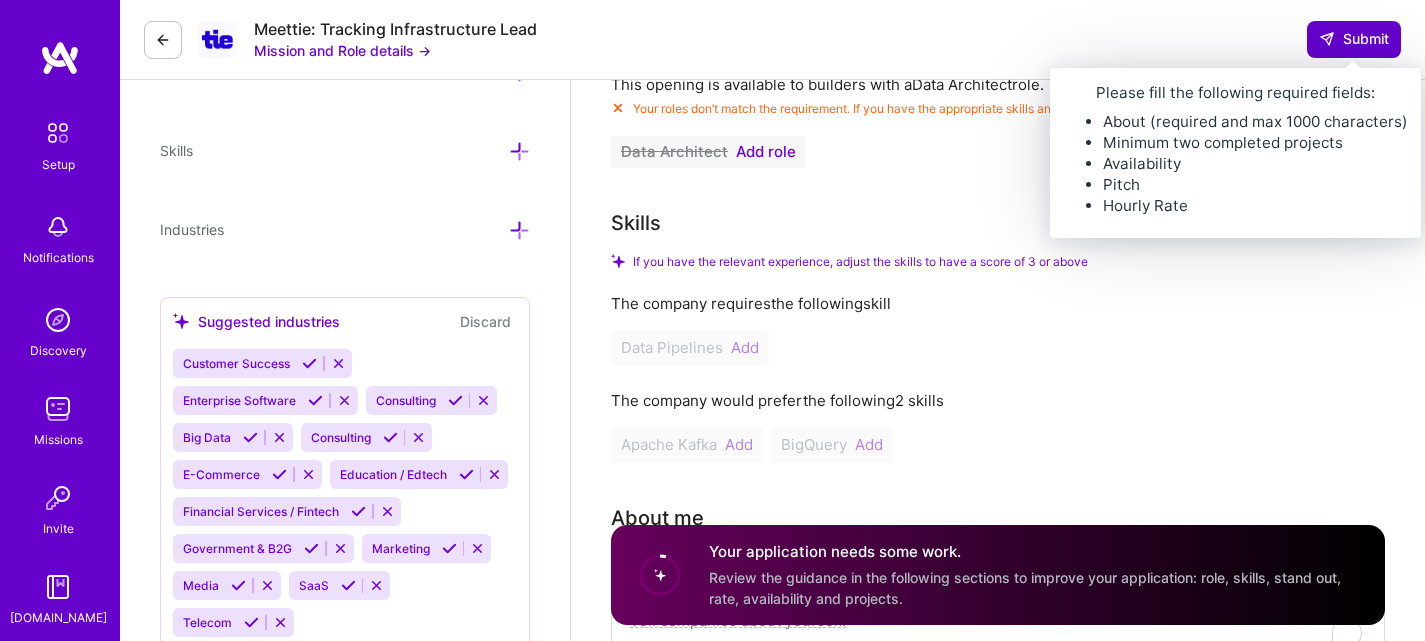 click on "Submit" at bounding box center [1354, 39] 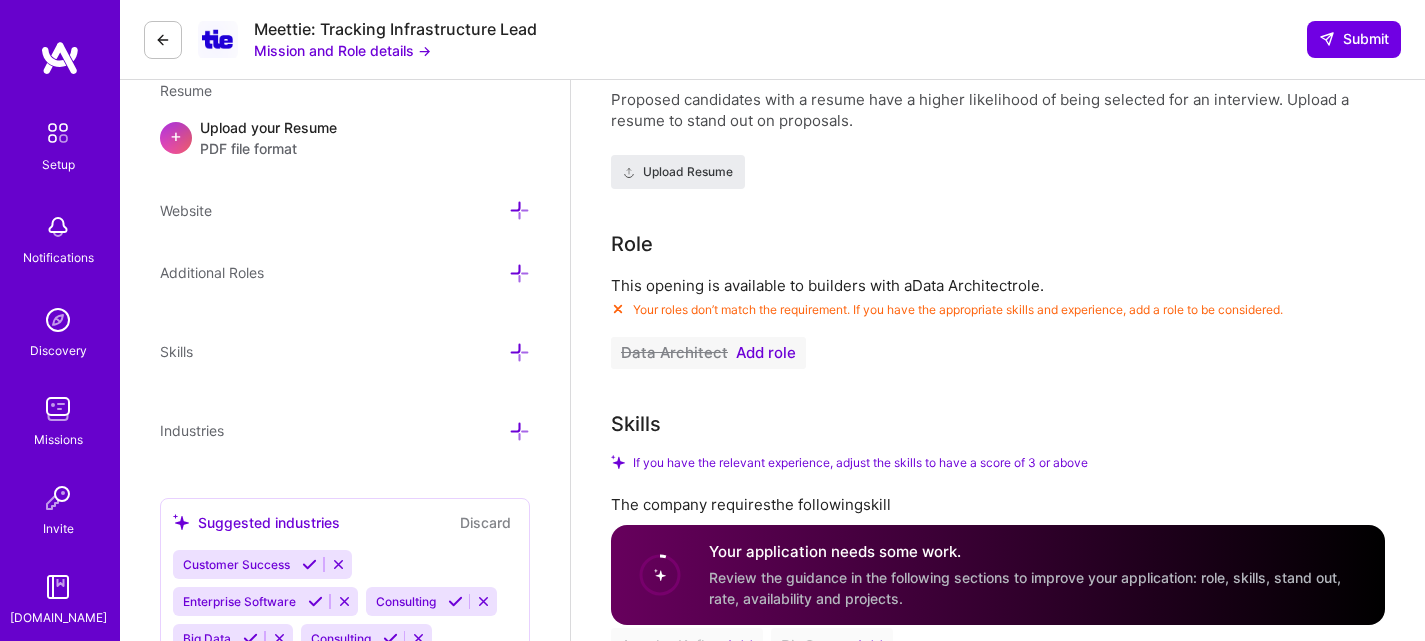 scroll, scrollTop: 531, scrollLeft: 0, axis: vertical 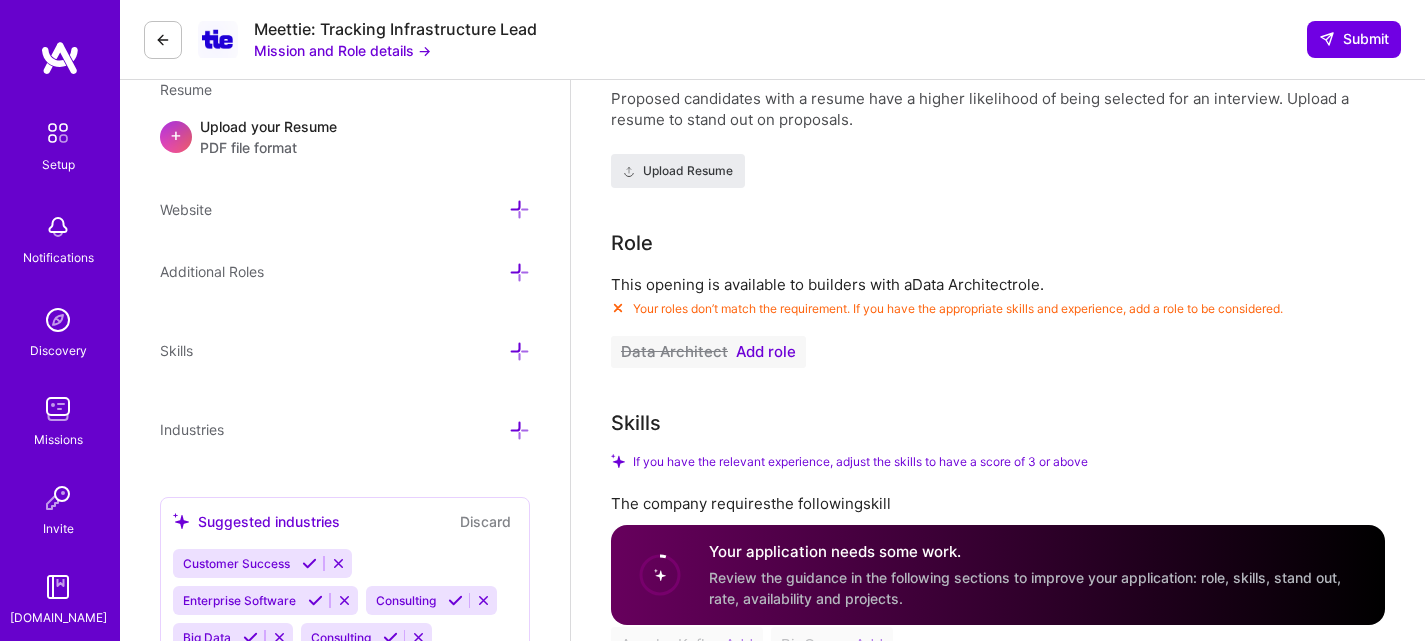 click on "Add role" at bounding box center (766, 352) 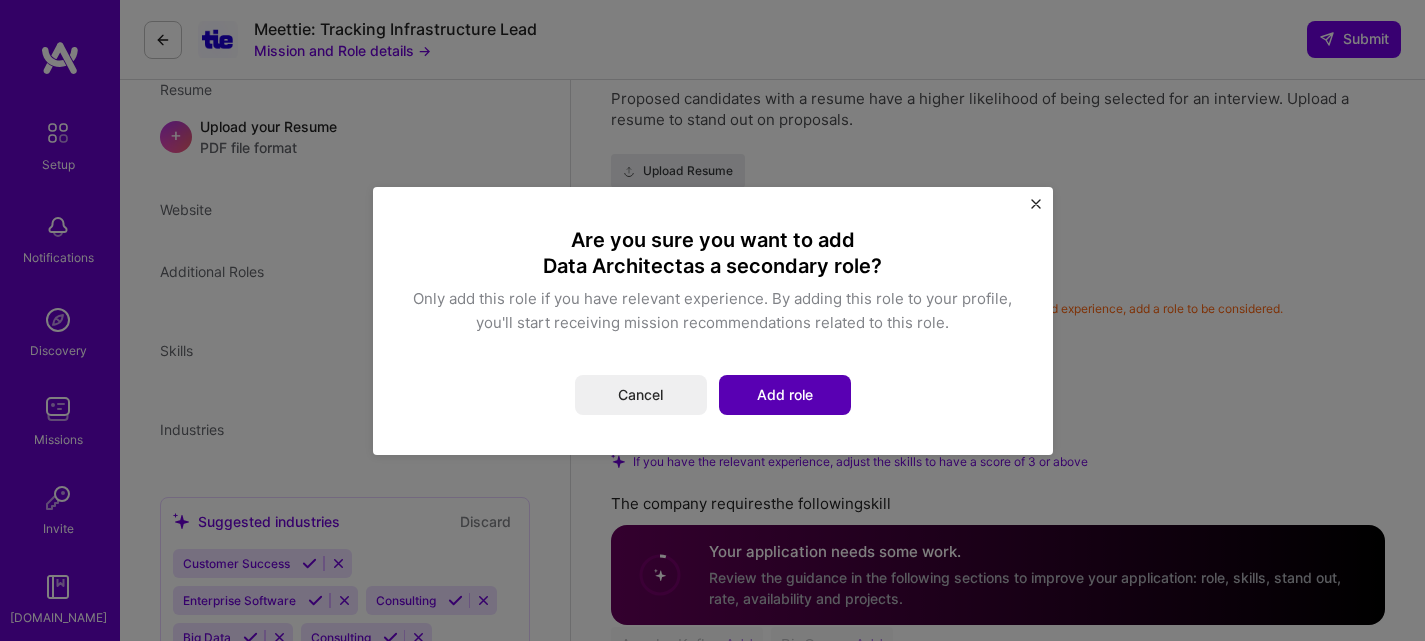 click on "Add role" at bounding box center (785, 395) 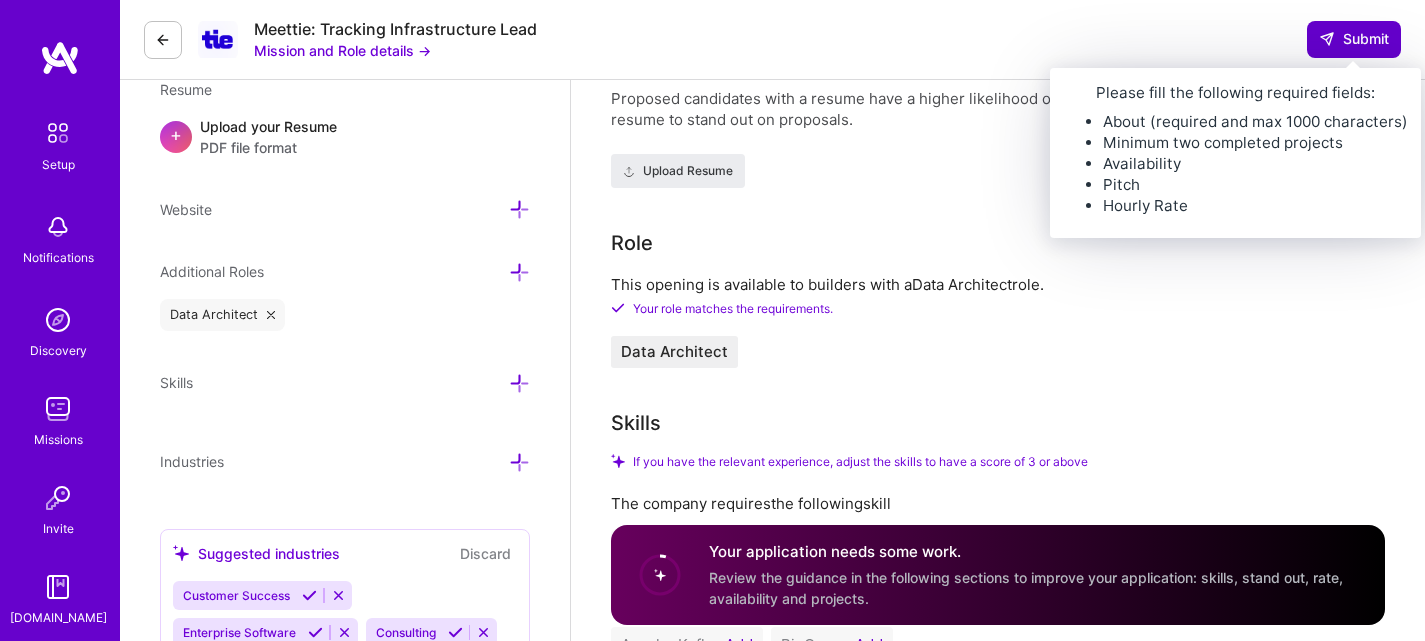 click on "Submit" at bounding box center [1354, 39] 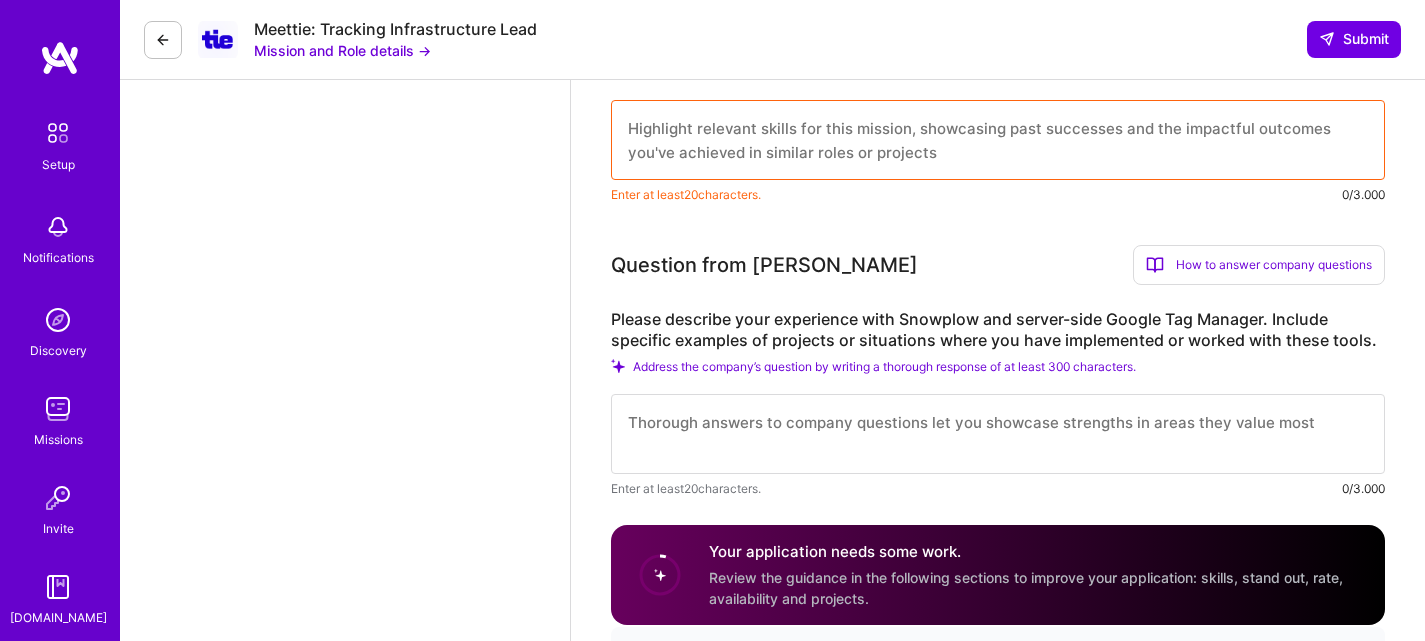 scroll, scrollTop: 1700, scrollLeft: 0, axis: vertical 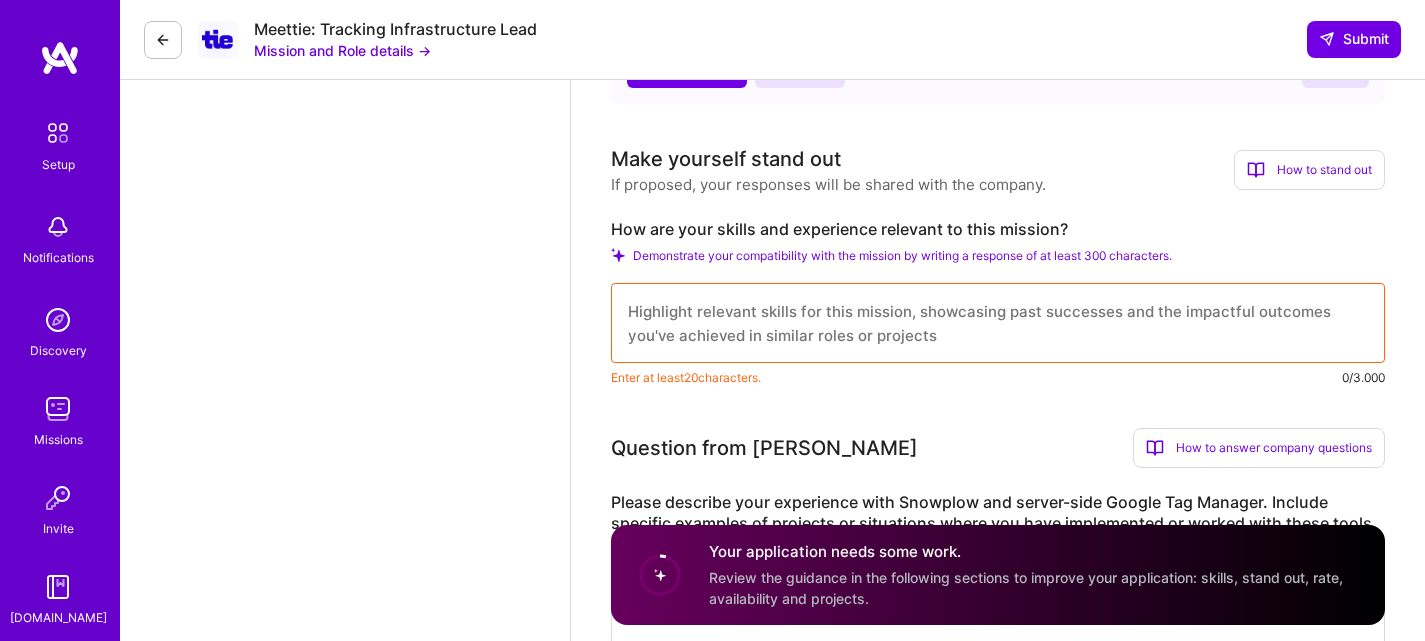click at bounding box center [998, 323] 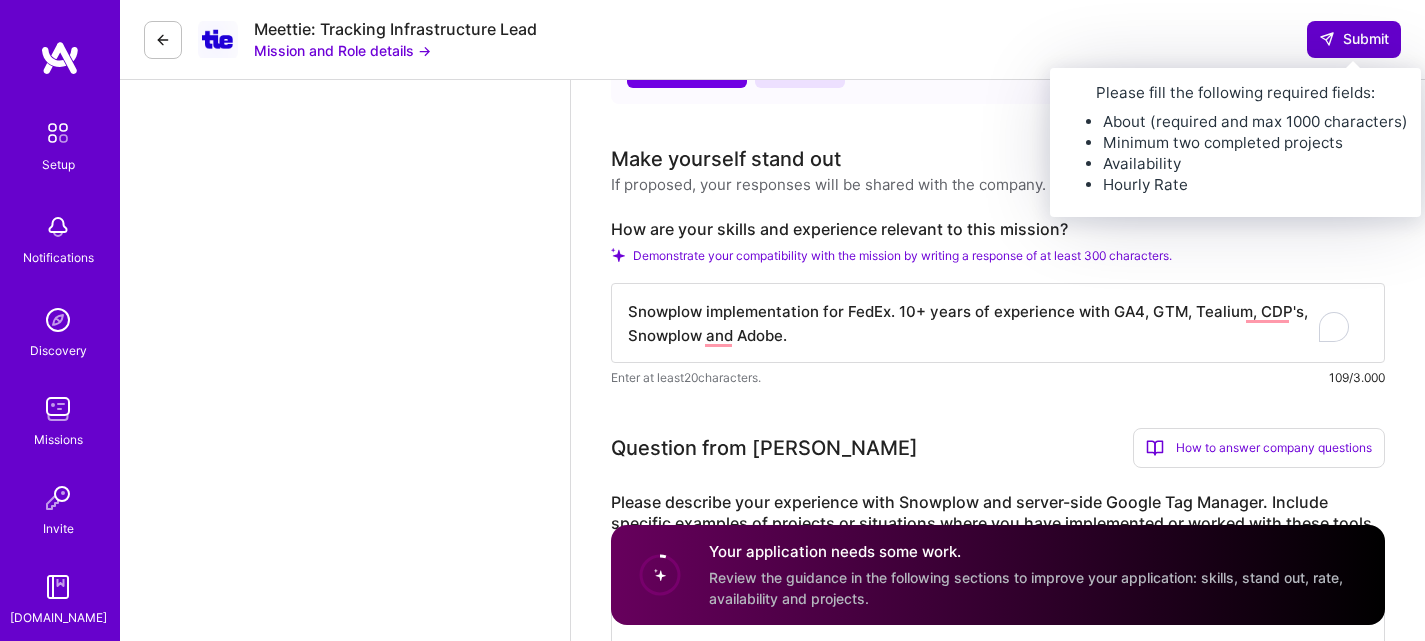 type on "Snowplow implementation for FedEx. 10+ years of experience with GA4, GTM, Tealium, CDP's, Snowplow and Adobe." 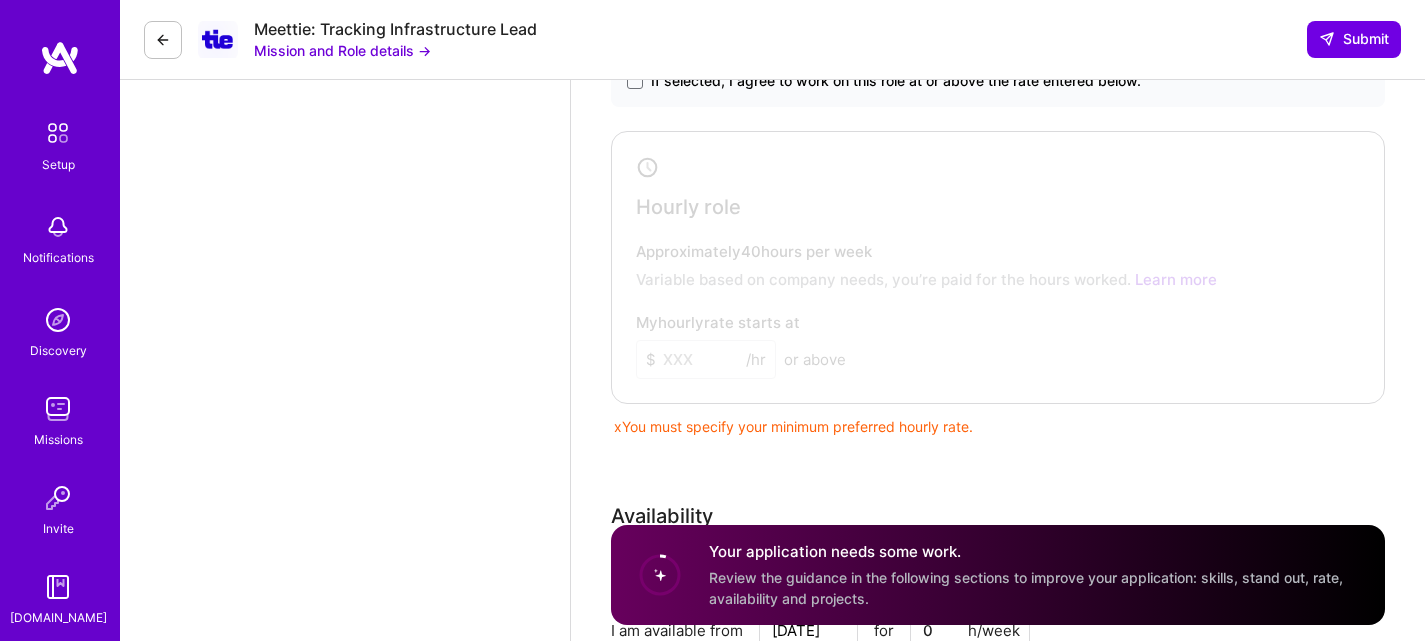 scroll, scrollTop: 2500, scrollLeft: 0, axis: vertical 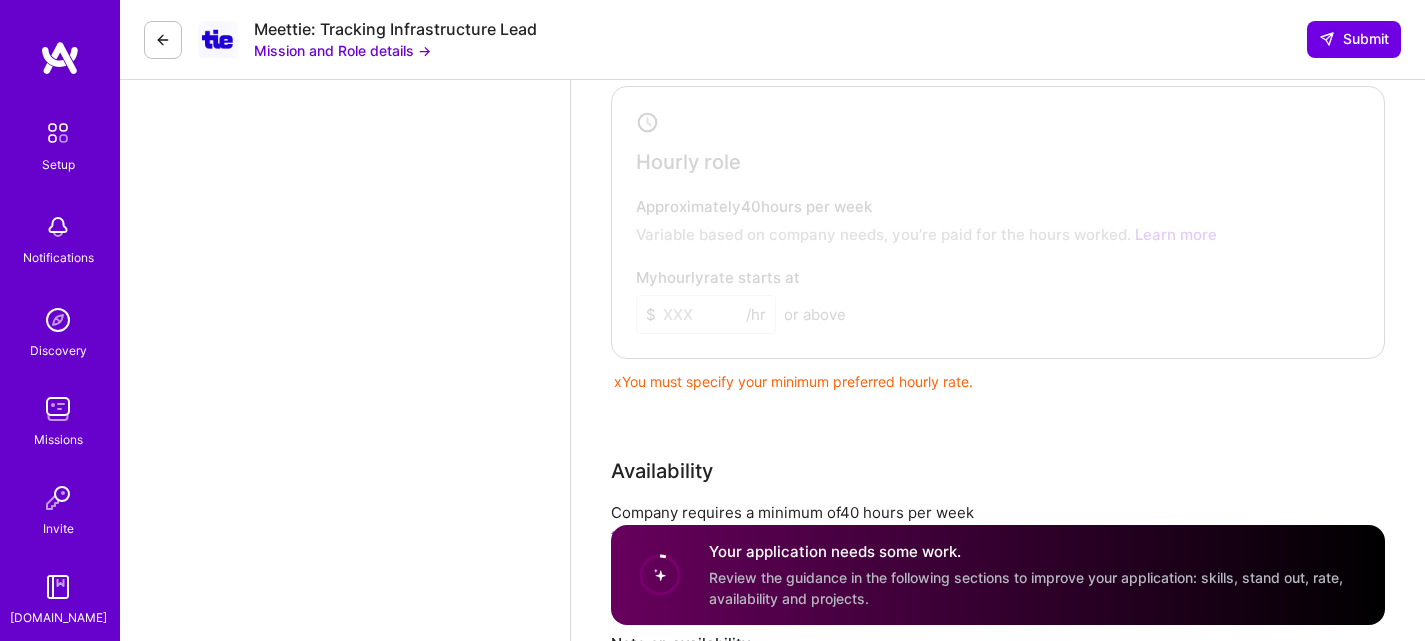 click at bounding box center [983, 220] 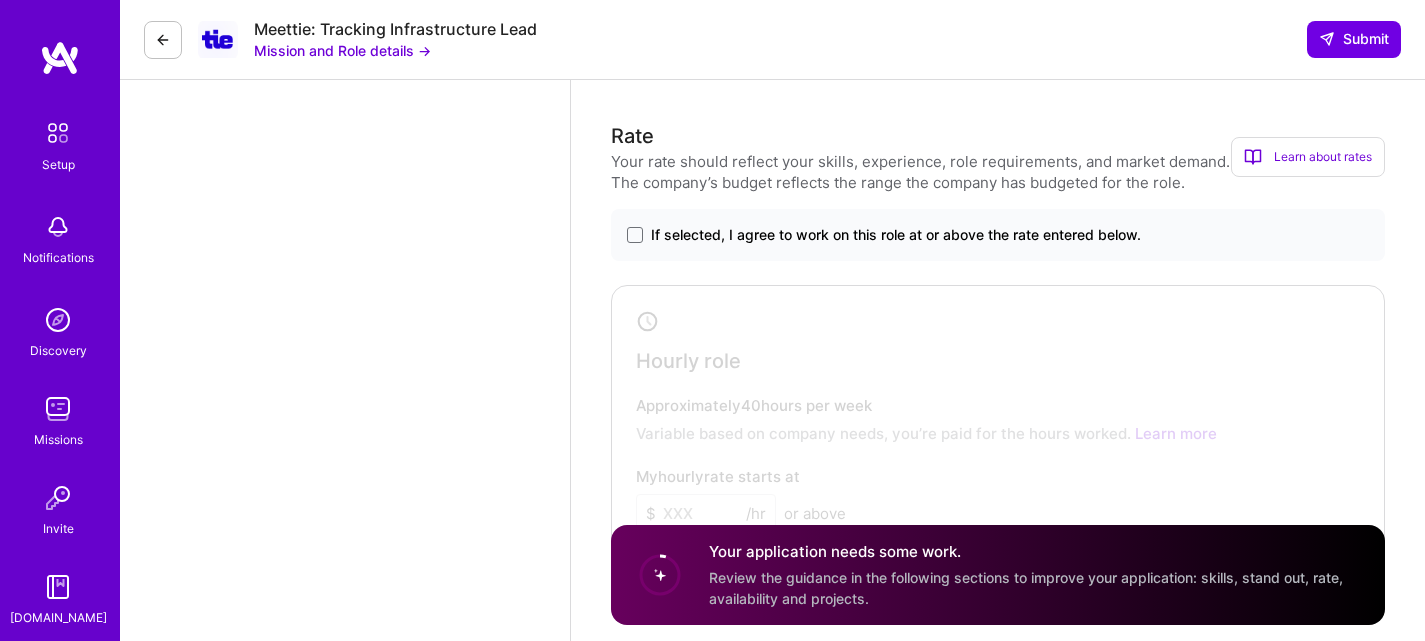 scroll, scrollTop: 2300, scrollLeft: 0, axis: vertical 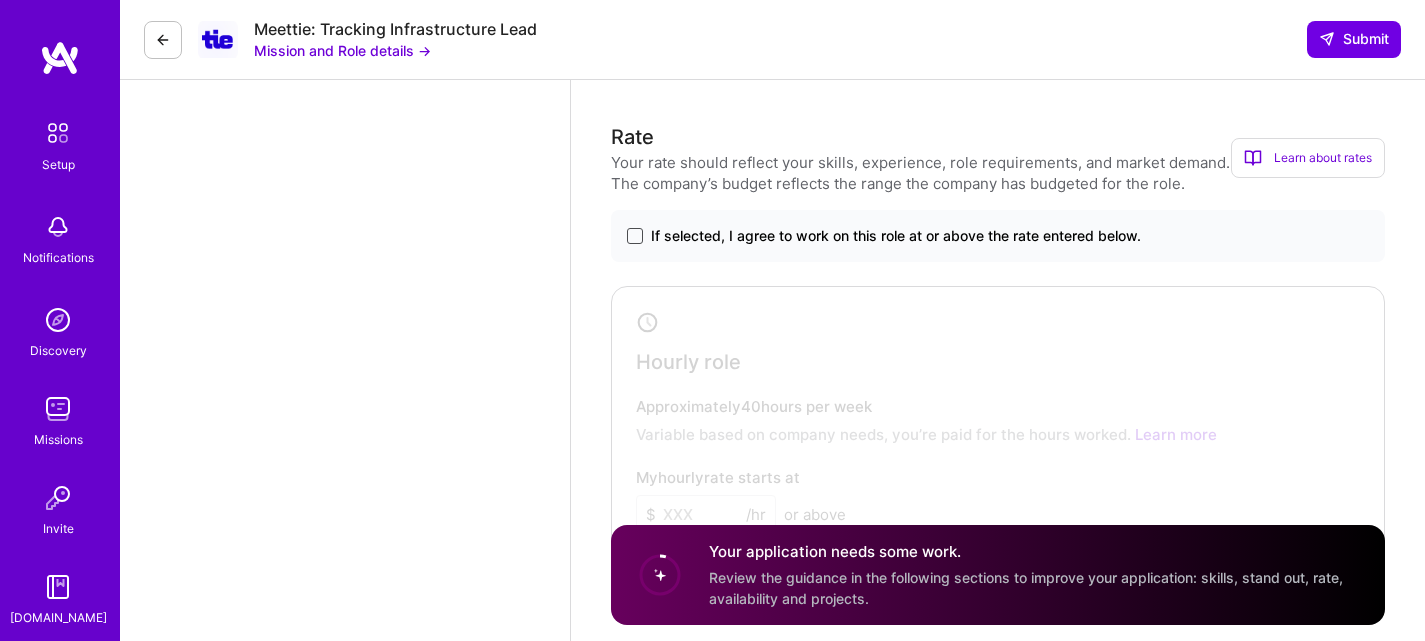 click at bounding box center [635, 236] 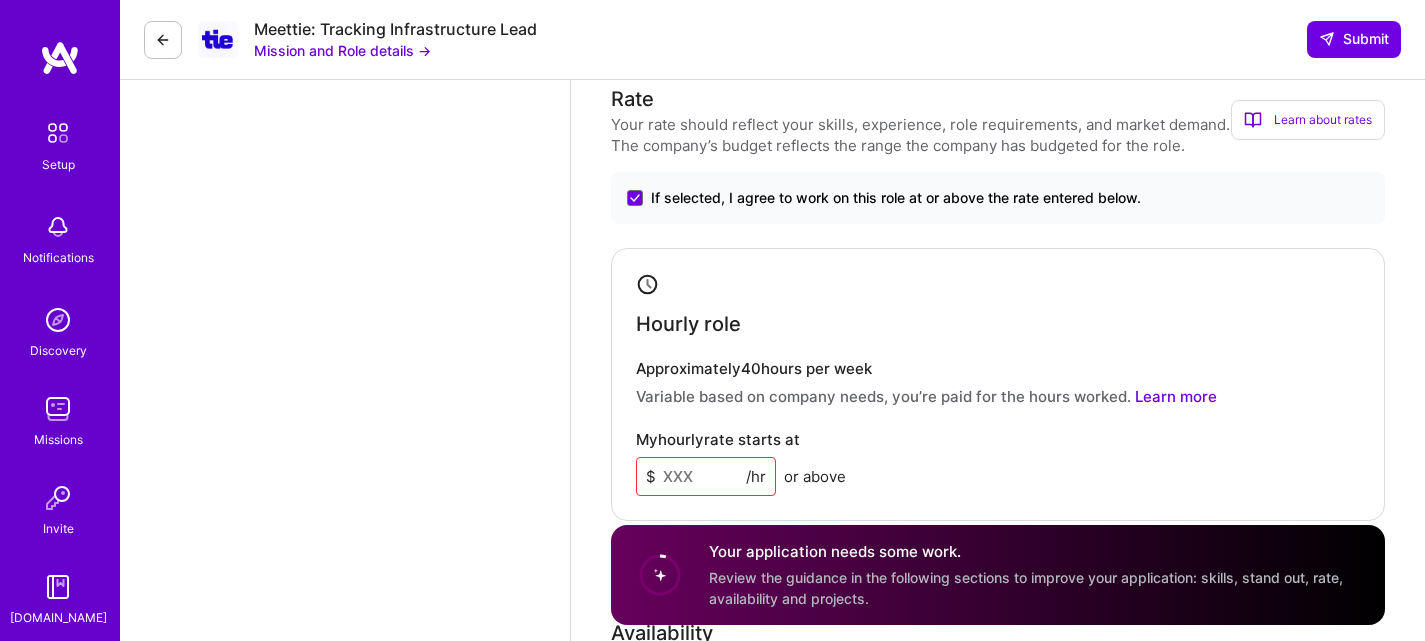 scroll, scrollTop: 2500, scrollLeft: 0, axis: vertical 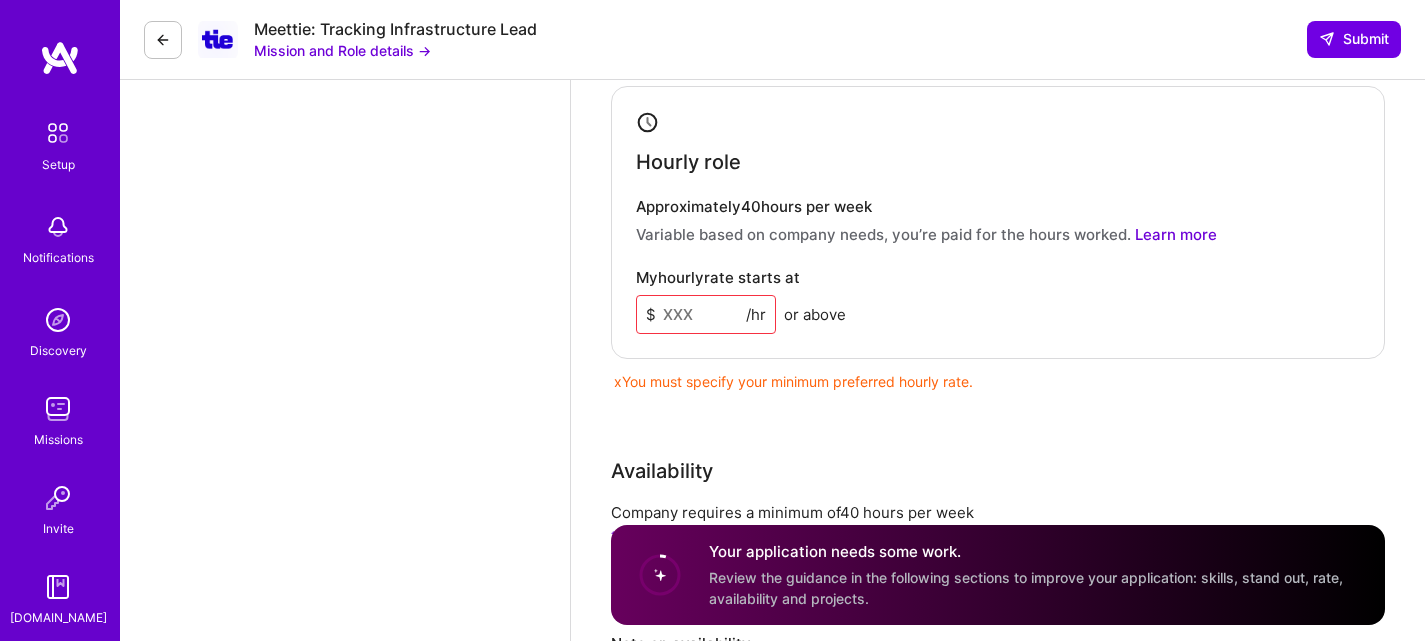click at bounding box center [706, 314] 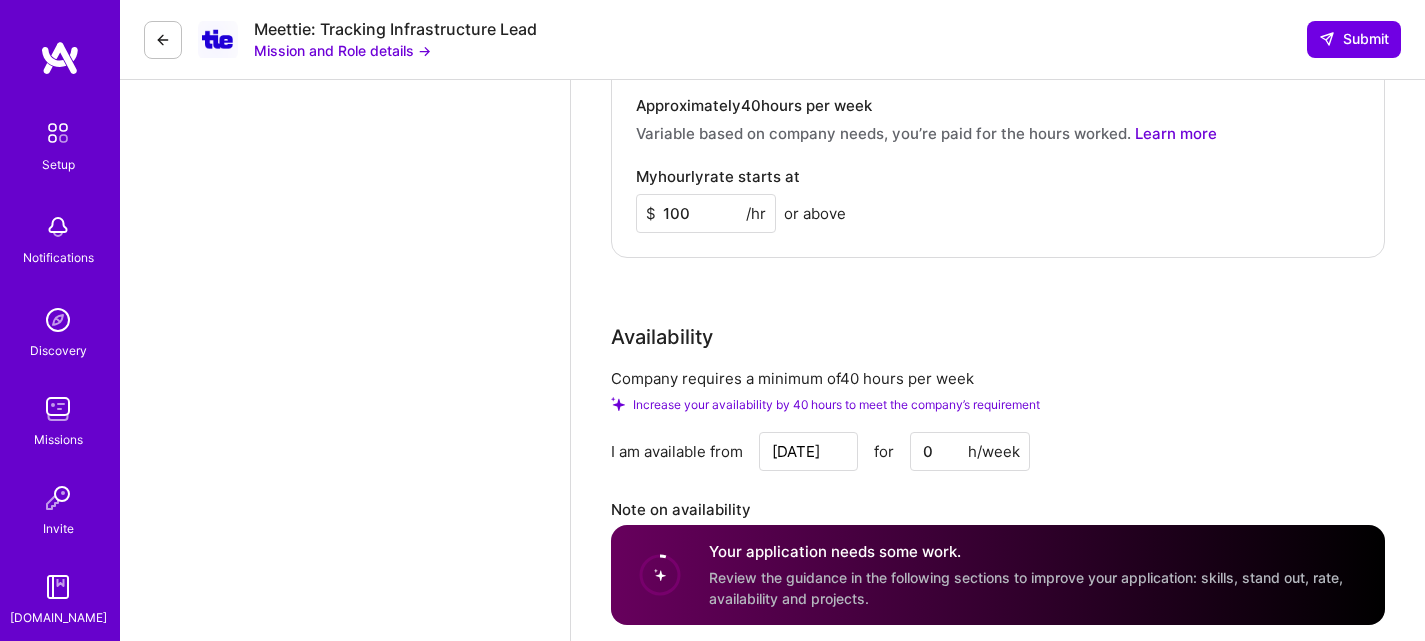 scroll, scrollTop: 2600, scrollLeft: 0, axis: vertical 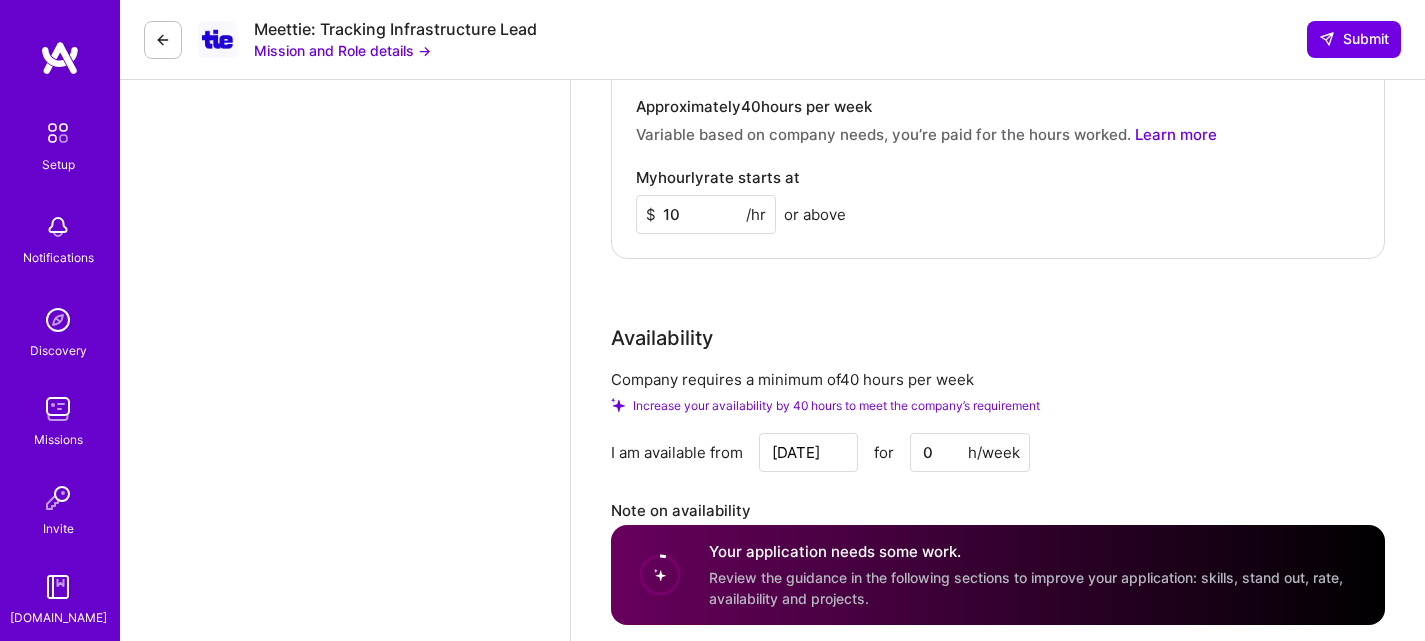 type on "1" 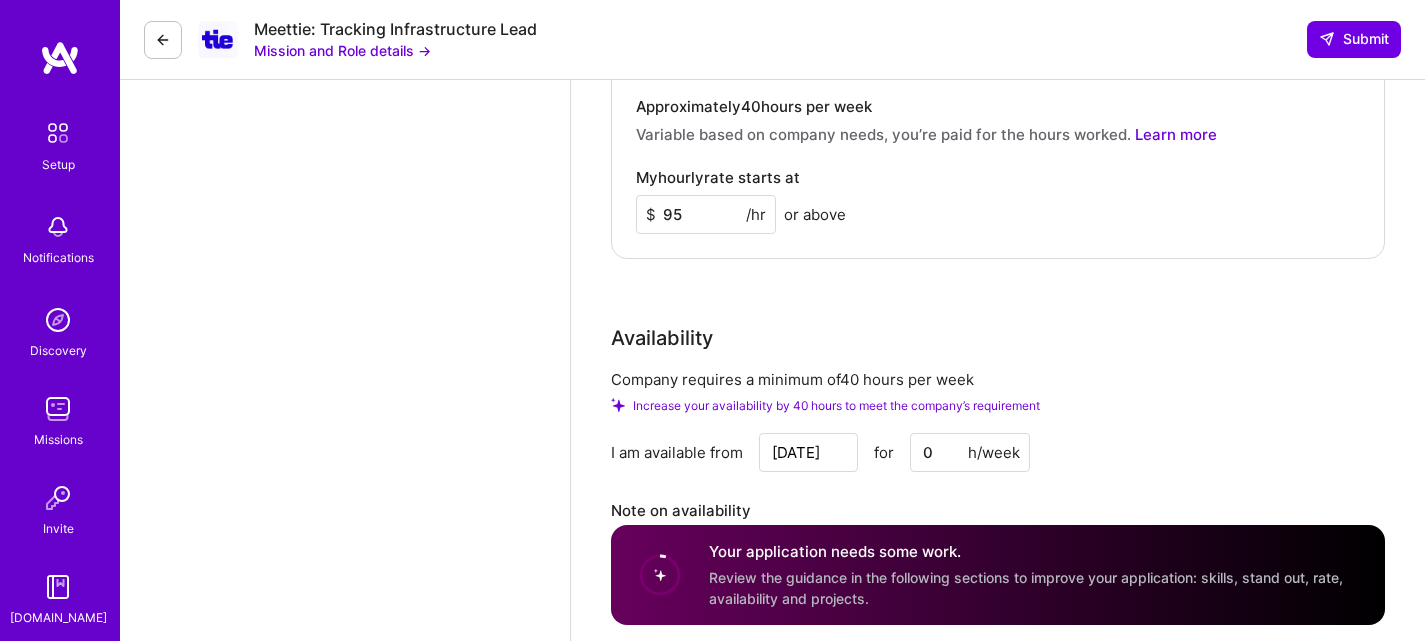 type on "95" 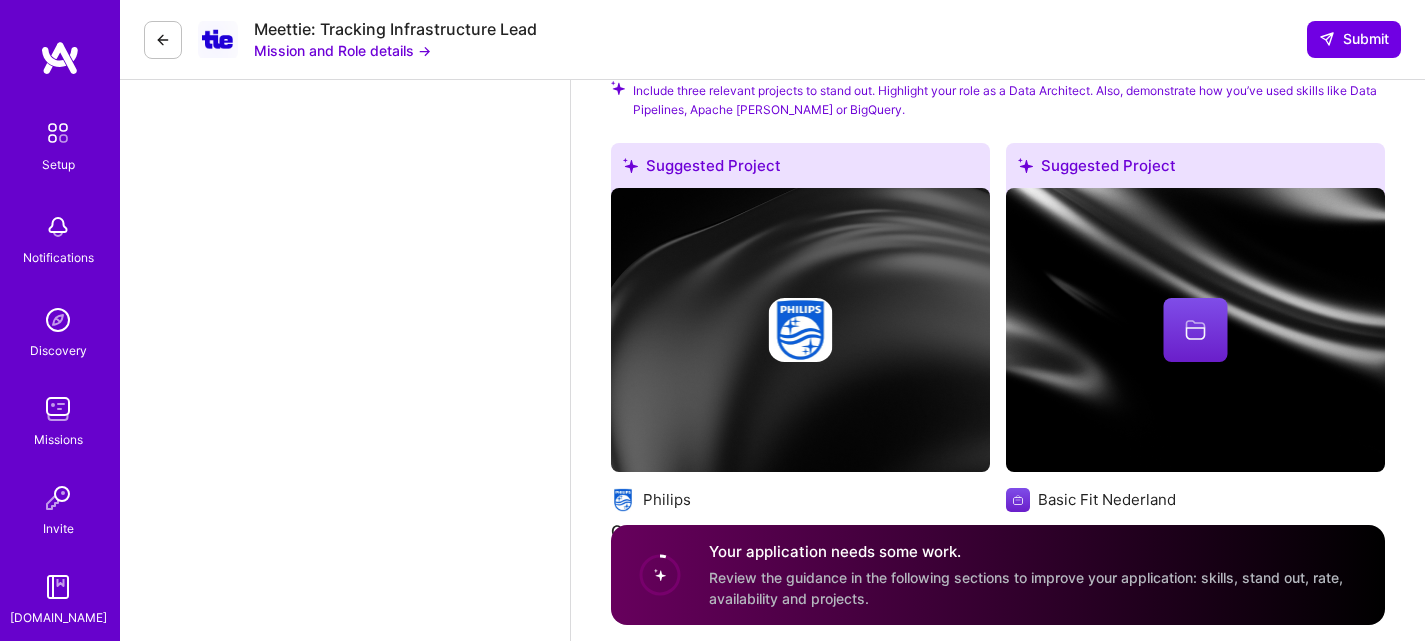 scroll, scrollTop: 3700, scrollLeft: 0, axis: vertical 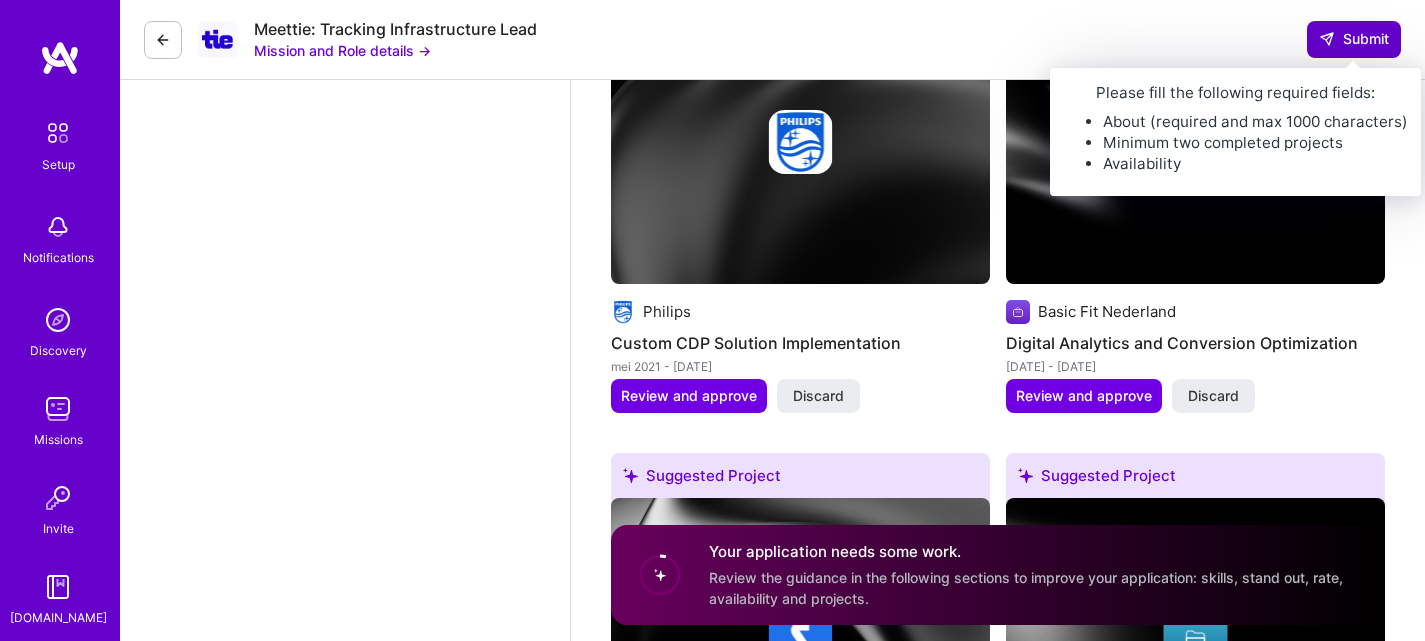 click on "Submit" at bounding box center [1354, 39] 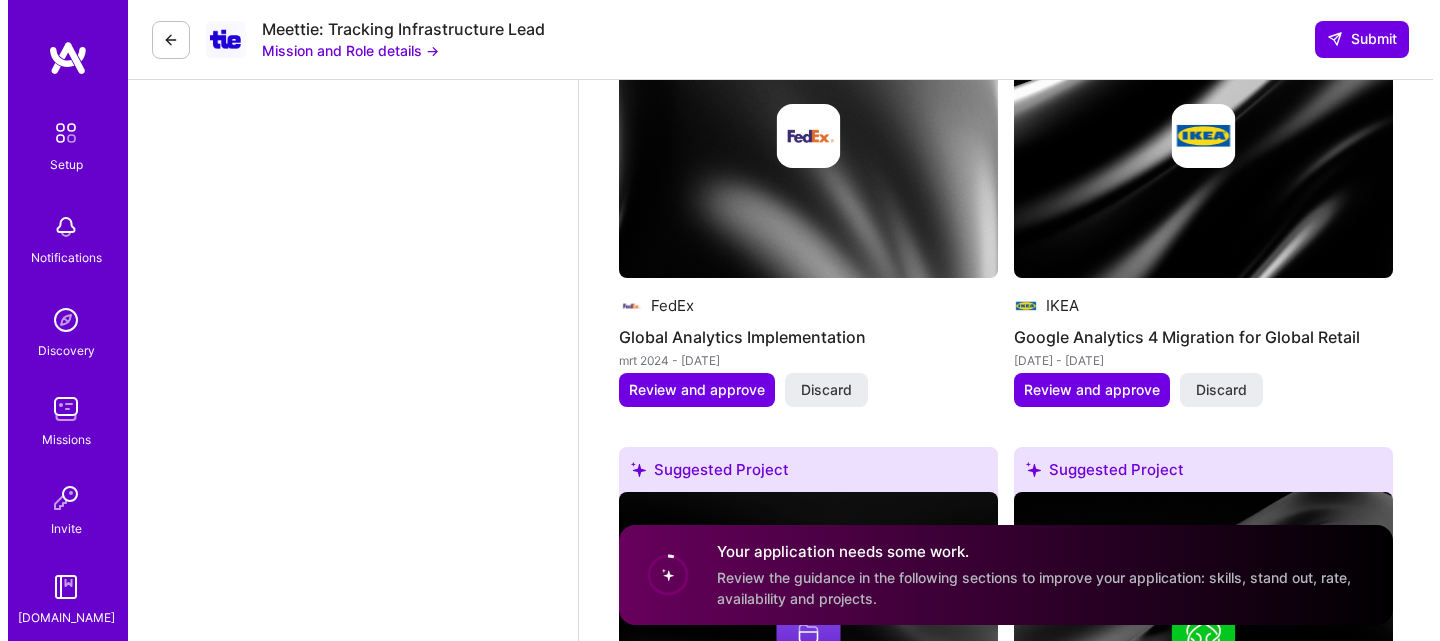 scroll, scrollTop: 5700, scrollLeft: 0, axis: vertical 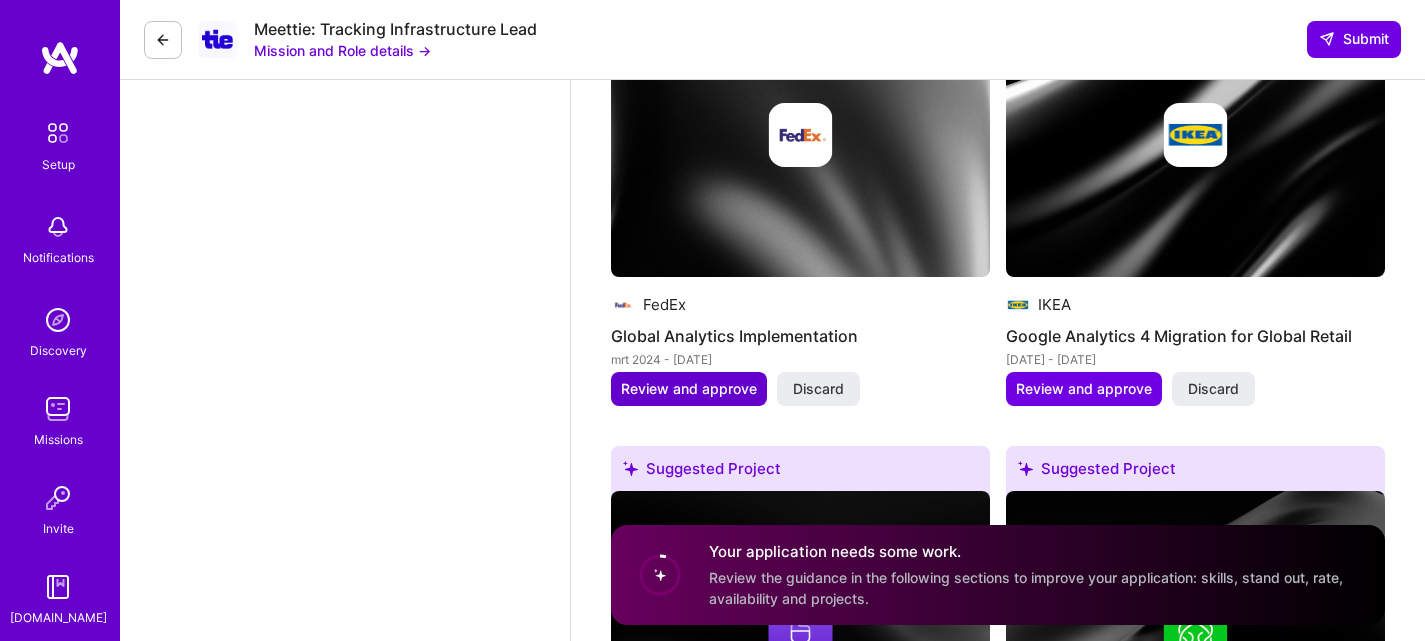 click on "Review and approve" at bounding box center [689, 389] 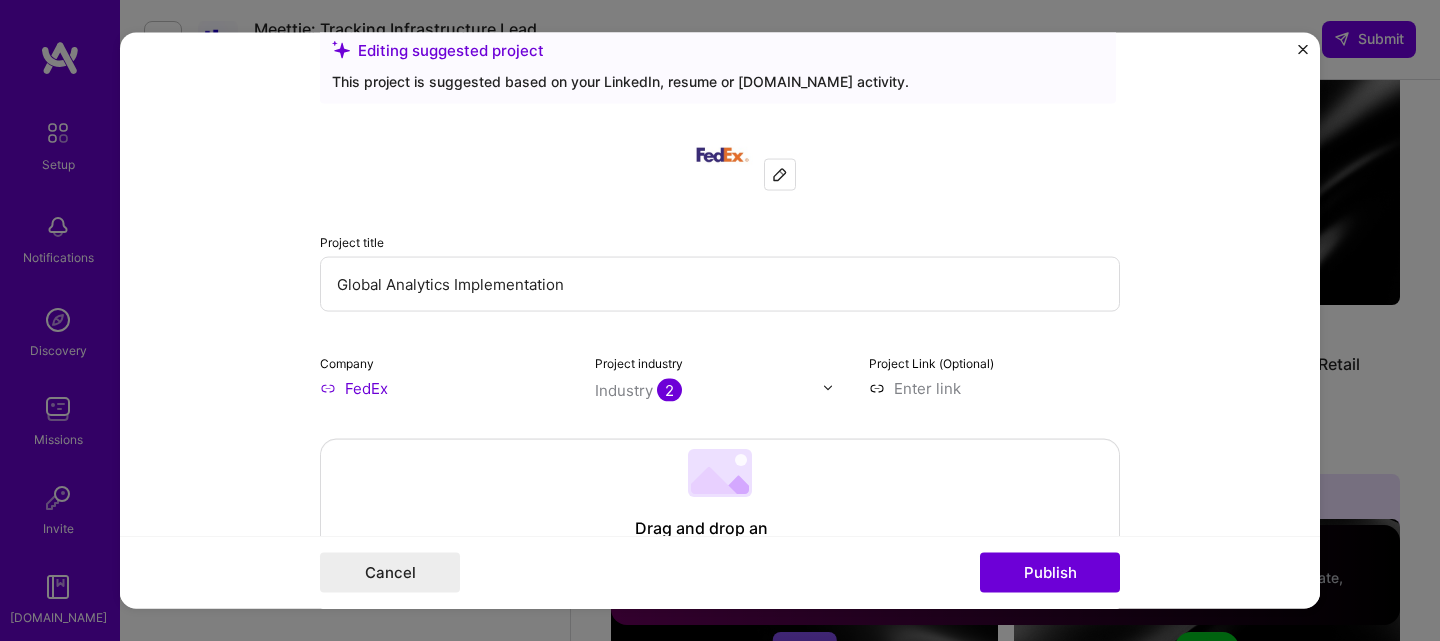 scroll, scrollTop: 100, scrollLeft: 0, axis: vertical 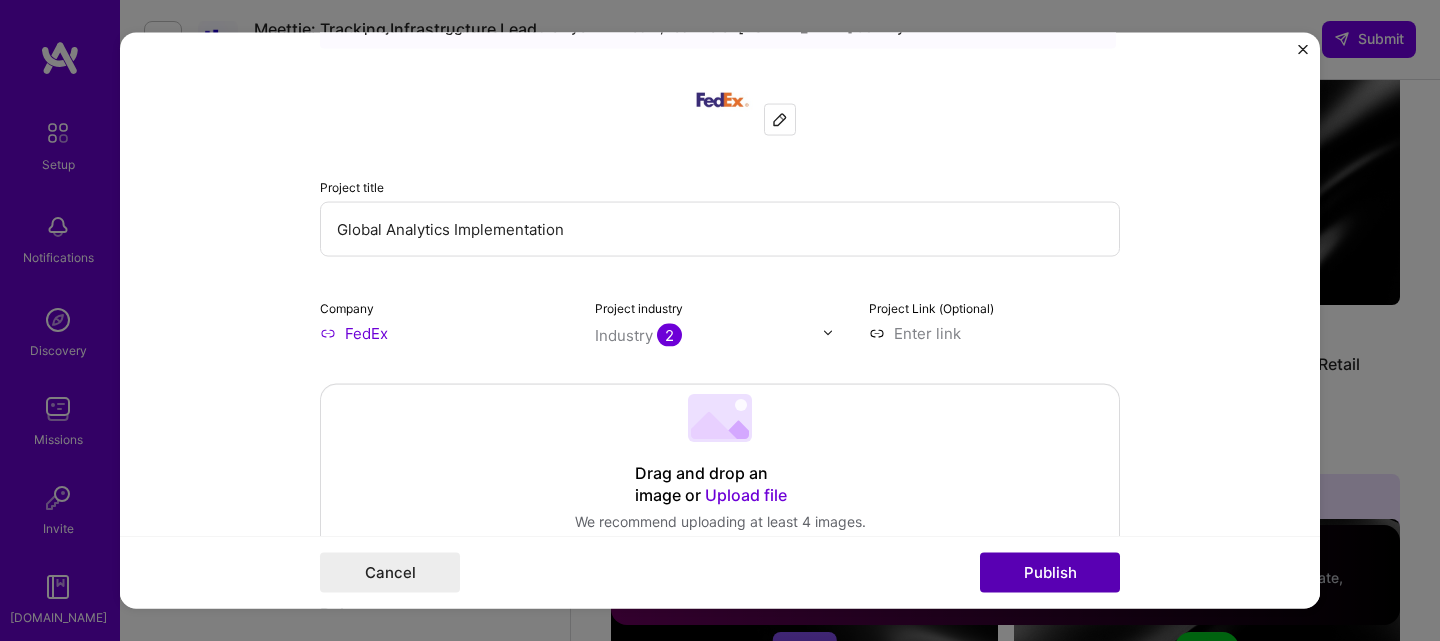 click on "Publish" at bounding box center (1050, 573) 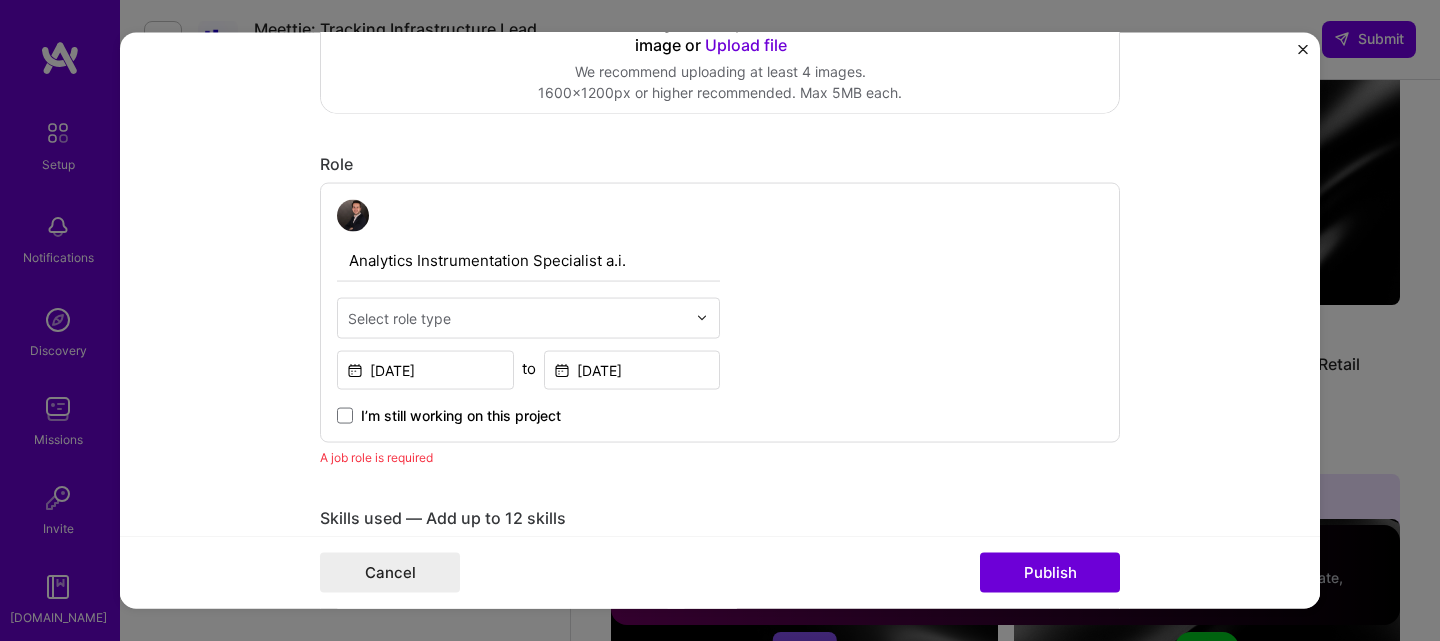 scroll, scrollTop: 672, scrollLeft: 0, axis: vertical 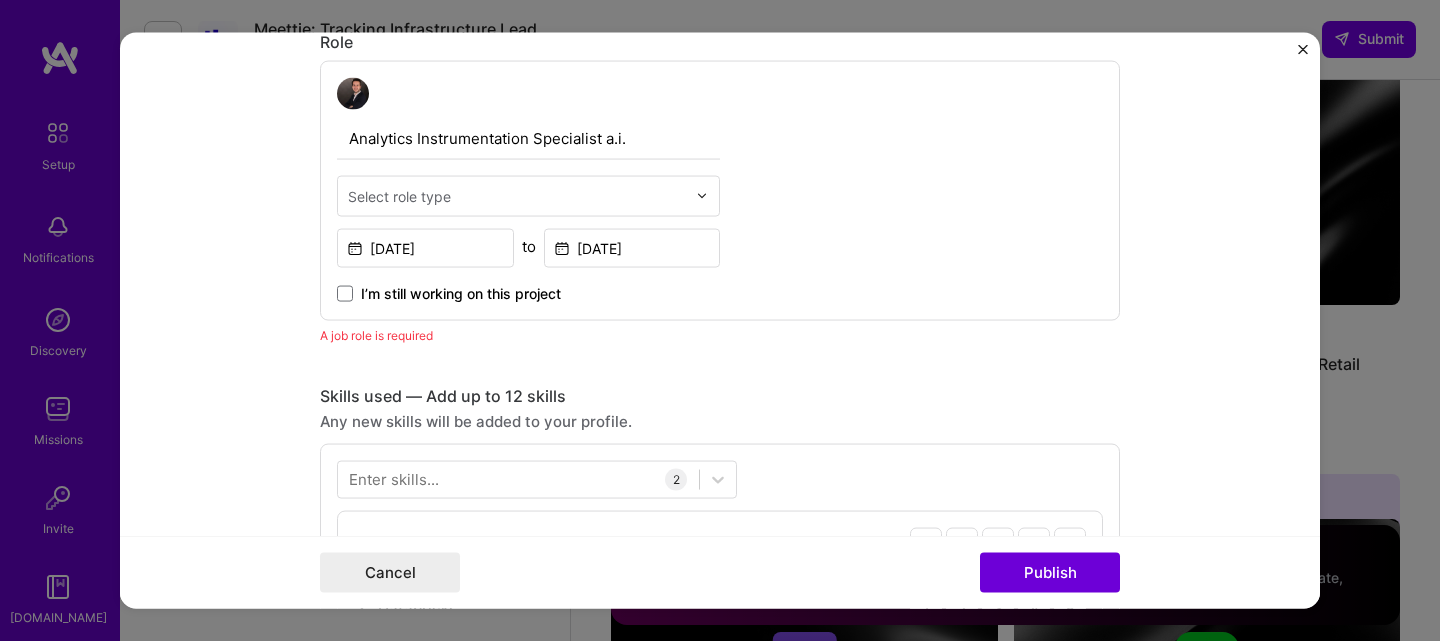 click on "Select role type" at bounding box center [399, 195] 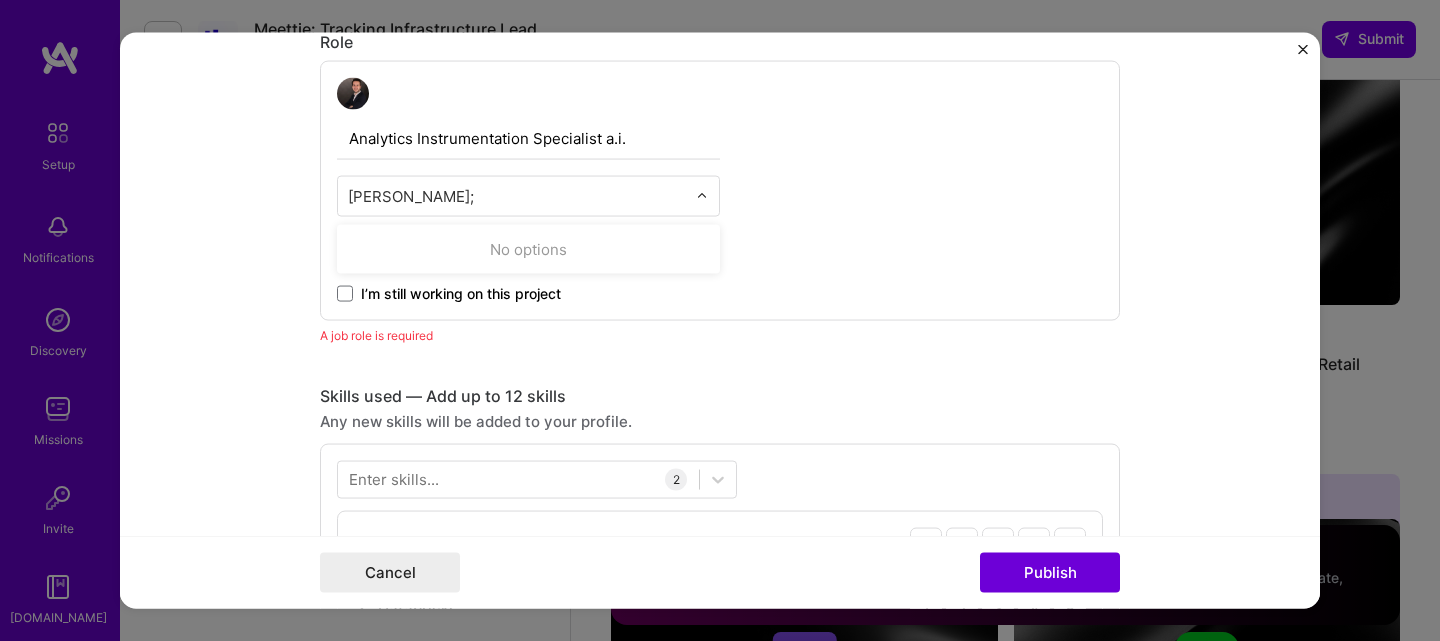 scroll, scrollTop: 0, scrollLeft: 0, axis: both 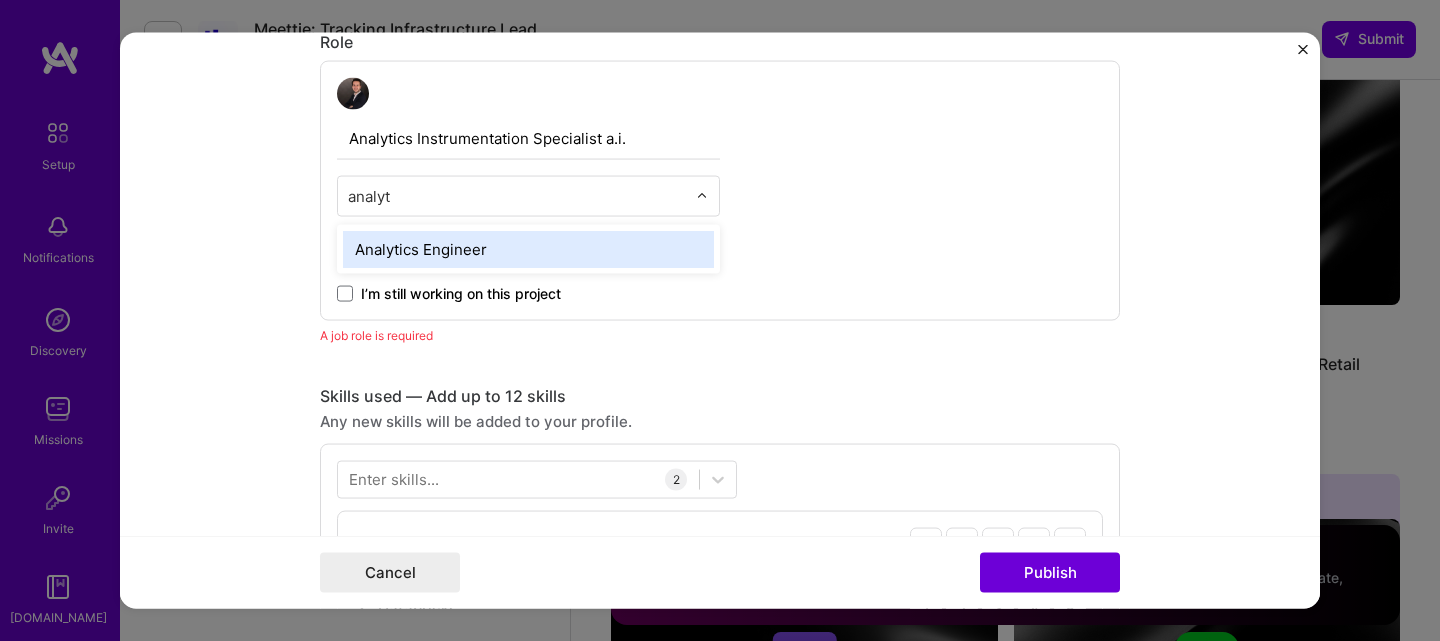 type on "analyti" 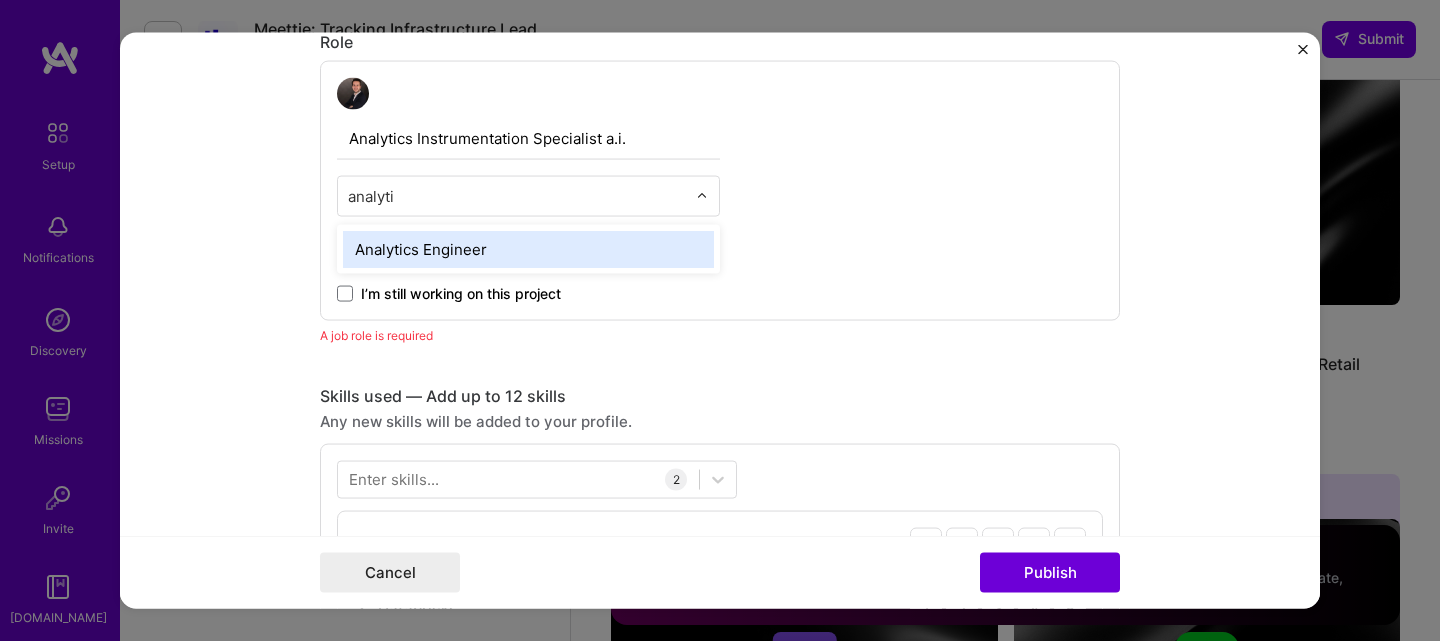 click on "Analytics Engineer" at bounding box center [528, 248] 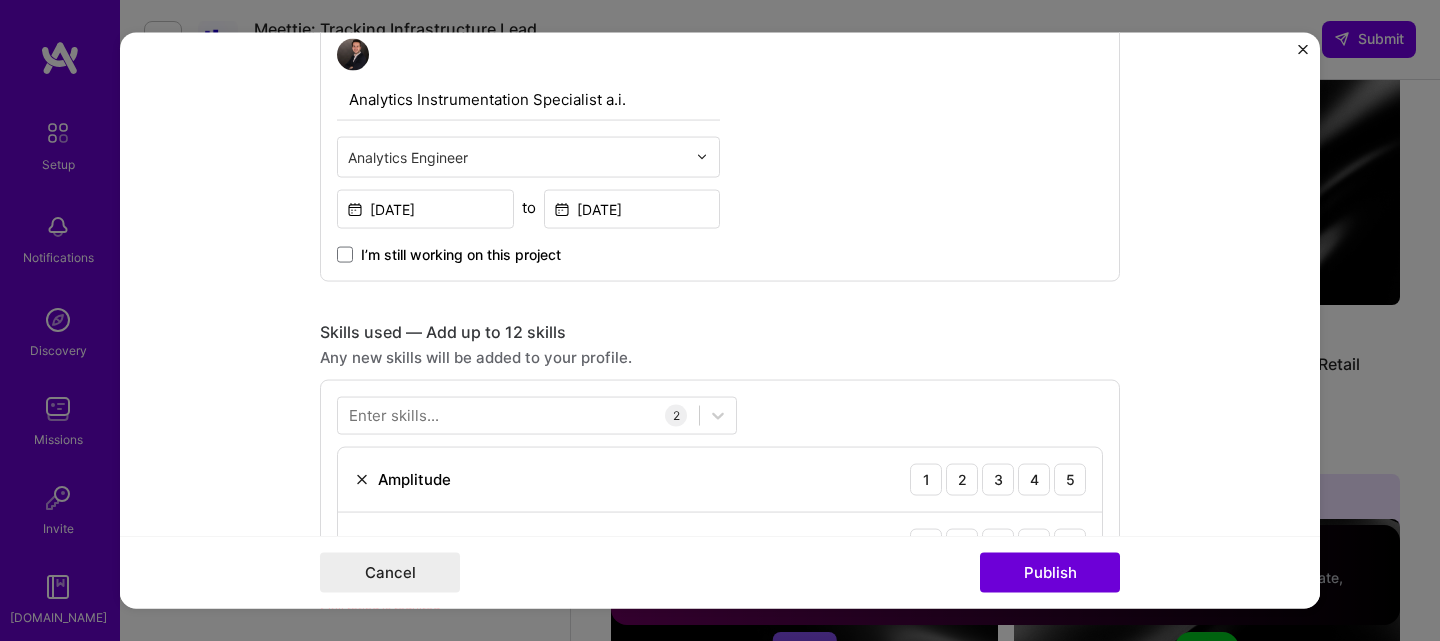 scroll, scrollTop: 772, scrollLeft: 0, axis: vertical 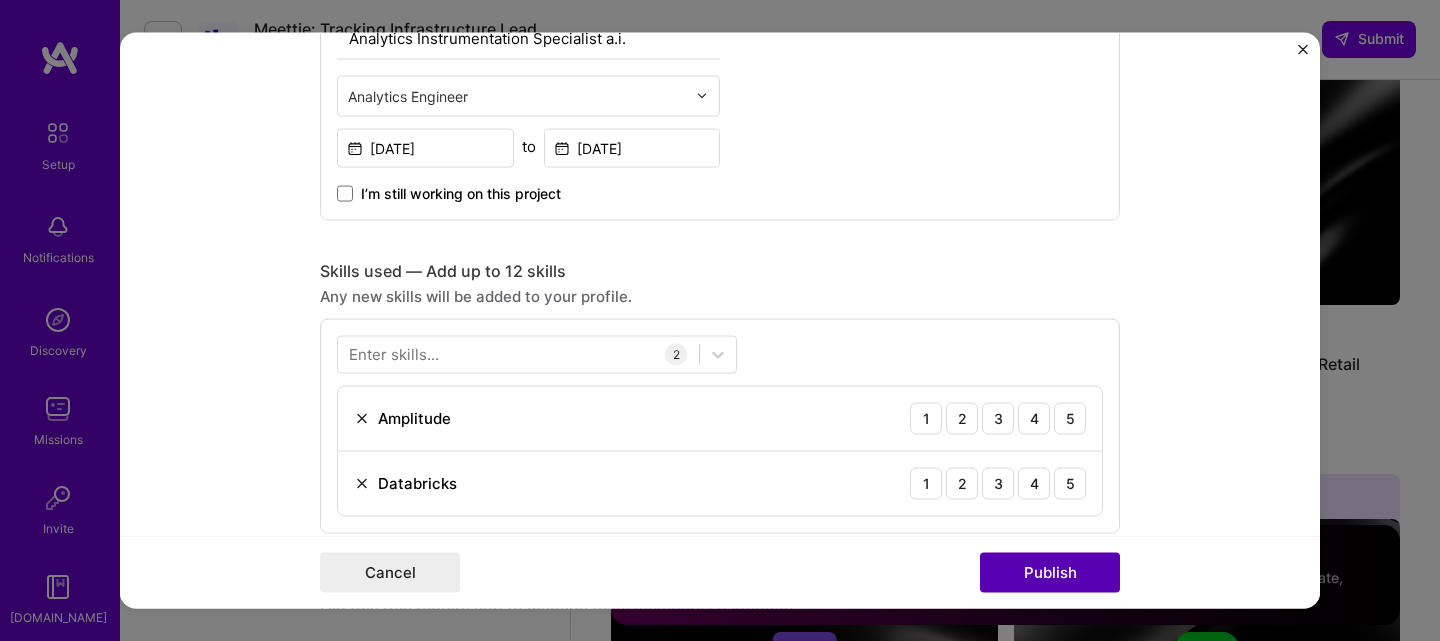 click on "Publish" at bounding box center (1050, 573) 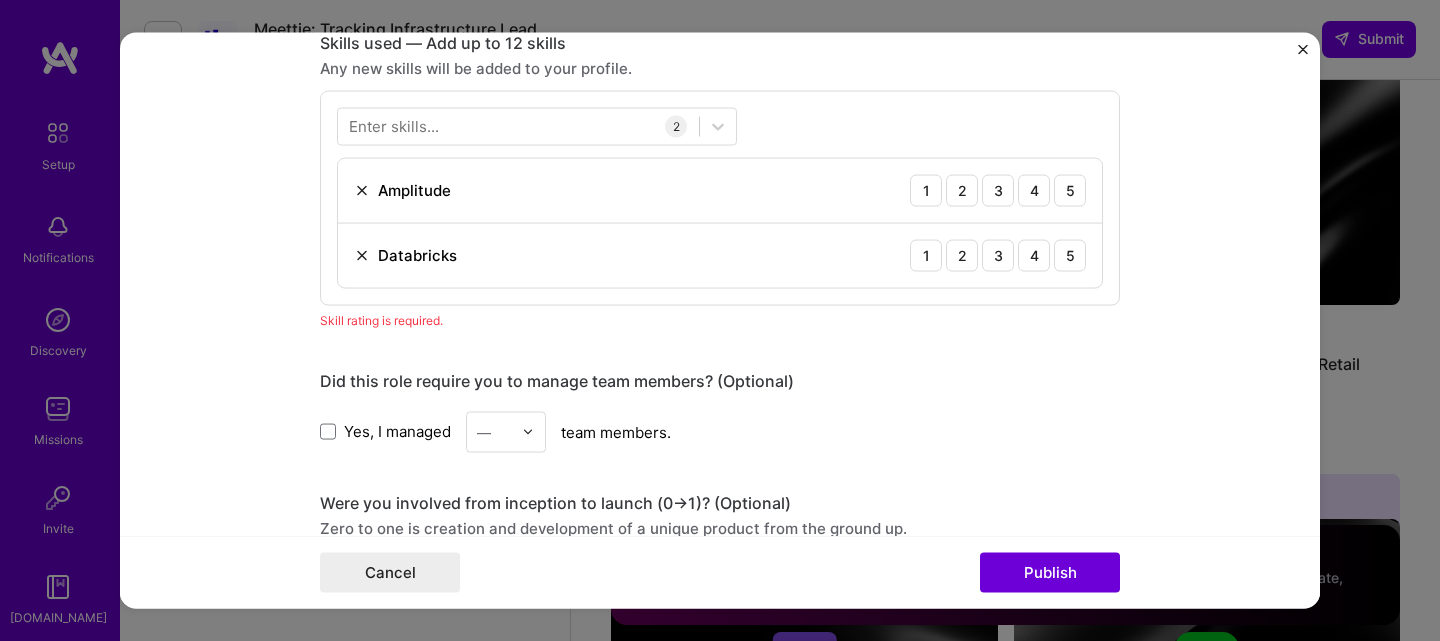 scroll, scrollTop: 1001, scrollLeft: 0, axis: vertical 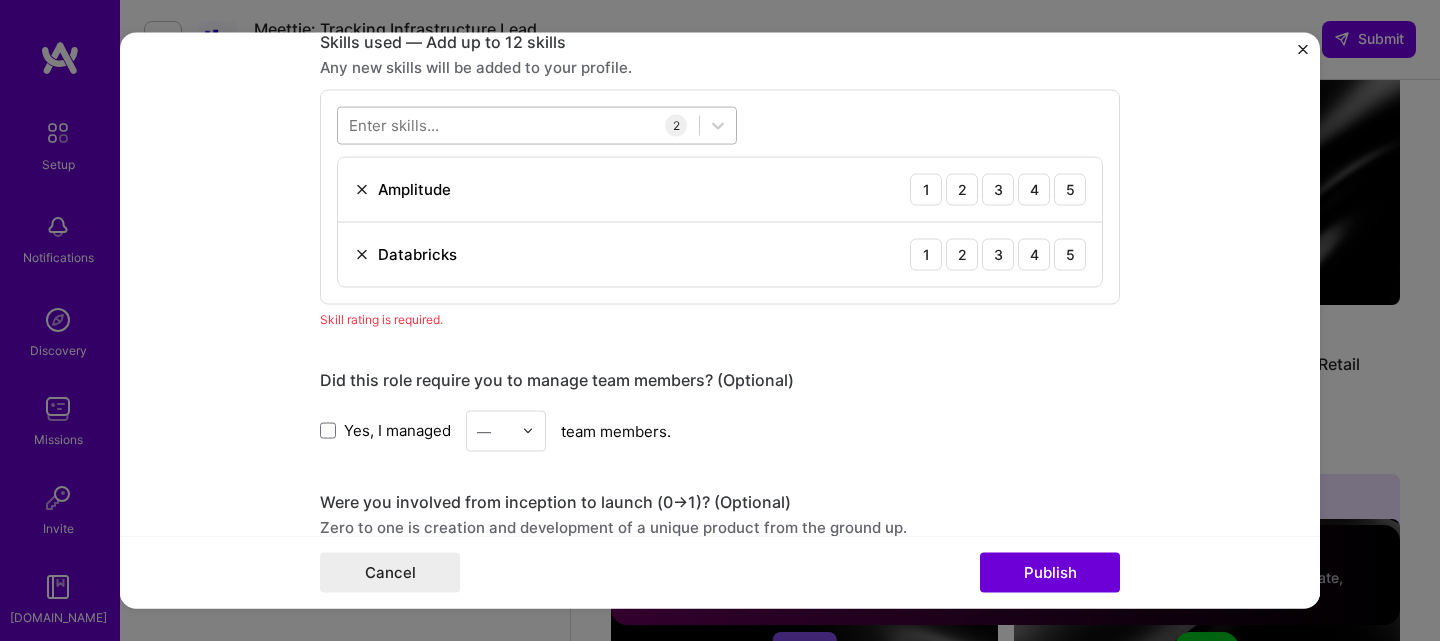 click at bounding box center (518, 125) 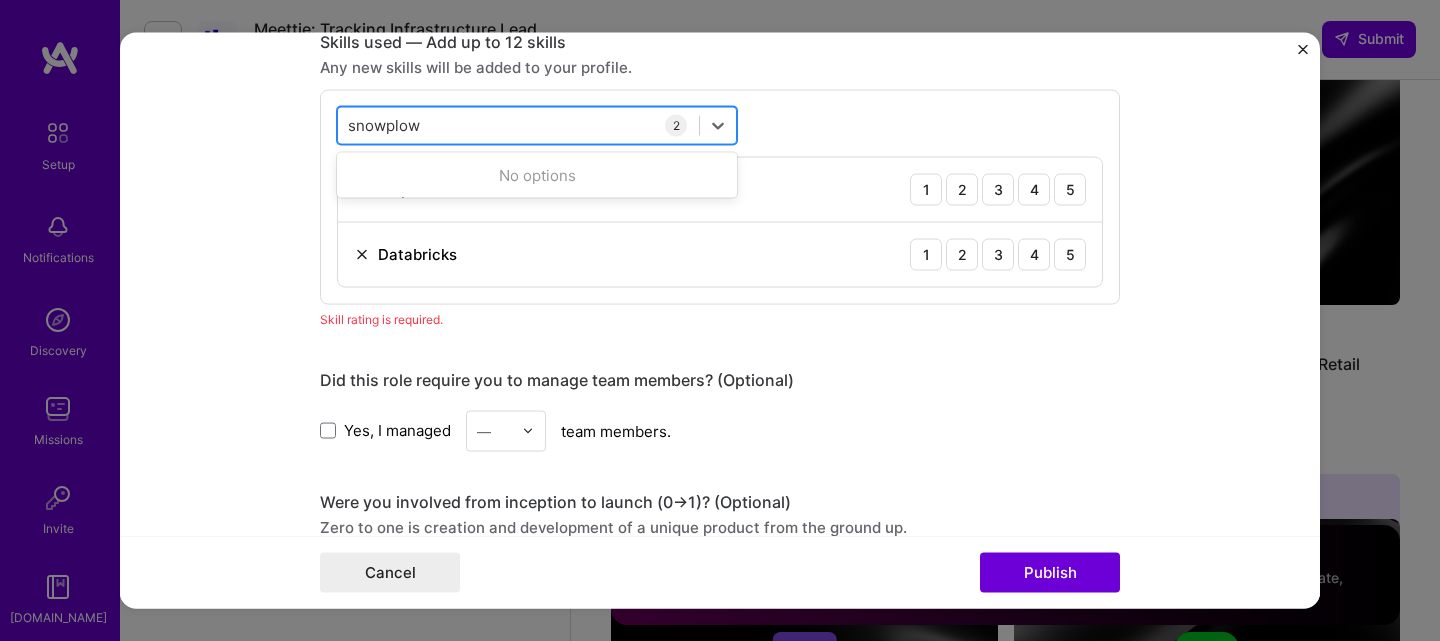 click on "snowplow snowplow" at bounding box center [518, 125] 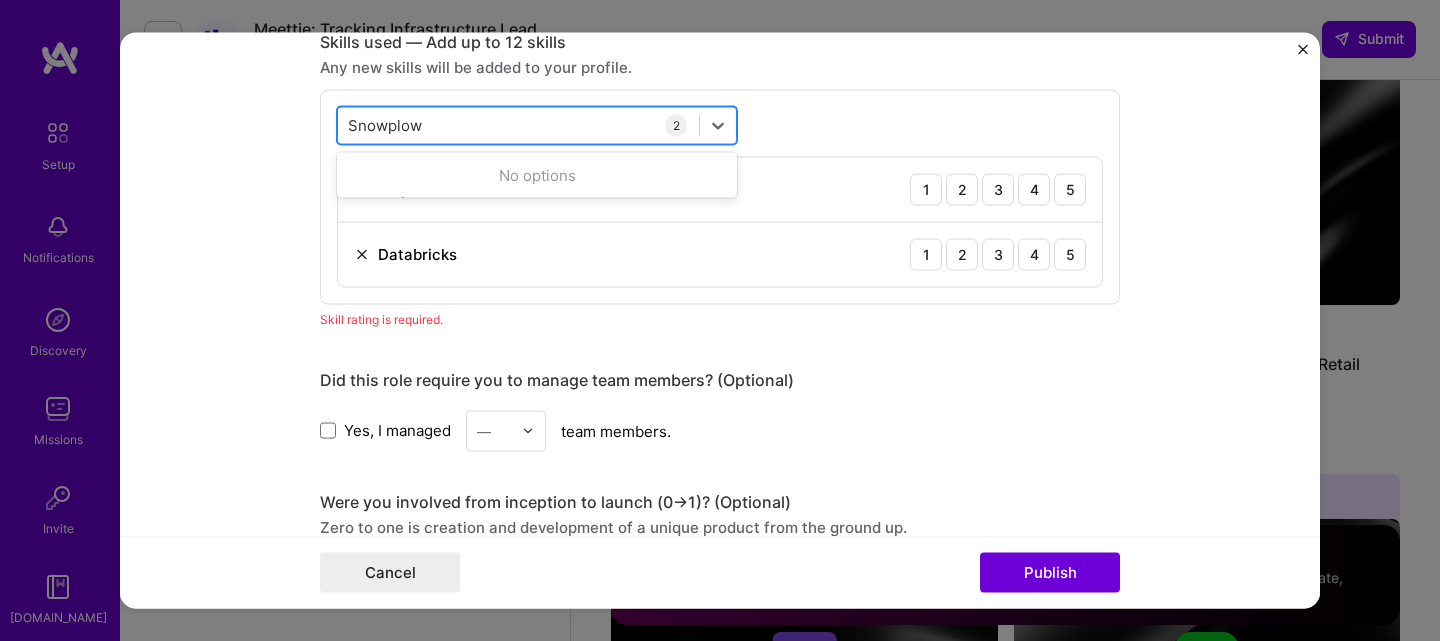 click on "Snowplow" at bounding box center [385, 125] 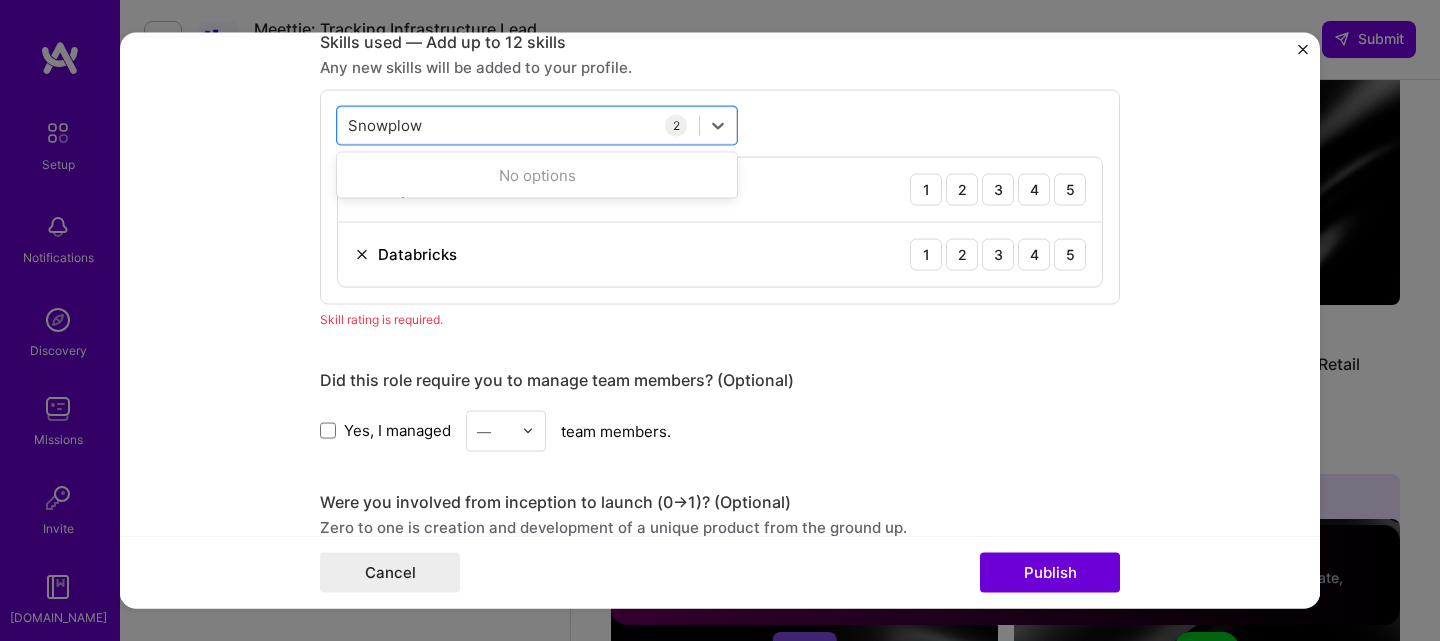 click on "No options" at bounding box center (537, 174) 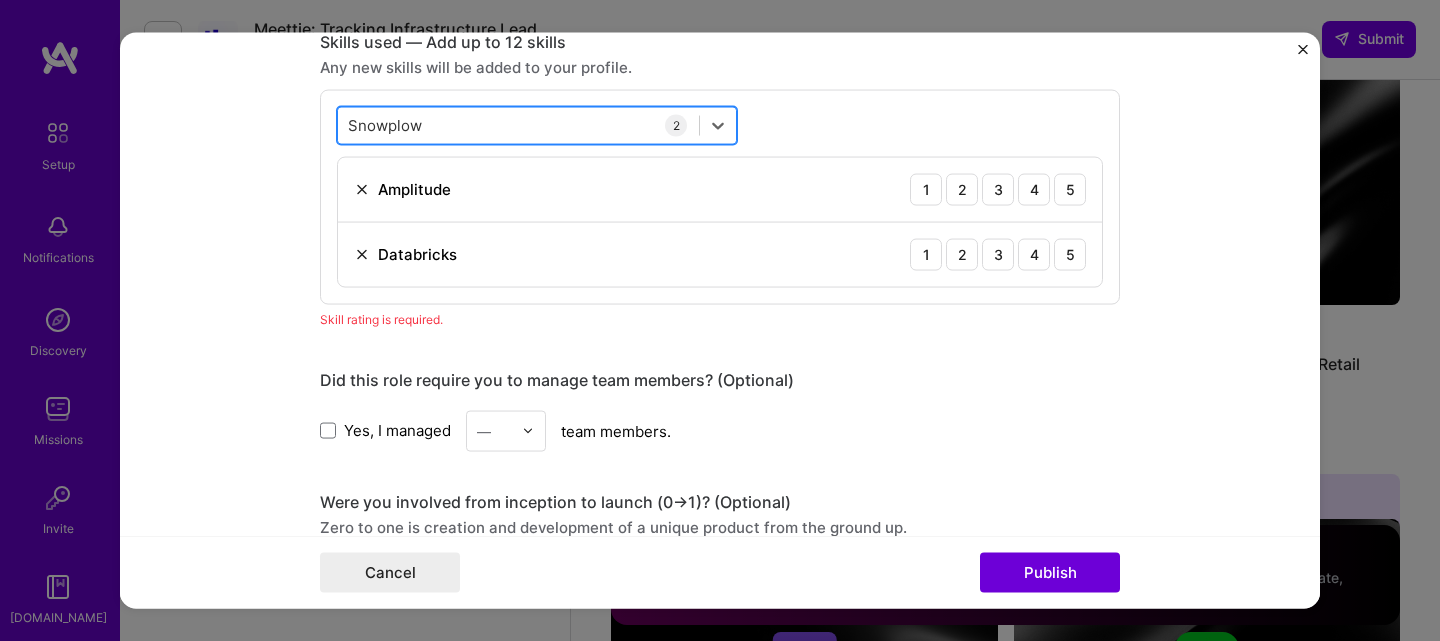 click on "Snowplow Snowplow" at bounding box center [518, 125] 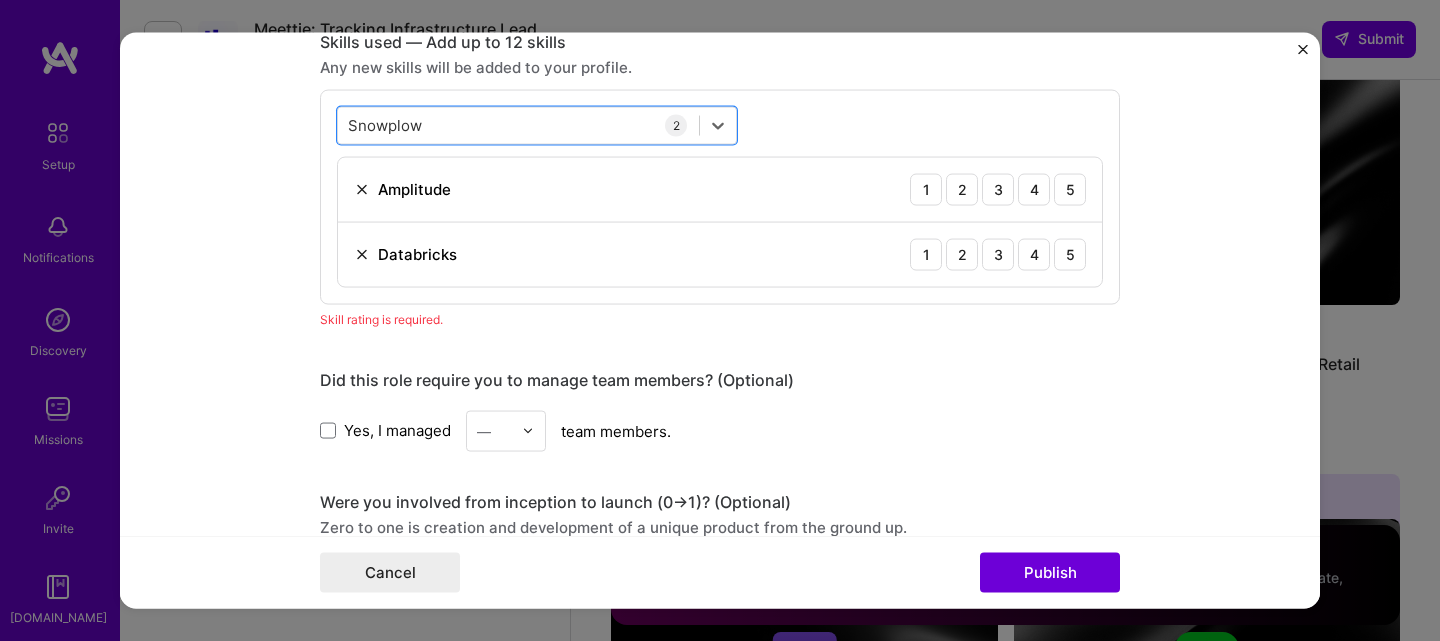 click on "Editing suggested project This project is suggested based on your LinkedIn, resume or [DOMAIN_NAME] activity. Project title Global Analytics Implementation Company FedEx
Project industry Industry 2 Project Link (Optional)
Drag and drop an image or   Upload file Upload file We recommend uploading at least 4 images. 1600x1200px or higher recommended. Max 5MB each. Role Analytics Instrumentation Specialist a.i. Analytics Engineer [DATE]
to [DATE]
I’m still working on this project Skills used — Add up to 12 skills Any new skills will be added to your profile.   Select is focused ,type to refine list, press Down to open the menu,  press left to focus selected values Snowplow Snowplow 2 Amplitude 1 2 3 4 5 Databricks 1 2 3 4 5 Skill rating is required. Did this role require you to manage team members? (Optional) Yes, I managed — team members. ->  1)? (Optional) Add metrics (Optional)" at bounding box center (720, 320) 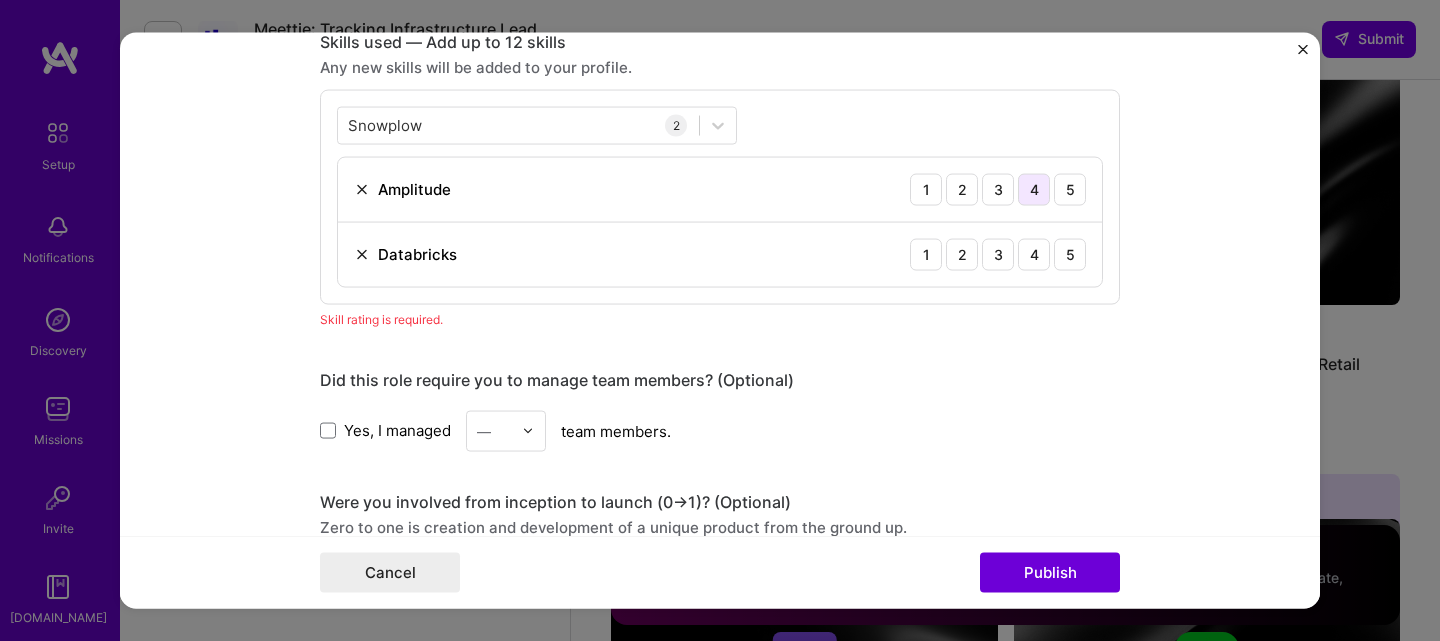 click on "4" at bounding box center [1034, 189] 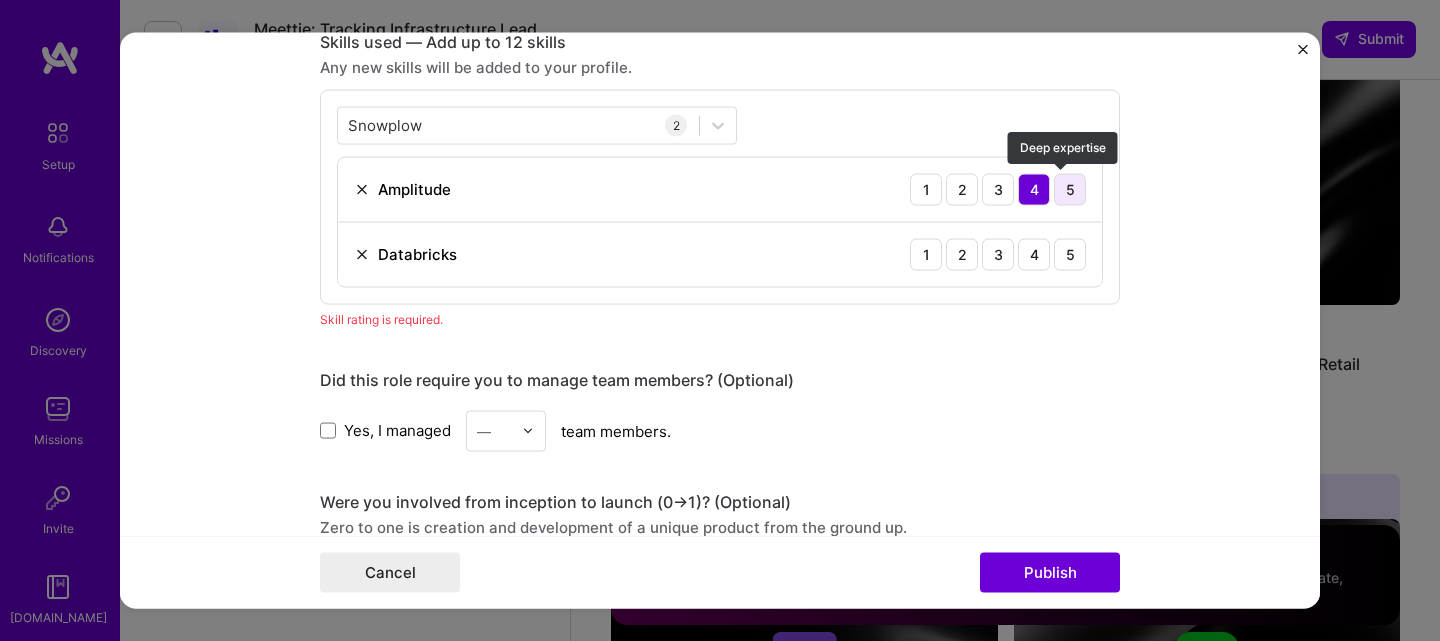 click on "5" at bounding box center (1070, 189) 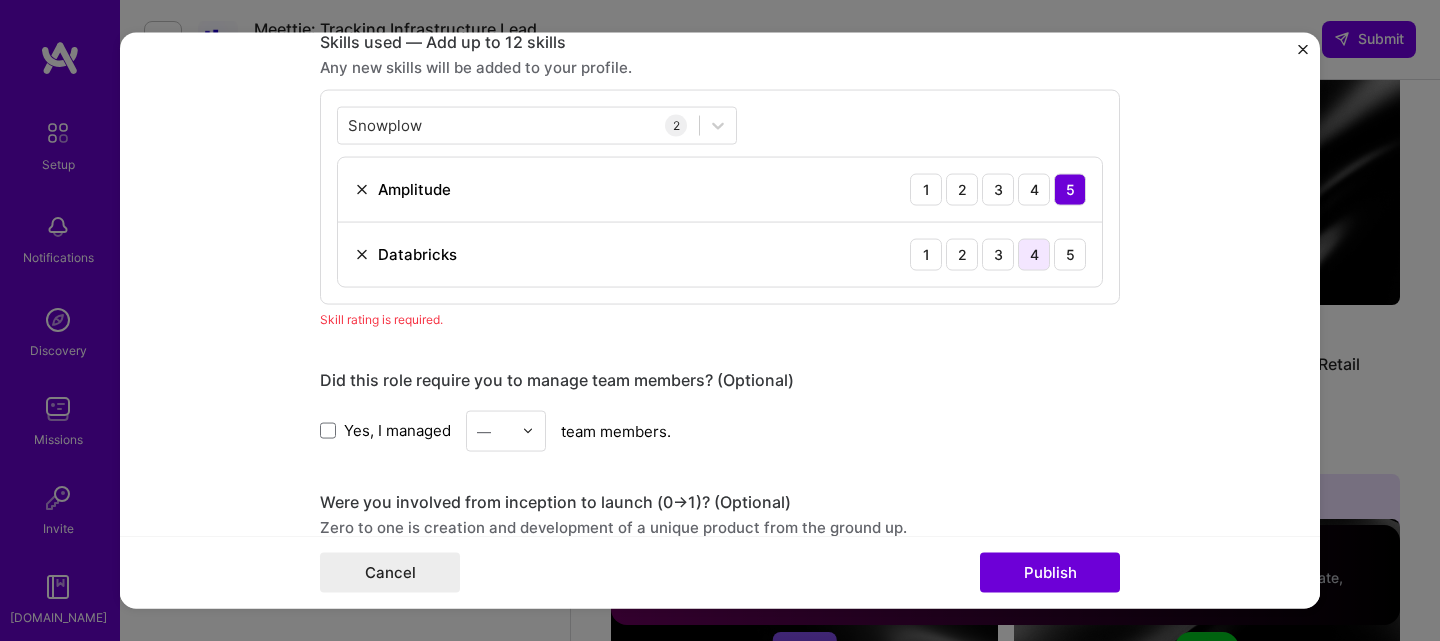 click on "4" at bounding box center [1034, 254] 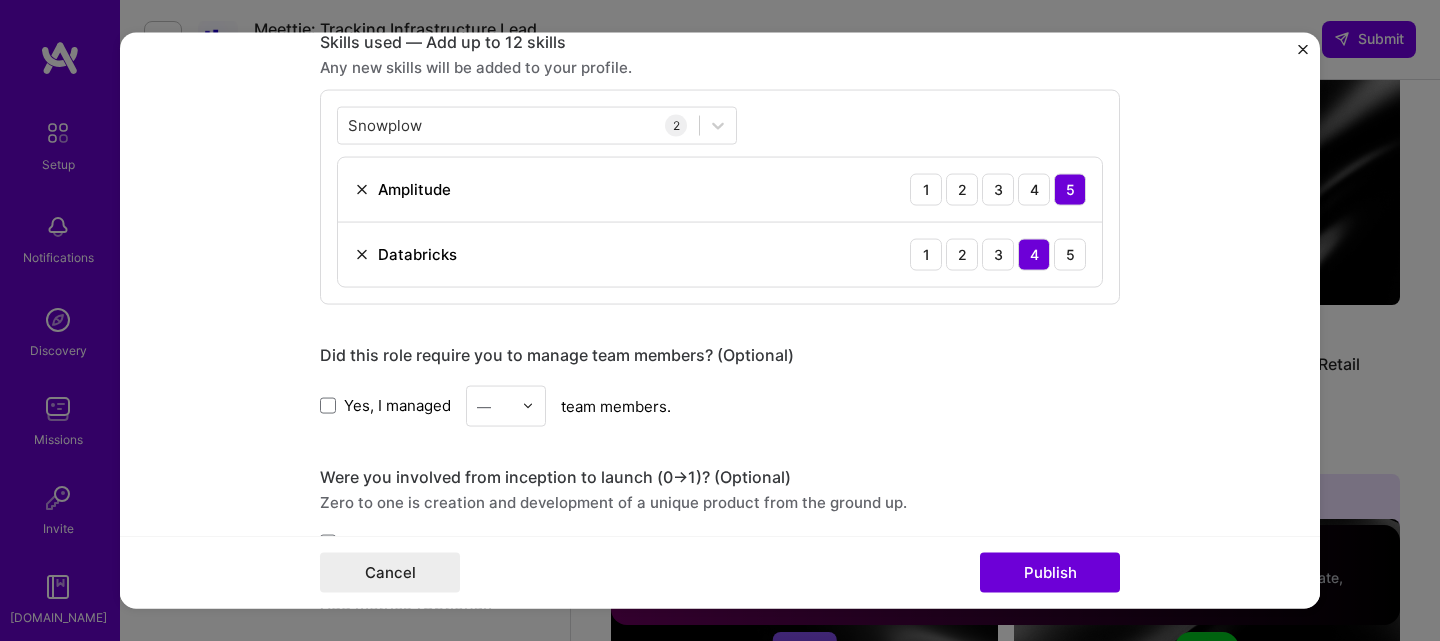 scroll, scrollTop: 1101, scrollLeft: 0, axis: vertical 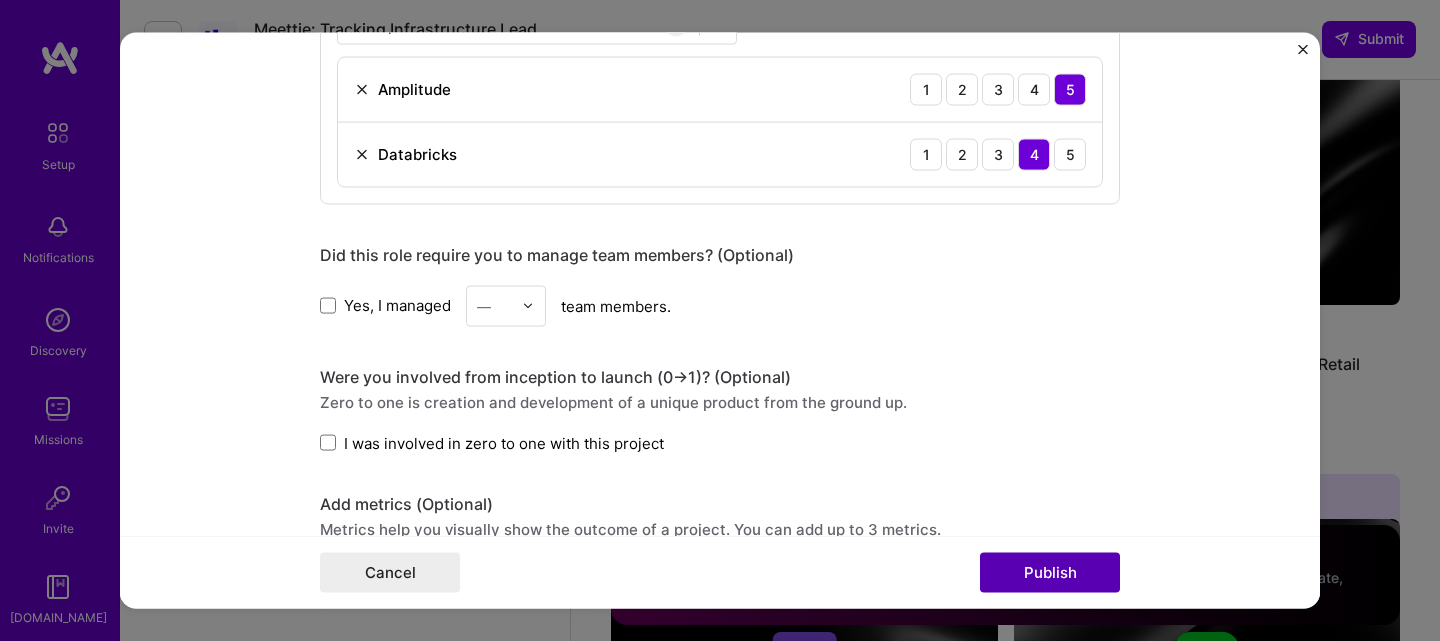 click on "Publish" at bounding box center [1050, 573] 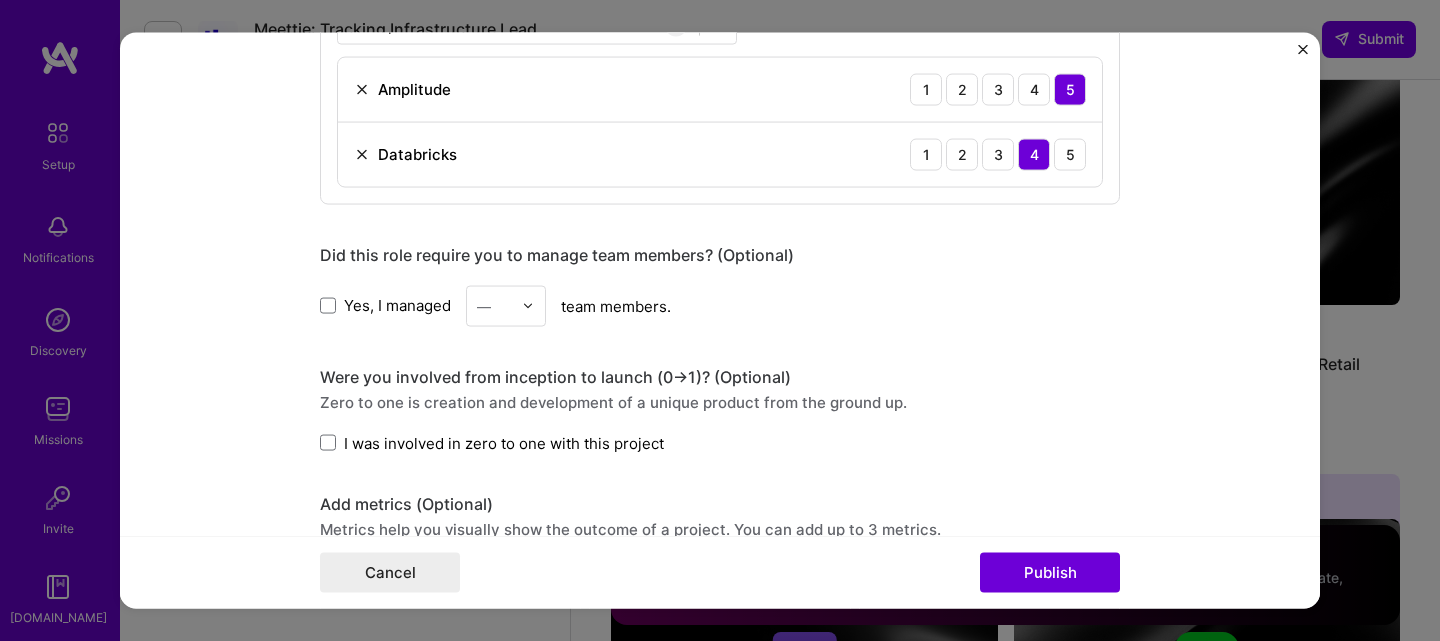 type 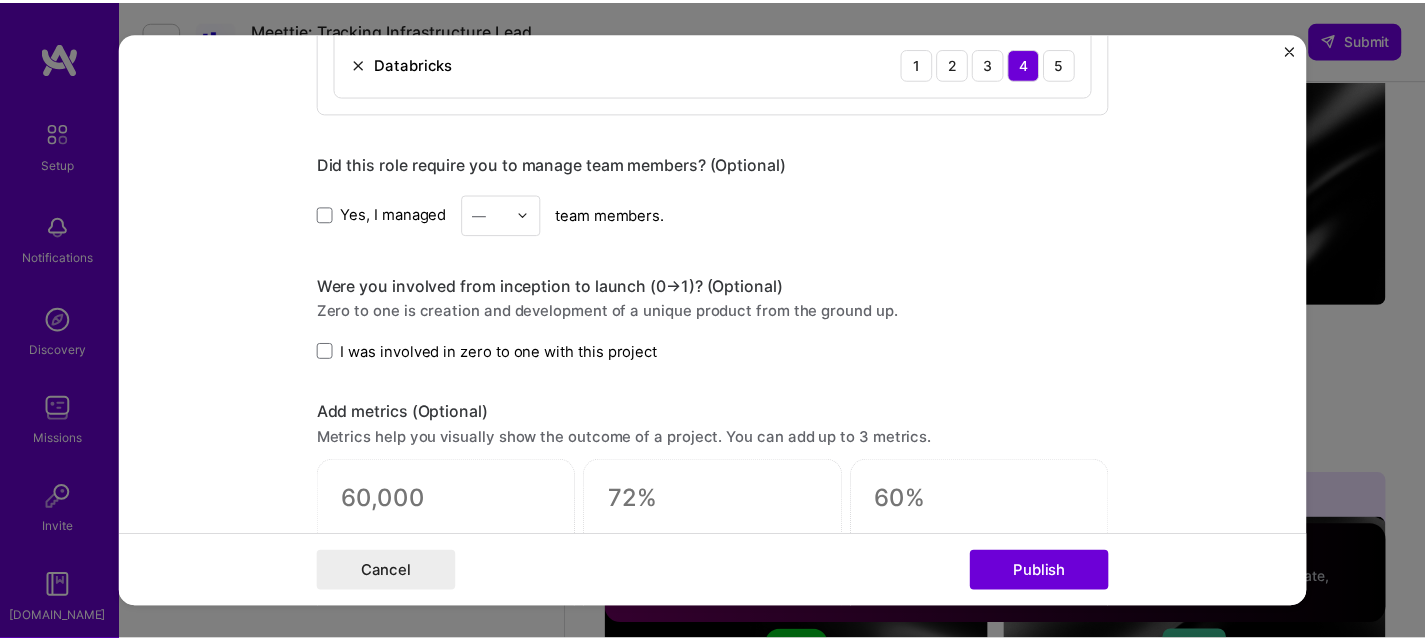 scroll, scrollTop: 1010, scrollLeft: 0, axis: vertical 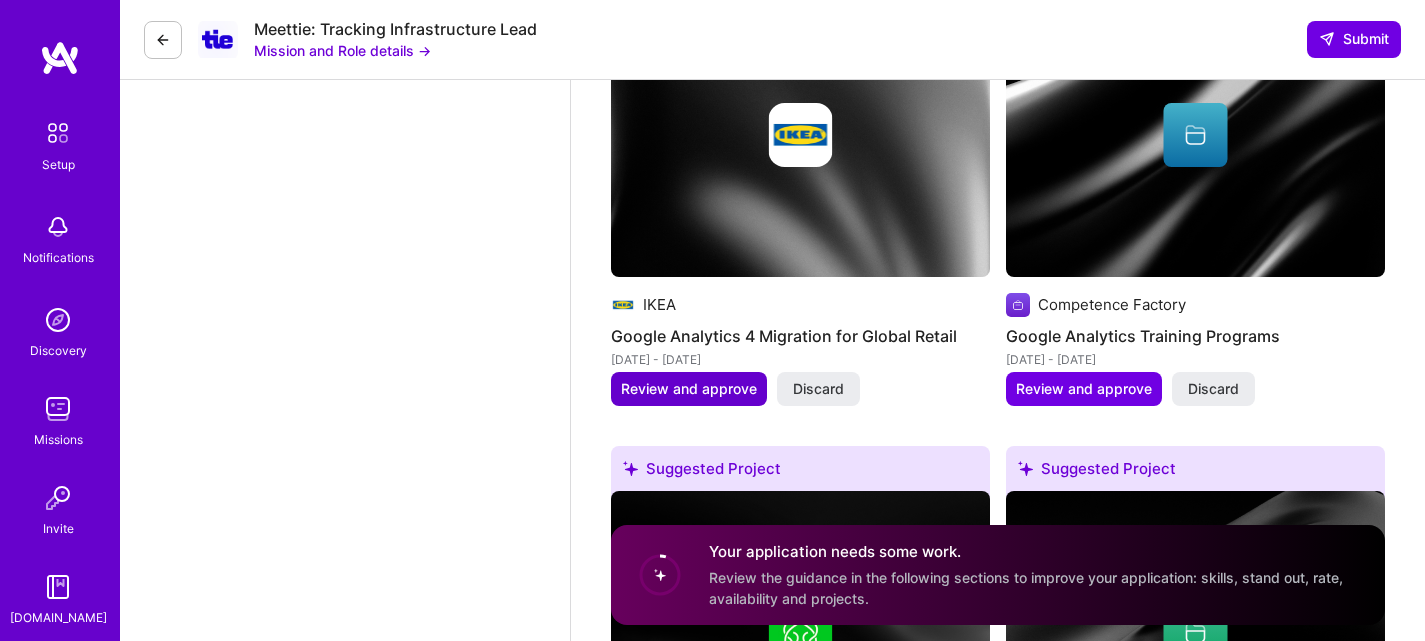 click on "Review and approve" at bounding box center (689, 389) 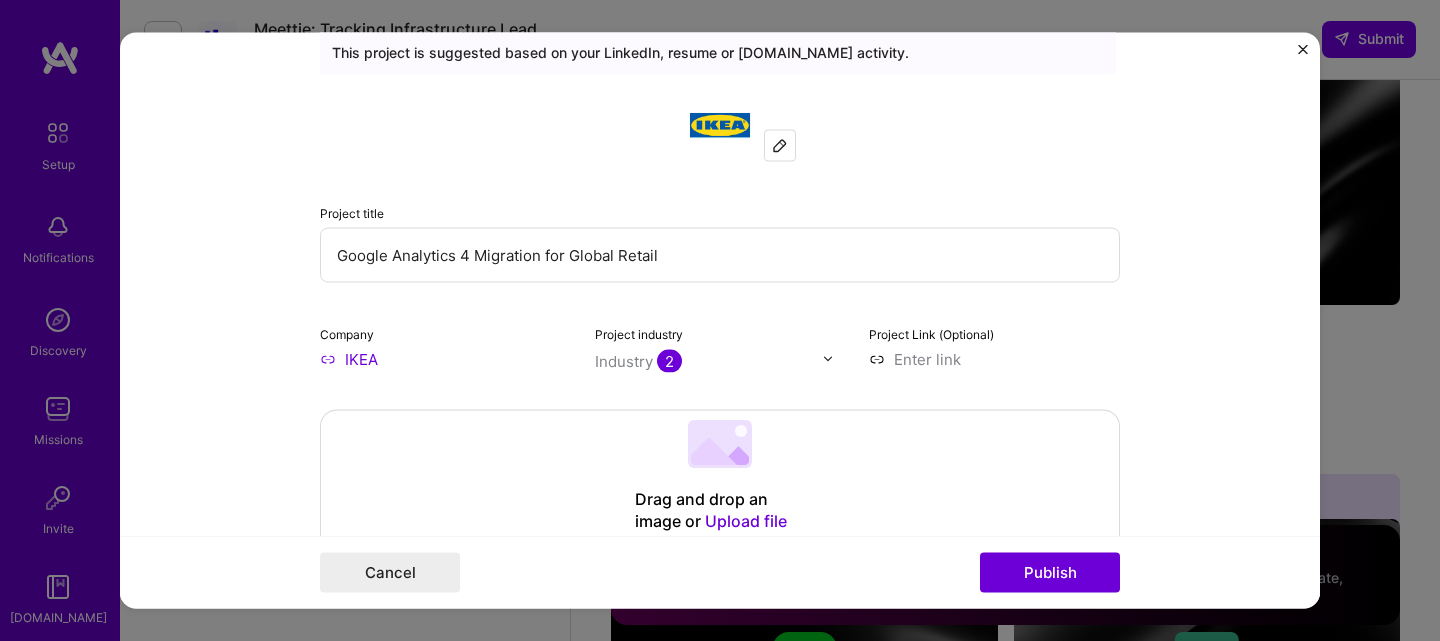 scroll, scrollTop: 200, scrollLeft: 0, axis: vertical 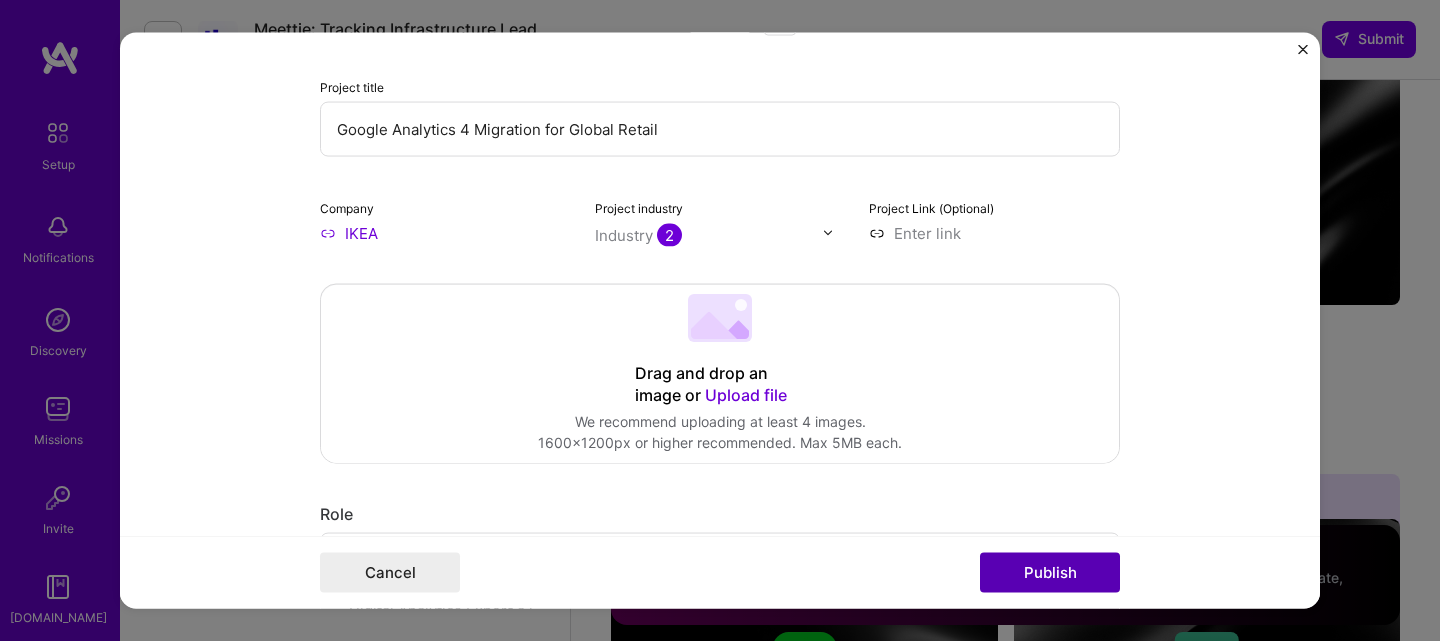 click on "Publish" at bounding box center (1050, 573) 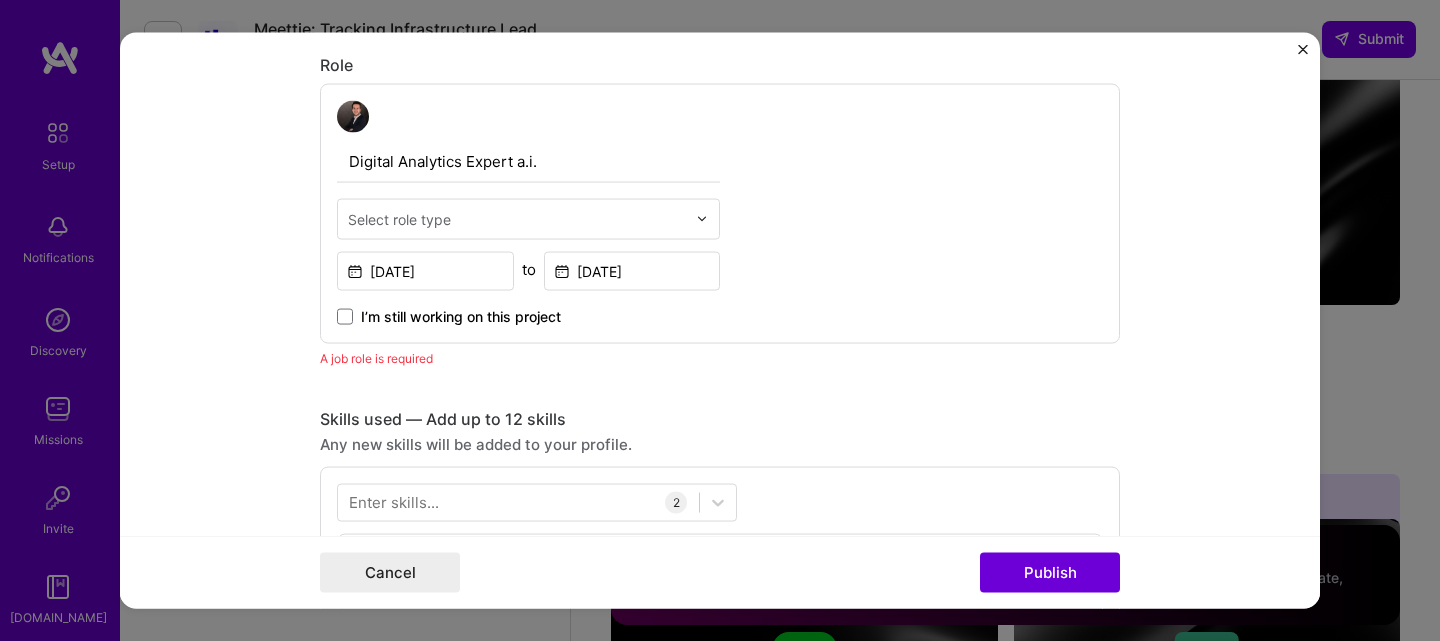 scroll, scrollTop: 672, scrollLeft: 0, axis: vertical 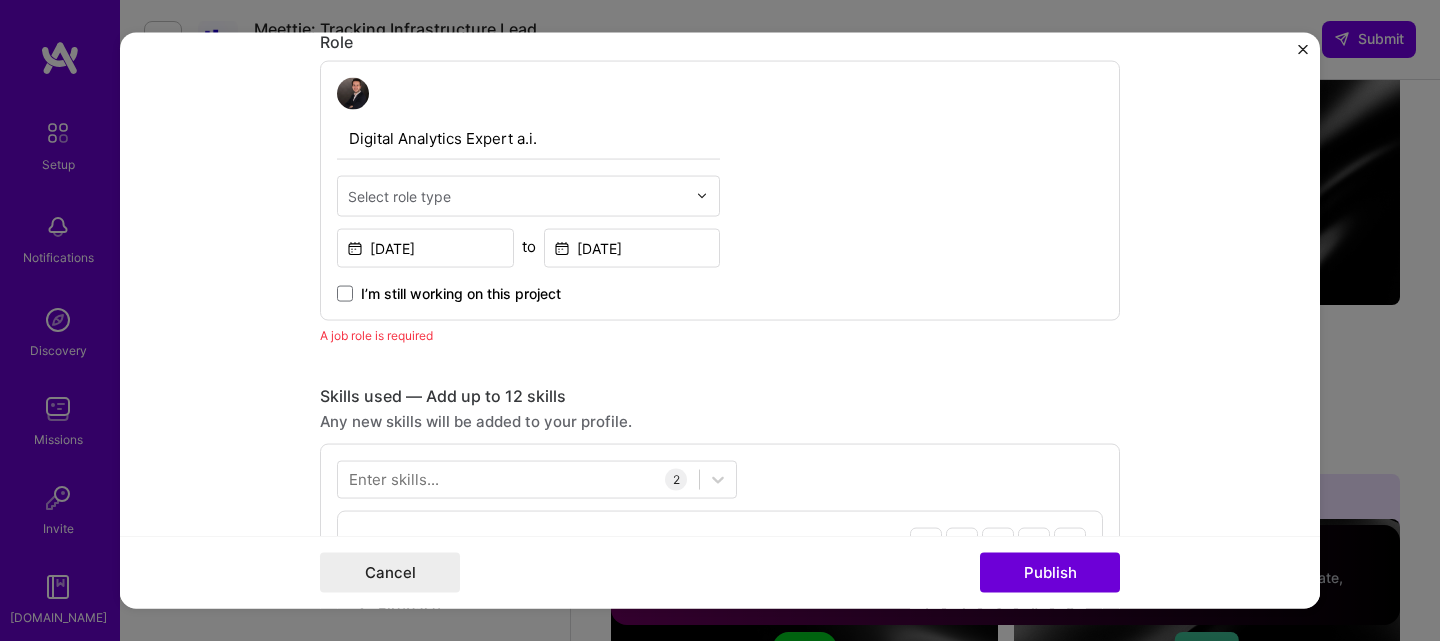 click at bounding box center [517, 195] 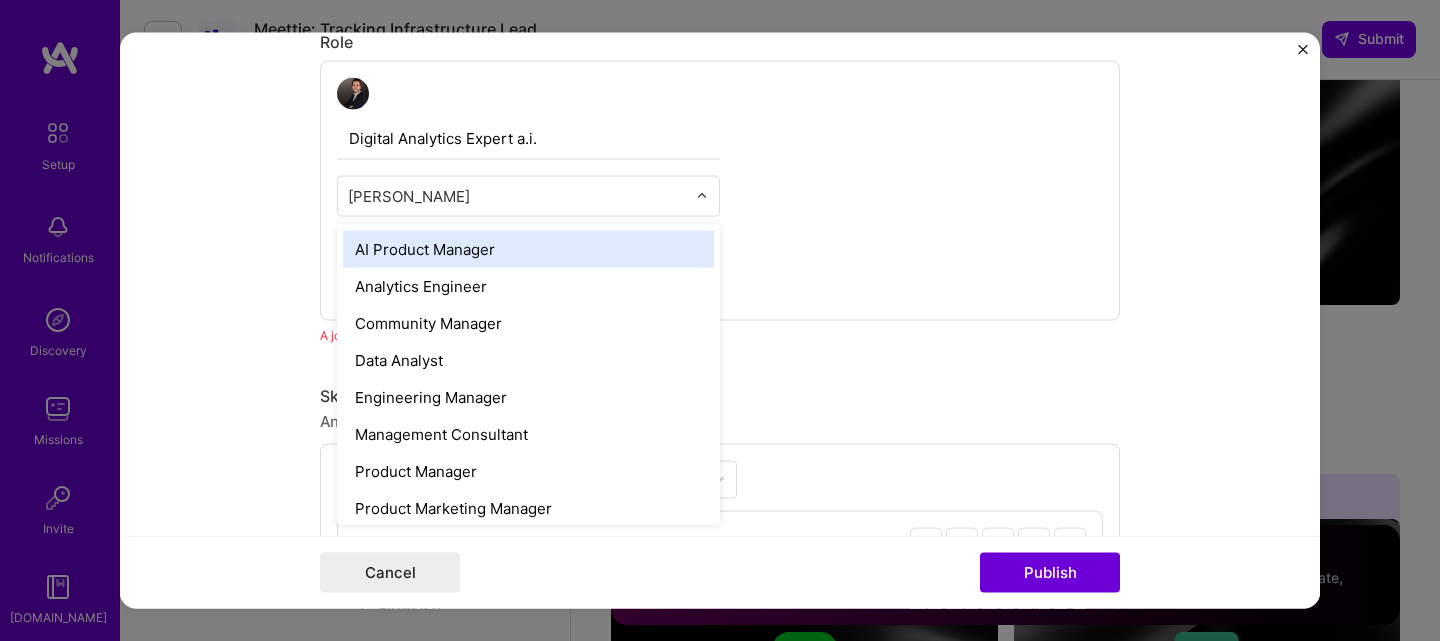 type on "anal" 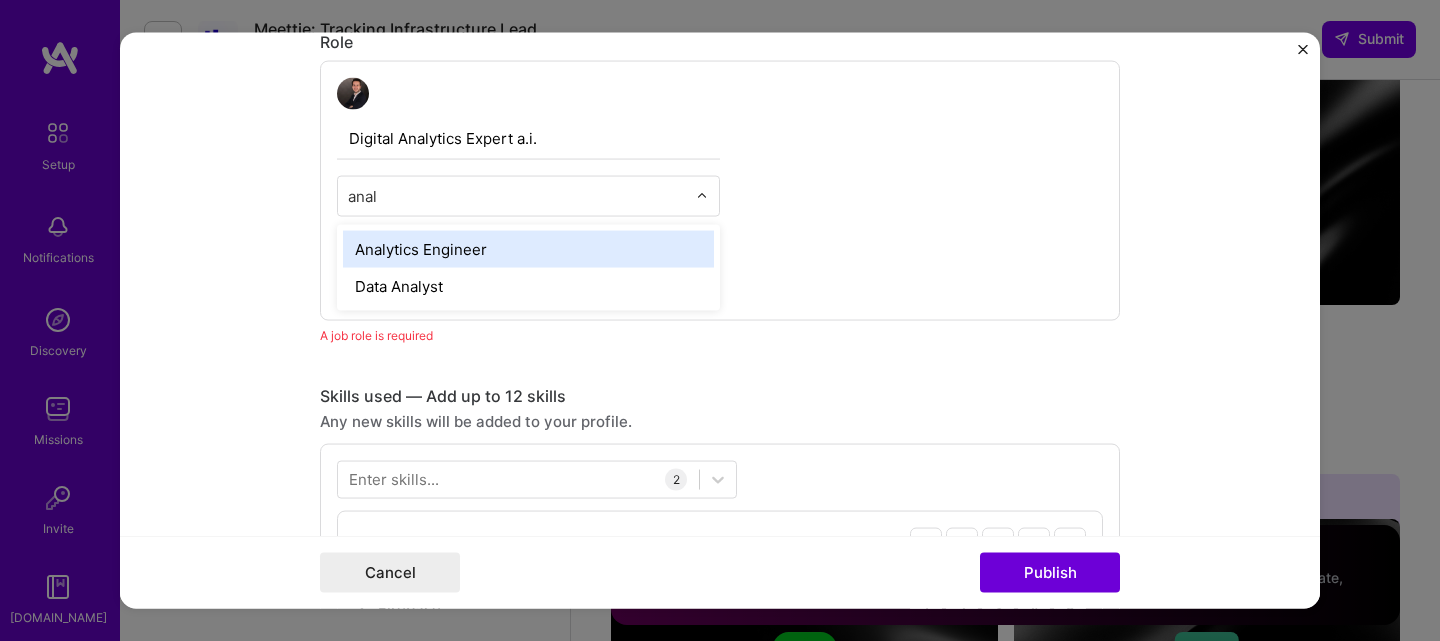 click on "Analytics Engineer" at bounding box center [528, 248] 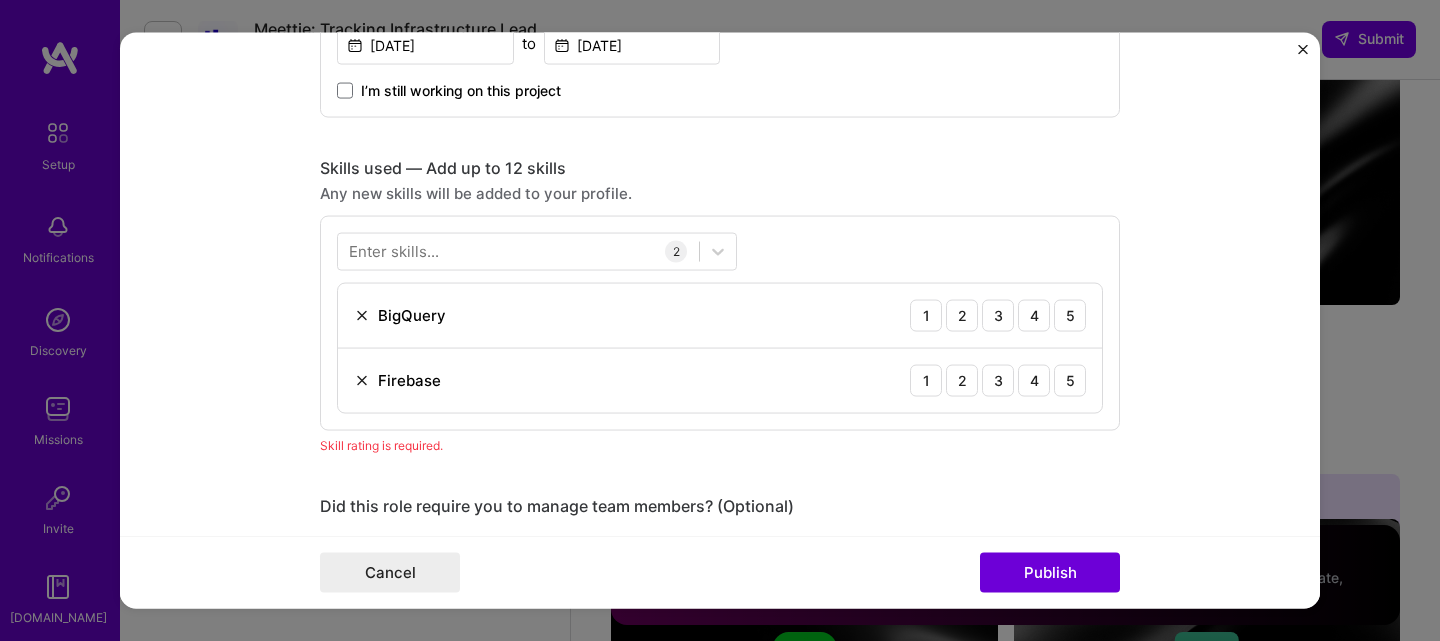 scroll, scrollTop: 972, scrollLeft: 0, axis: vertical 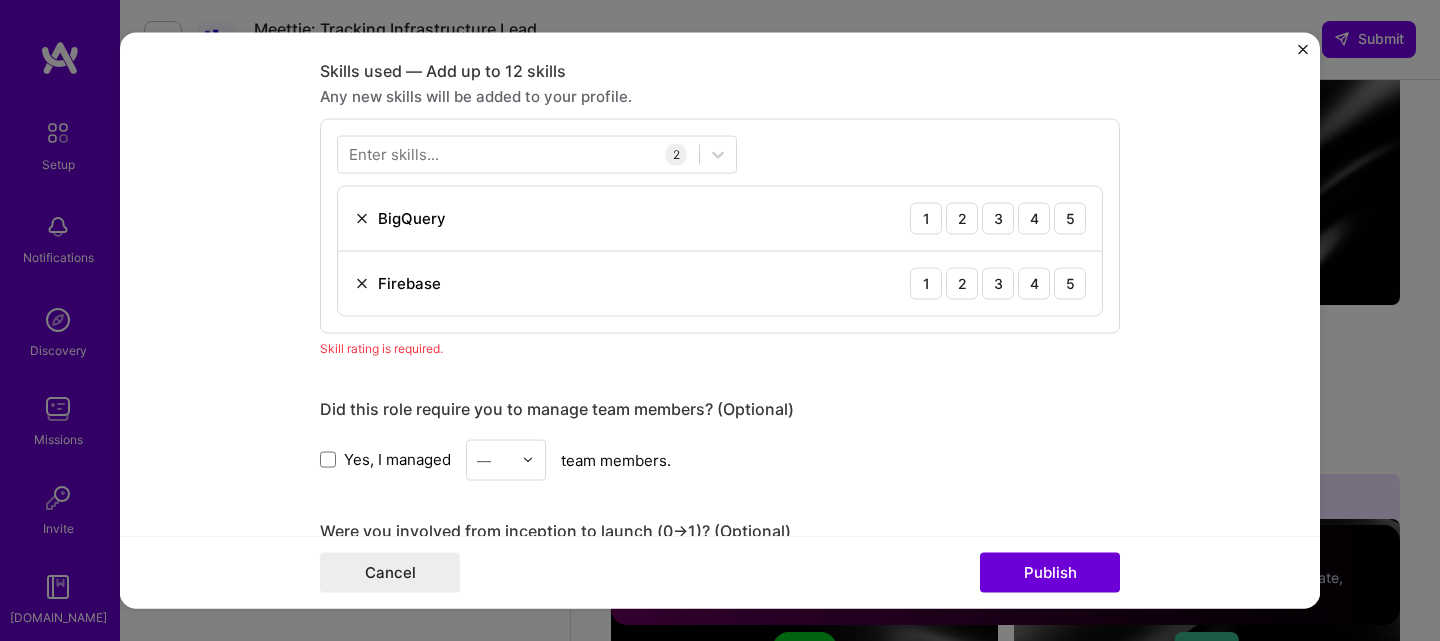 drag, startPoint x: 1030, startPoint y: 219, endPoint x: 1029, endPoint y: 262, distance: 43.011627 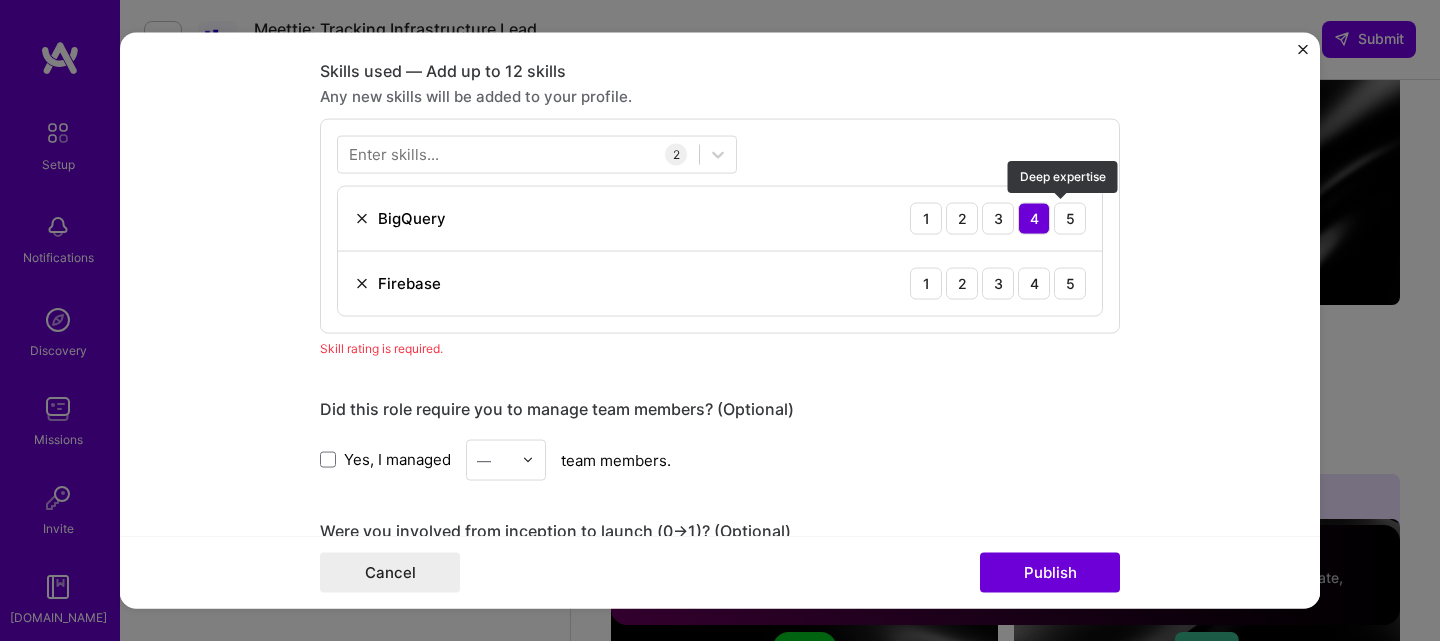 click on "5" at bounding box center [1070, 218] 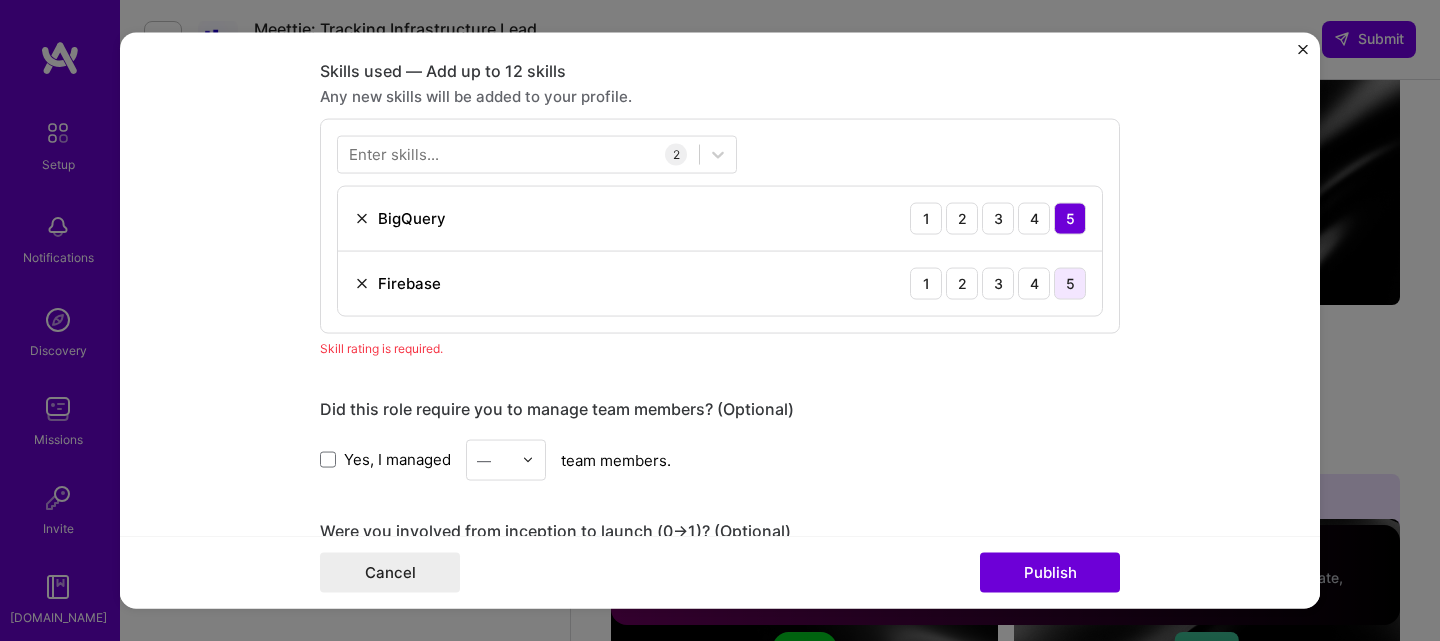 click on "5" at bounding box center [1070, 283] 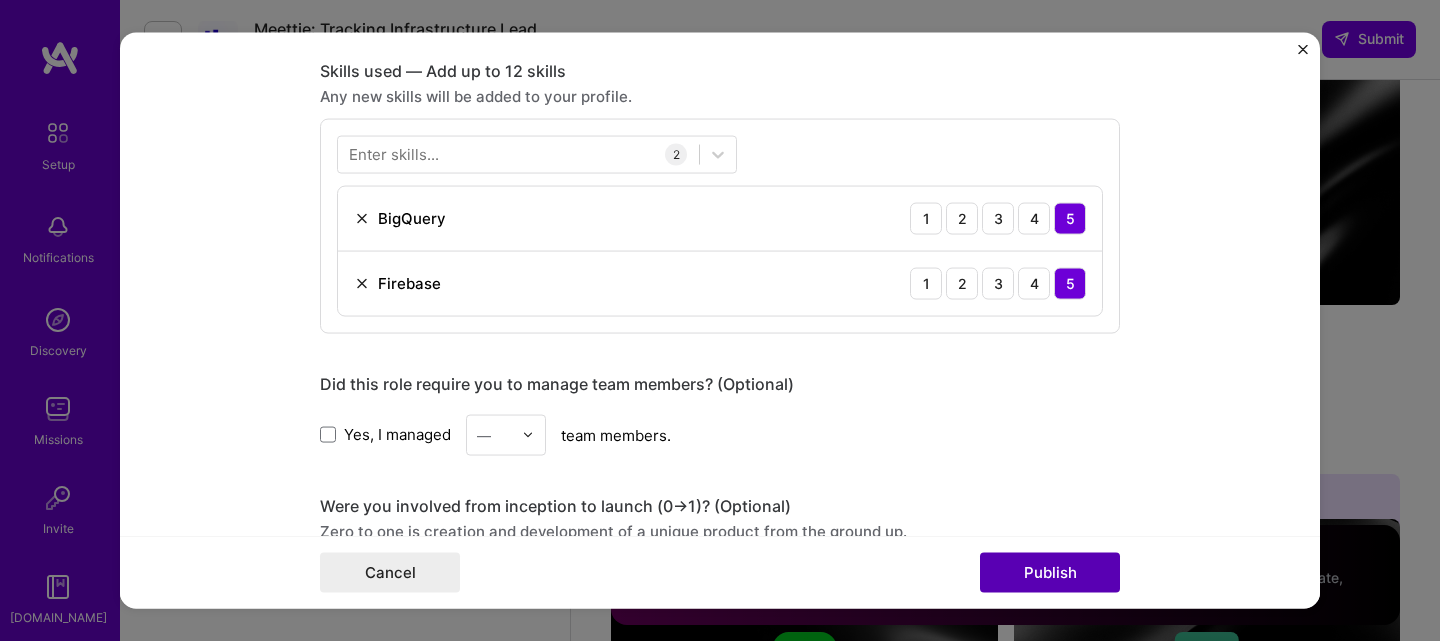 click on "Publish" at bounding box center [1050, 573] 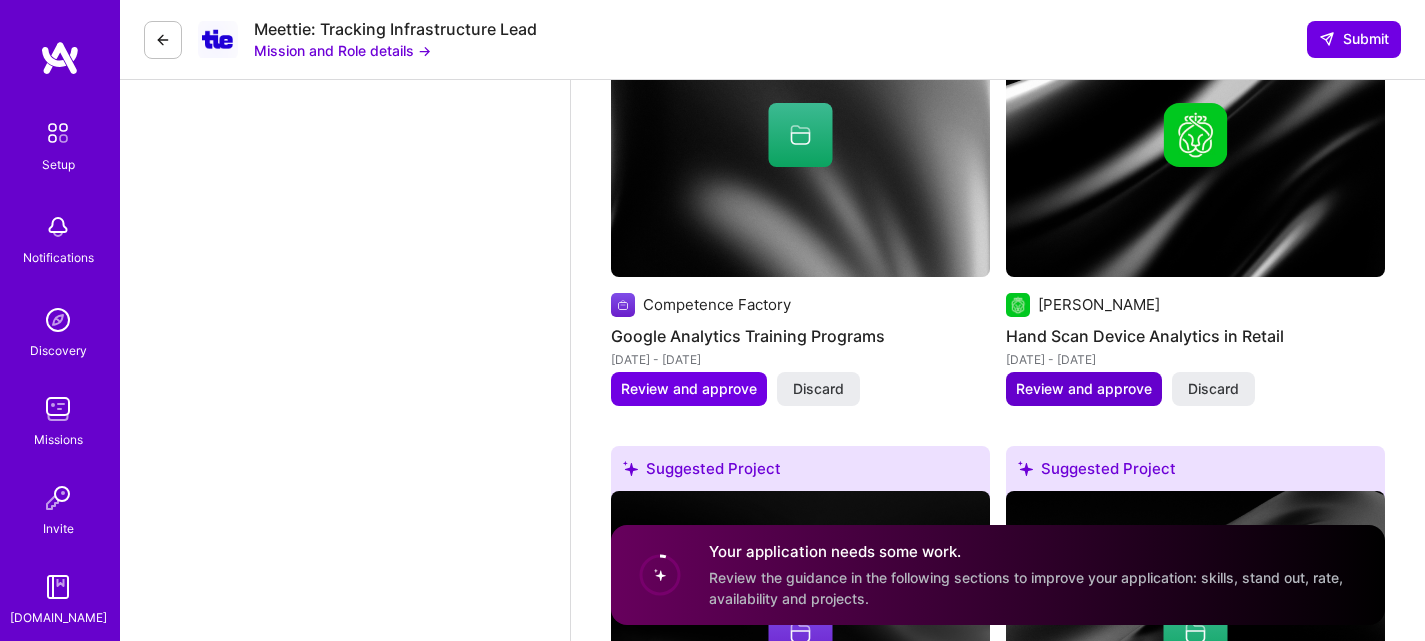 click on "Review and approve" at bounding box center (1084, 389) 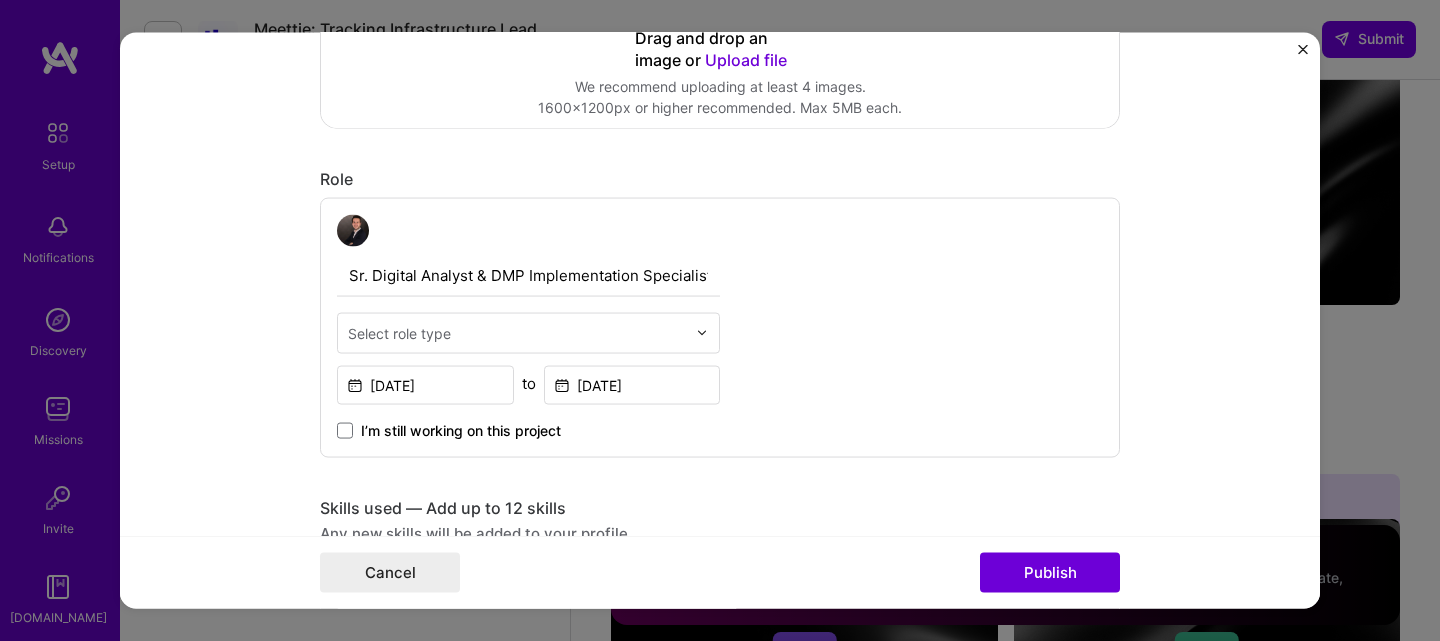 scroll, scrollTop: 600, scrollLeft: 0, axis: vertical 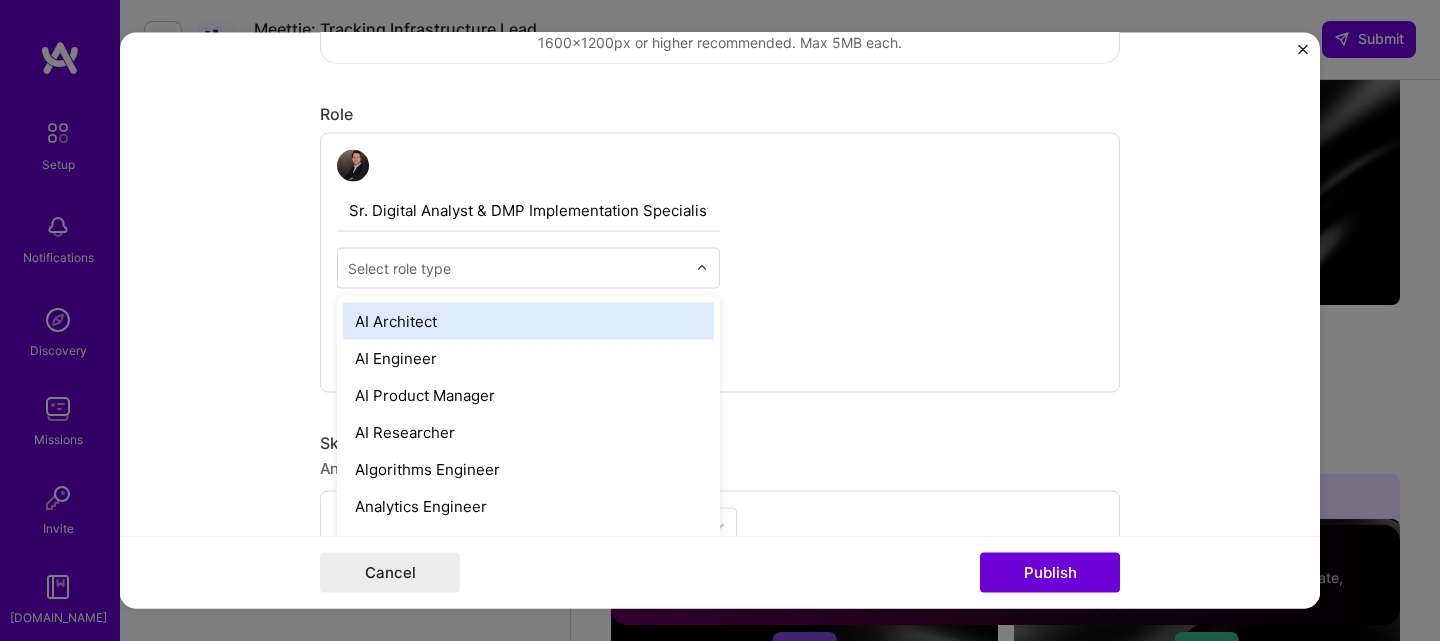 click on "Select role type" at bounding box center [517, 267] 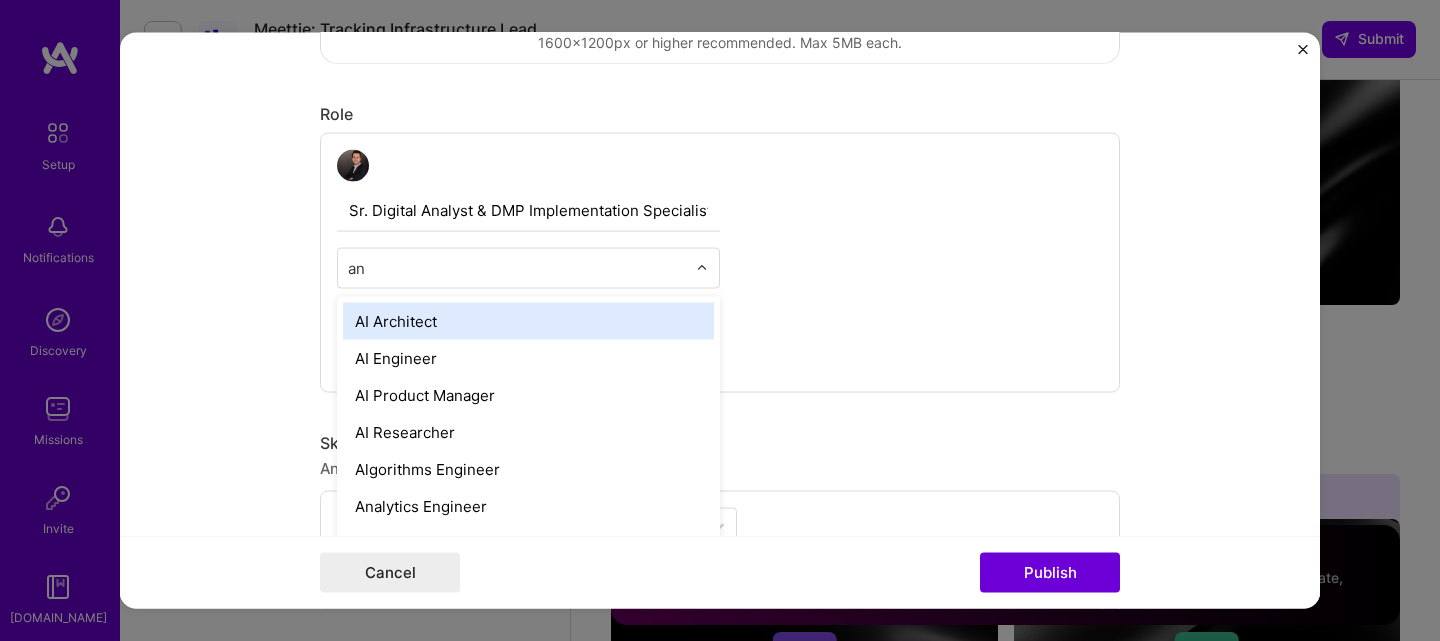 type on "[PERSON_NAME]" 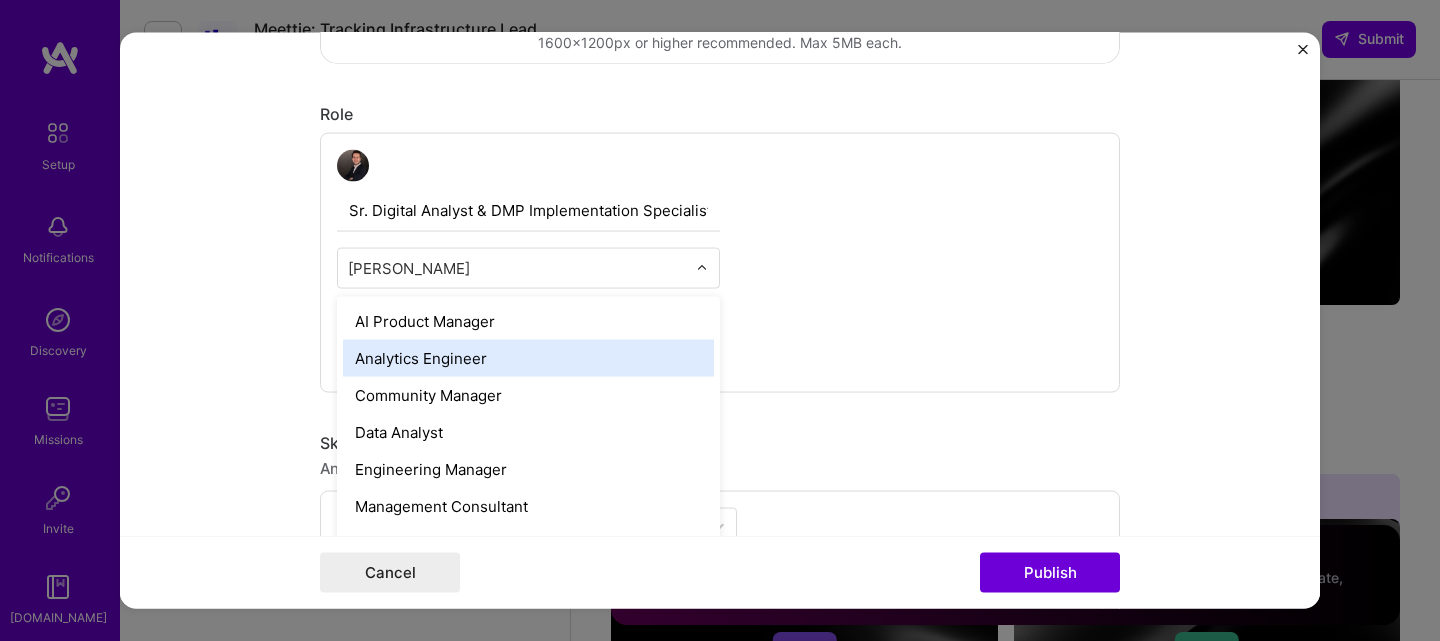 click on "Analytics Engineer" at bounding box center (528, 357) 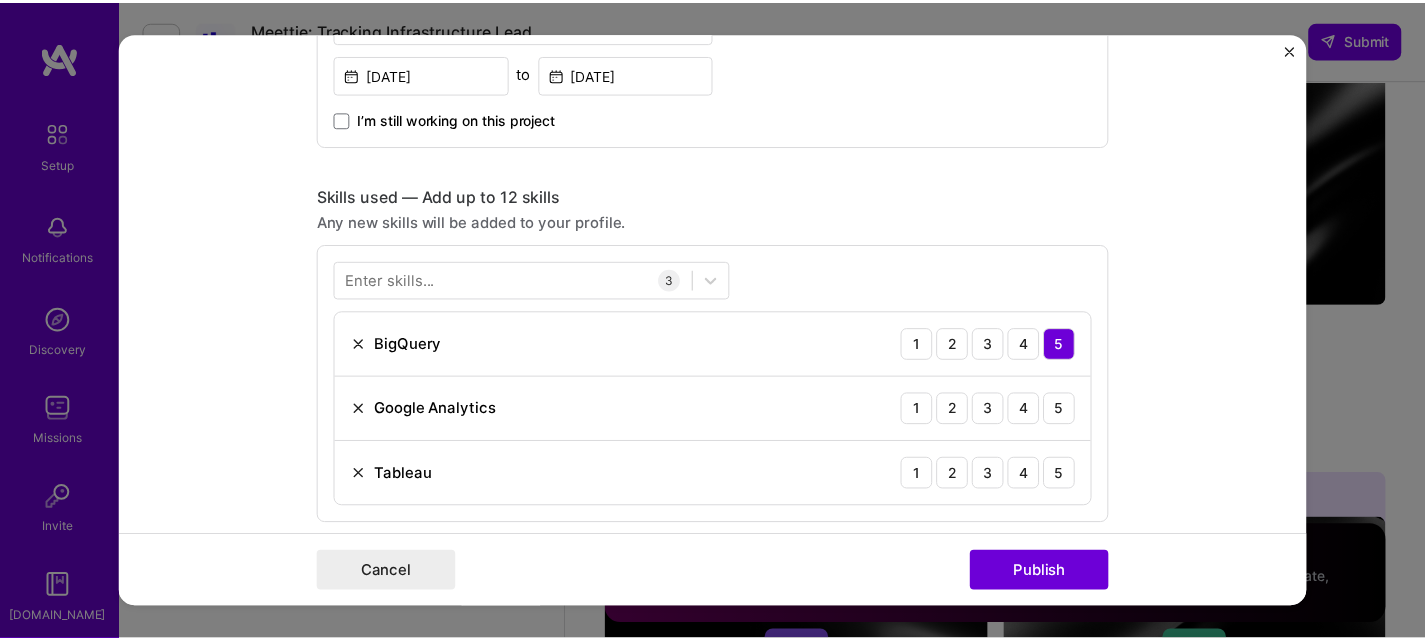 scroll, scrollTop: 900, scrollLeft: 0, axis: vertical 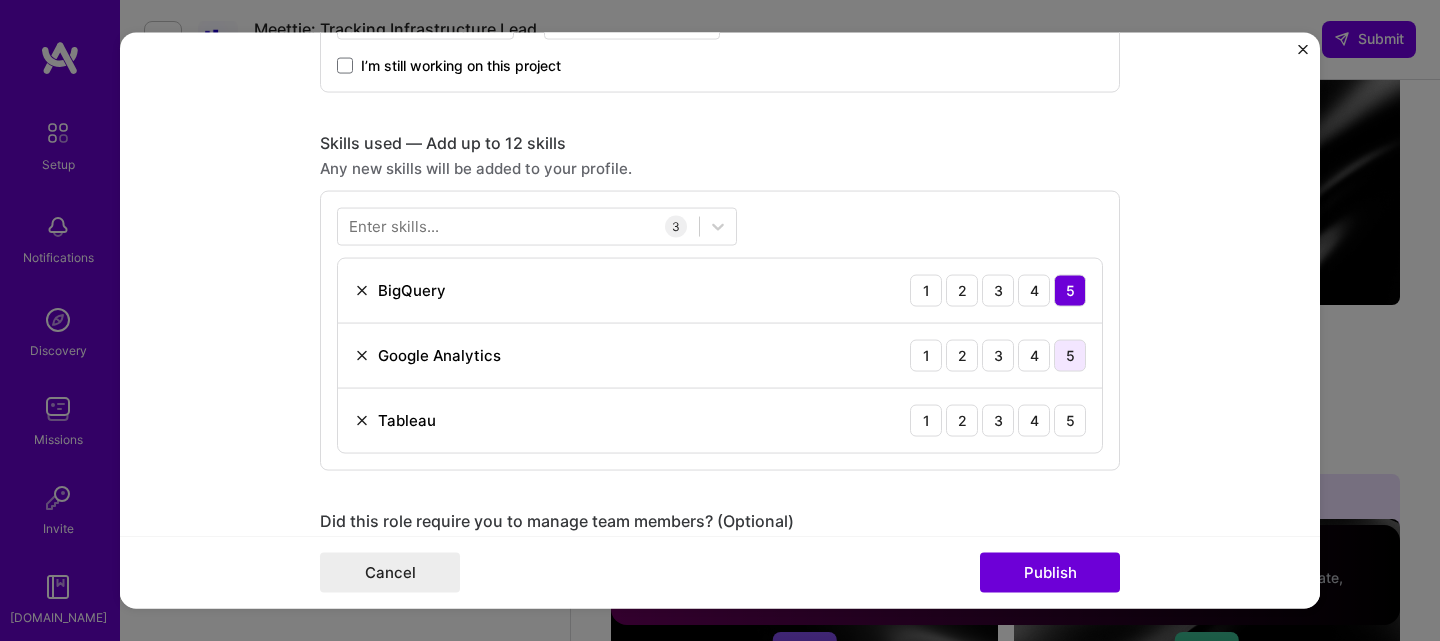 click on "5" at bounding box center [1070, 355] 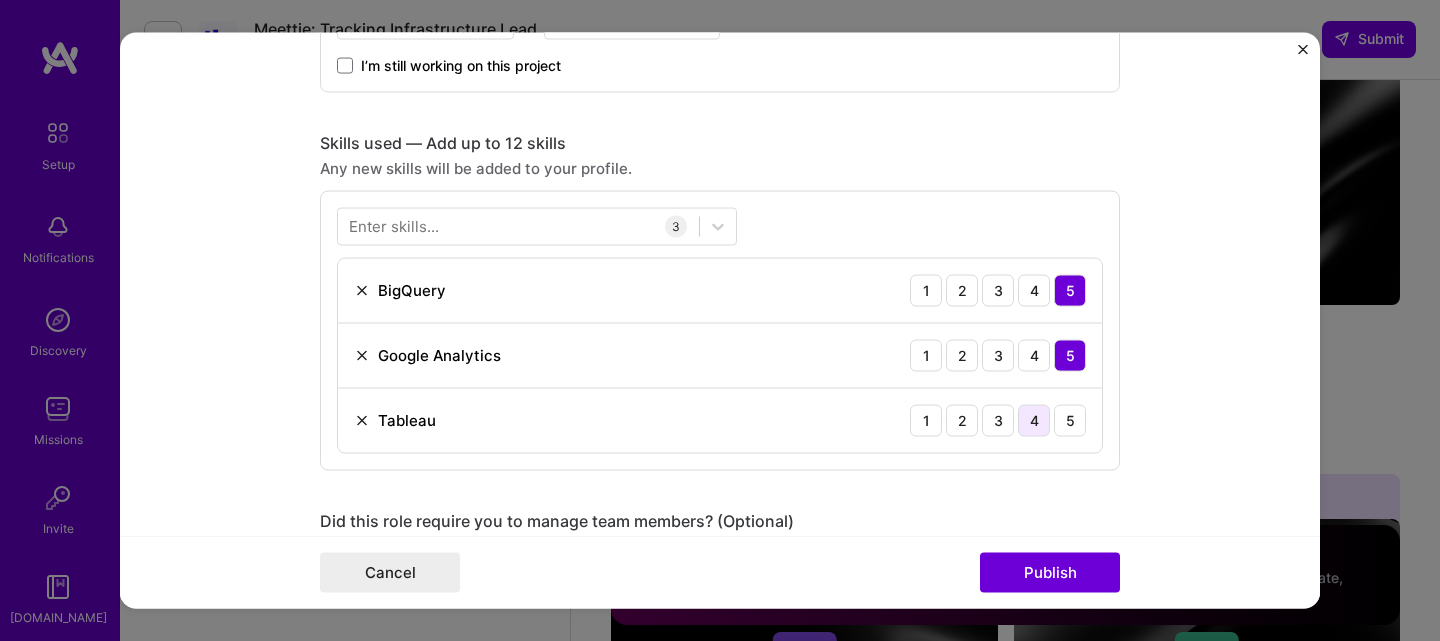 click on "4" at bounding box center [1034, 420] 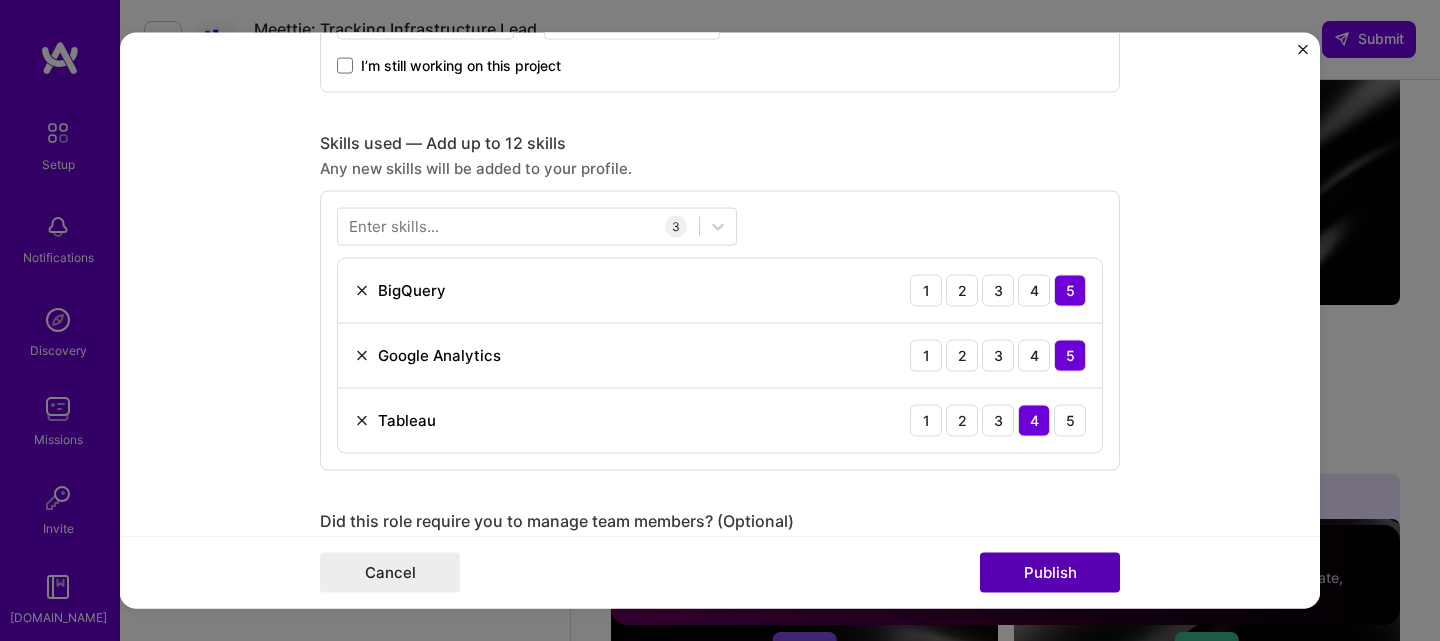 click on "Publish" at bounding box center (1050, 573) 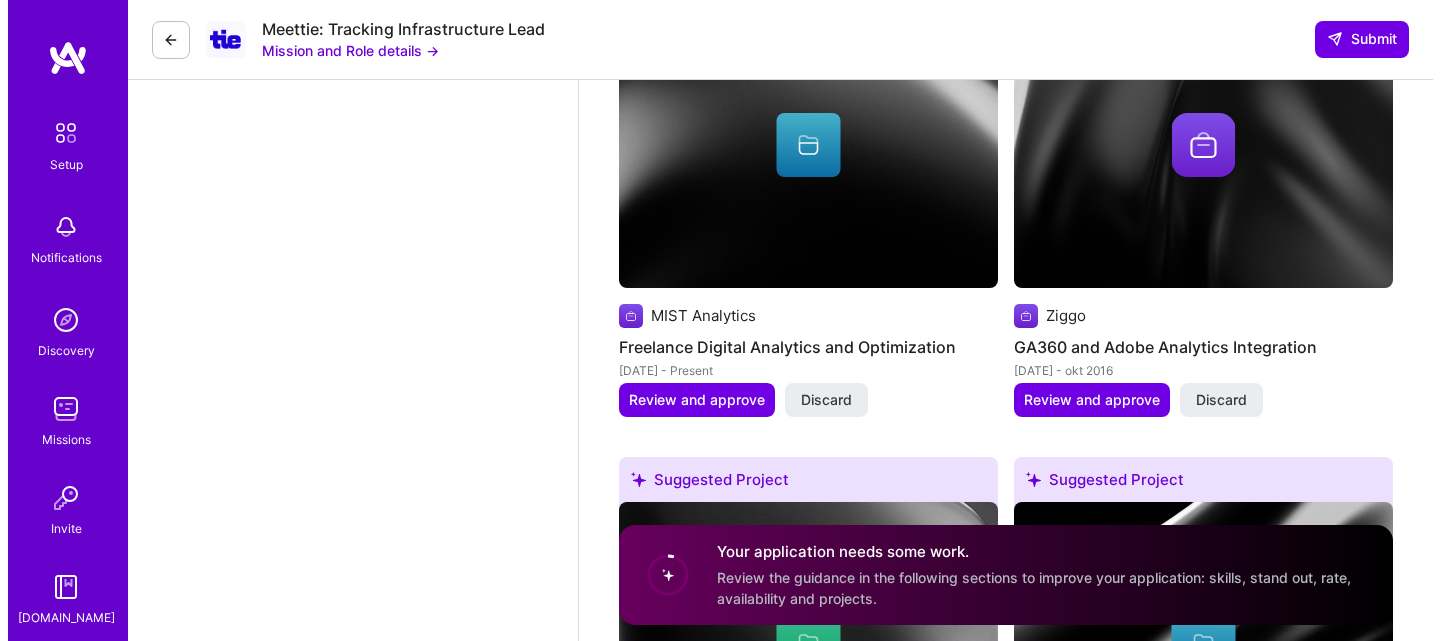 scroll, scrollTop: 5192, scrollLeft: 0, axis: vertical 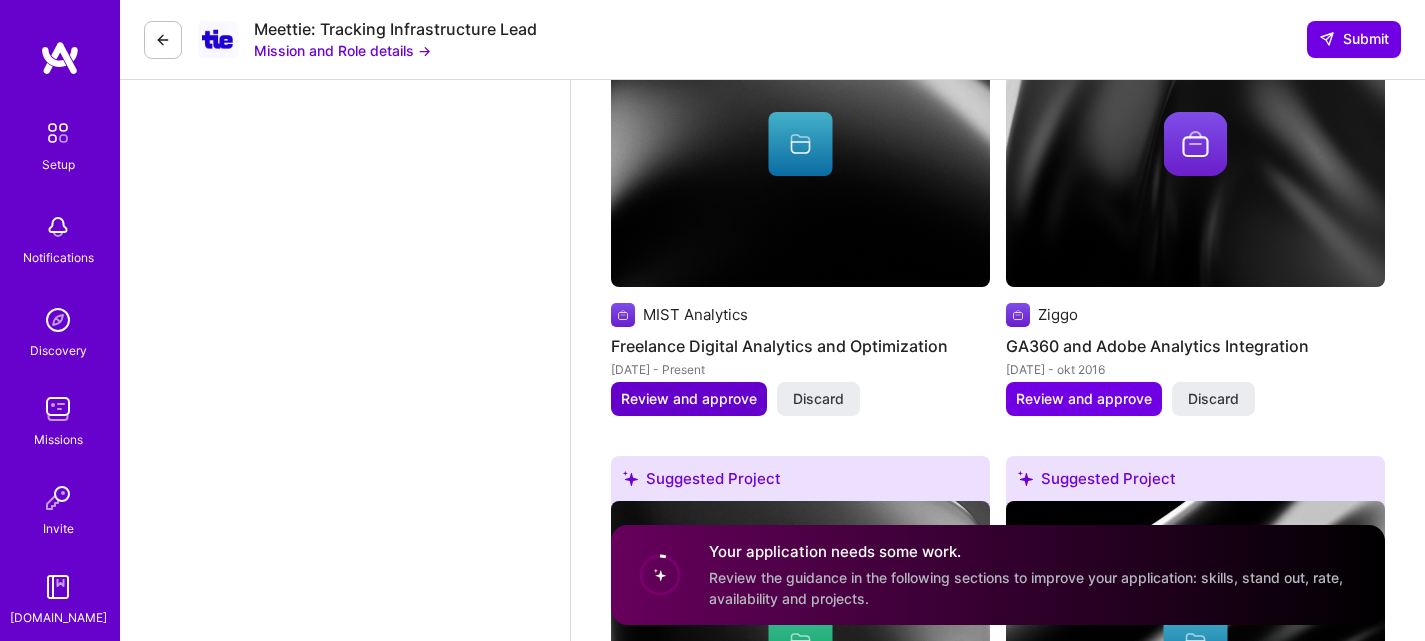 click on "Review and approve" at bounding box center [689, 399] 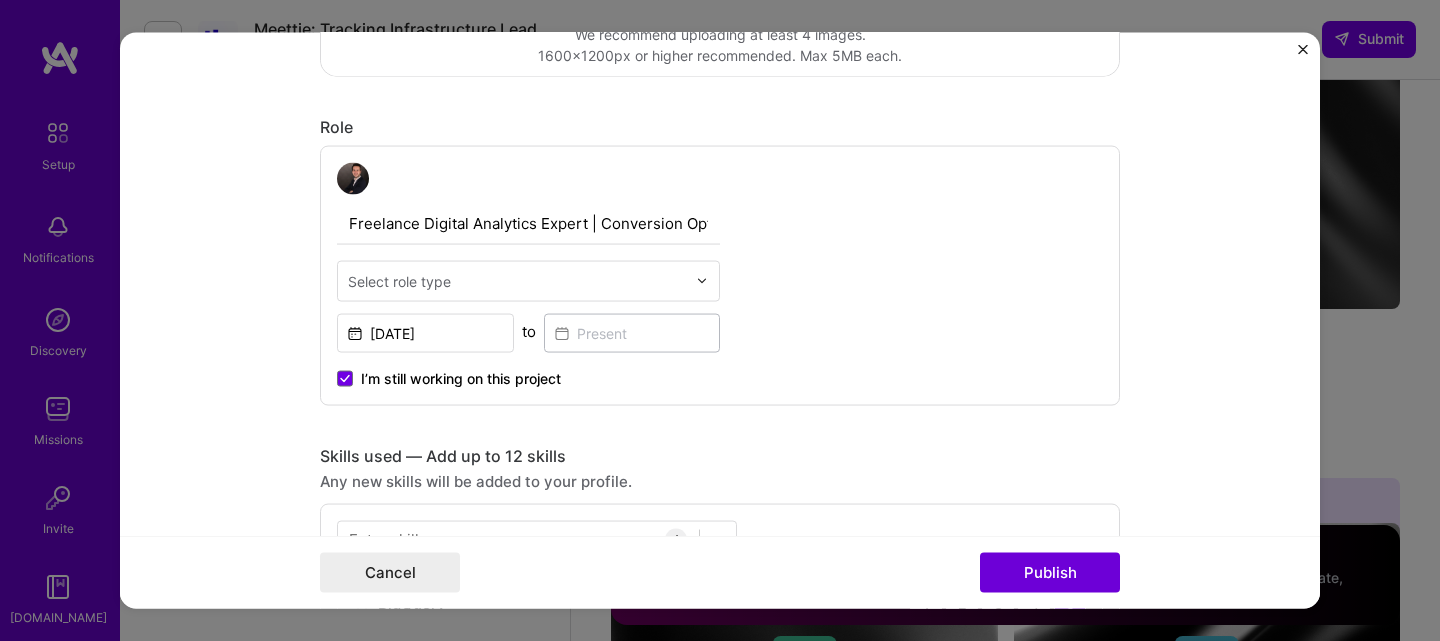 scroll, scrollTop: 600, scrollLeft: 0, axis: vertical 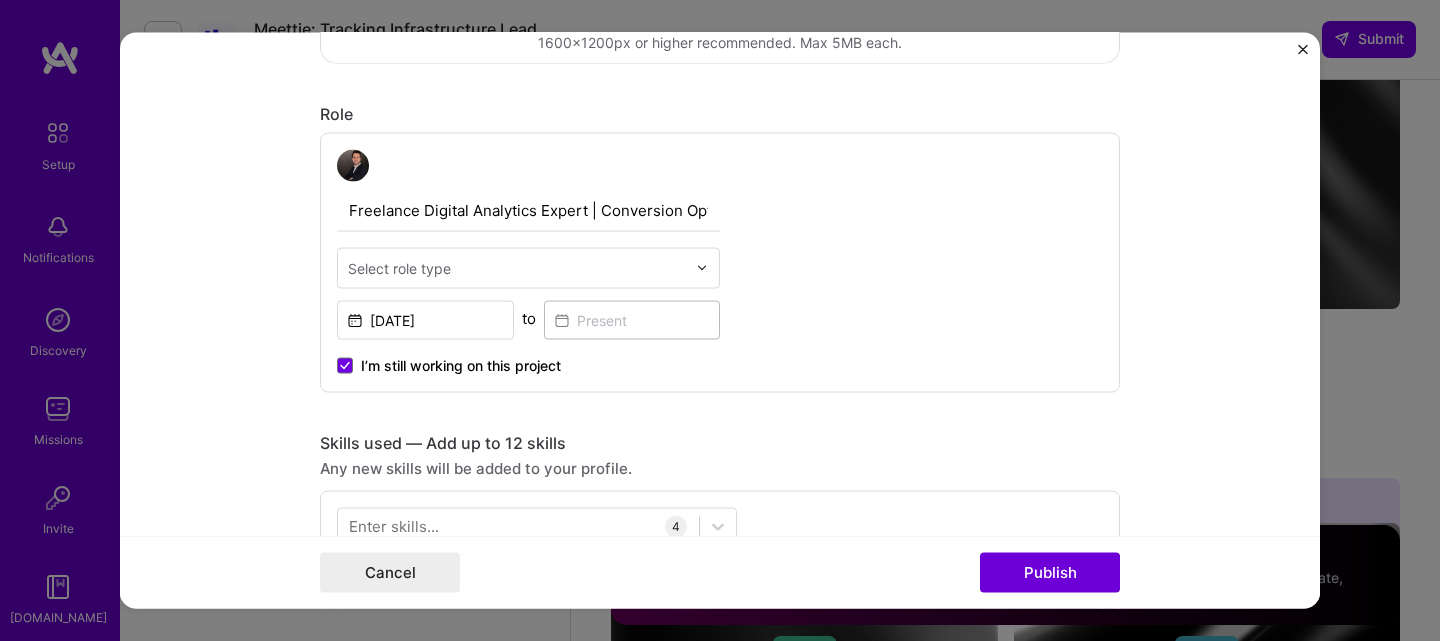 click on "Select role type" at bounding box center [517, 267] 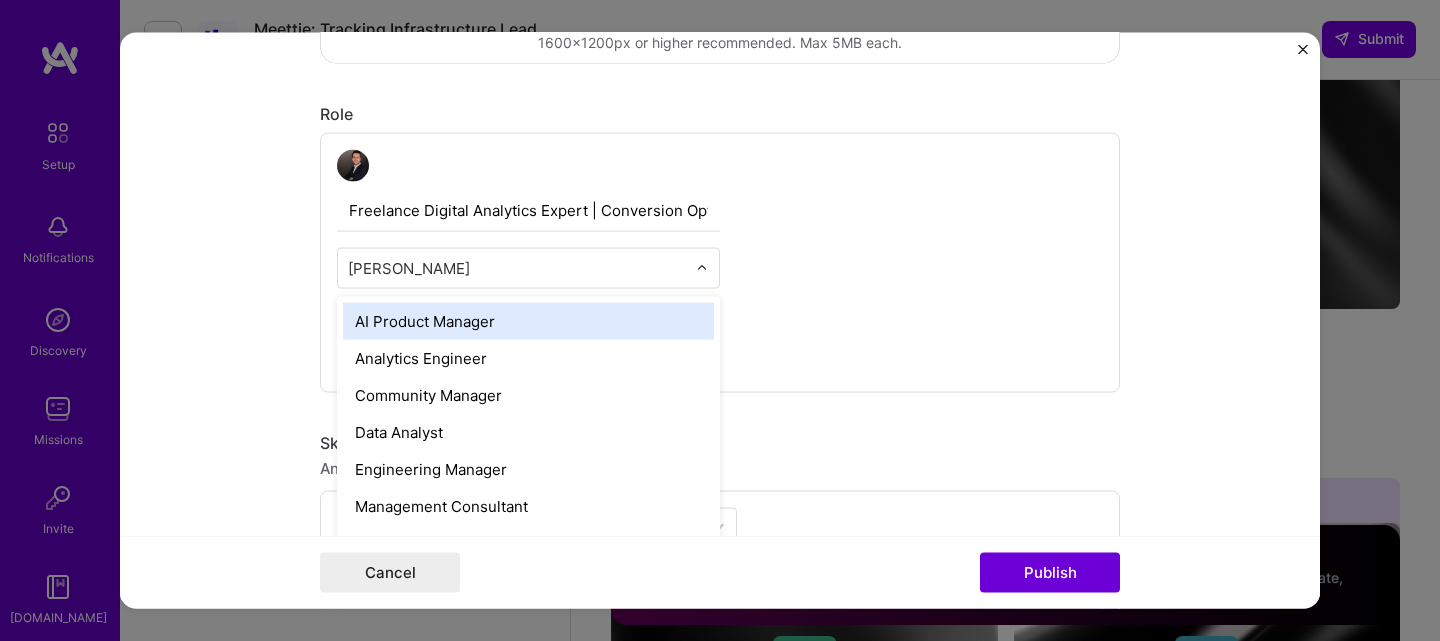type on "anal" 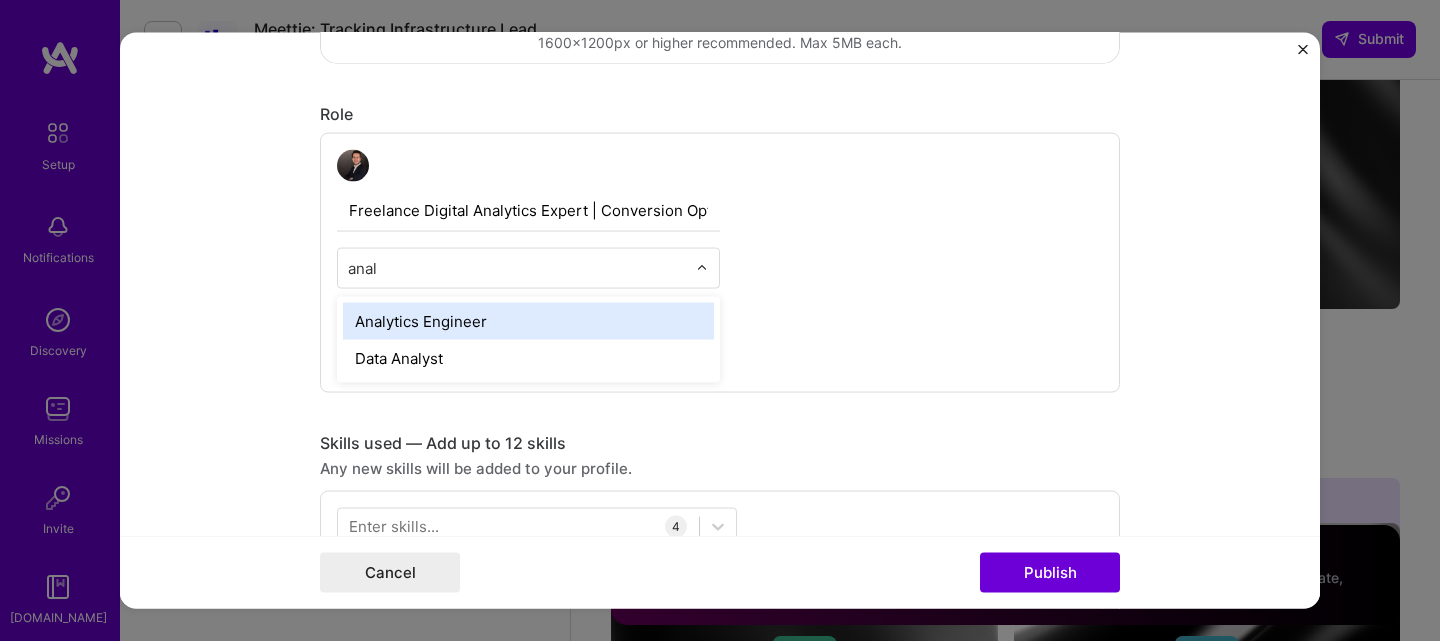 click on "Analytics Engineer" at bounding box center (528, 320) 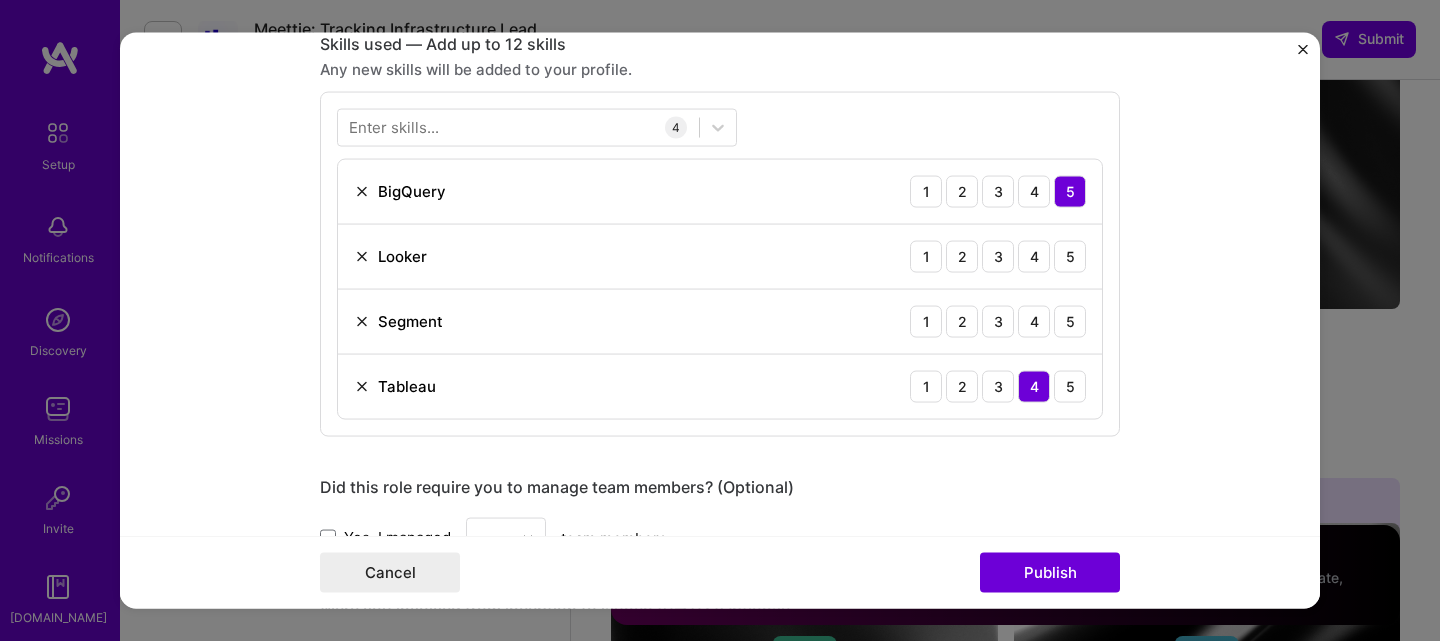 scroll, scrollTop: 1000, scrollLeft: 0, axis: vertical 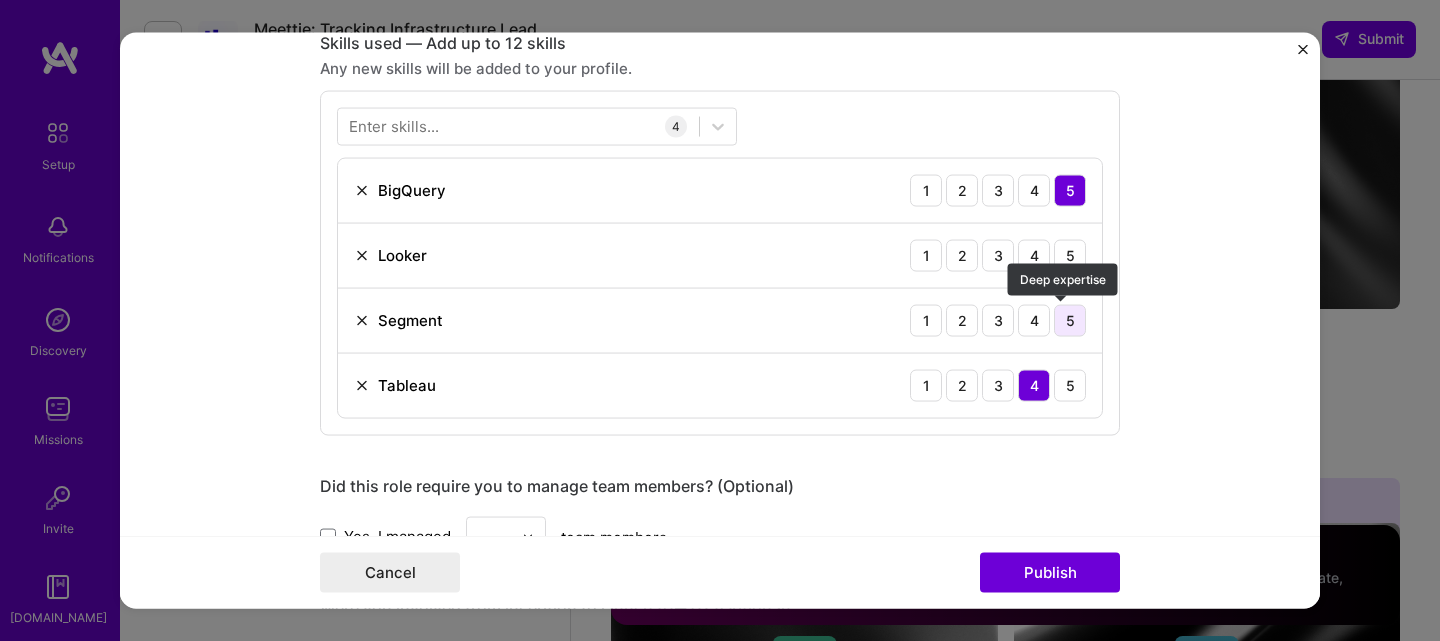 click on "5" at bounding box center (1070, 320) 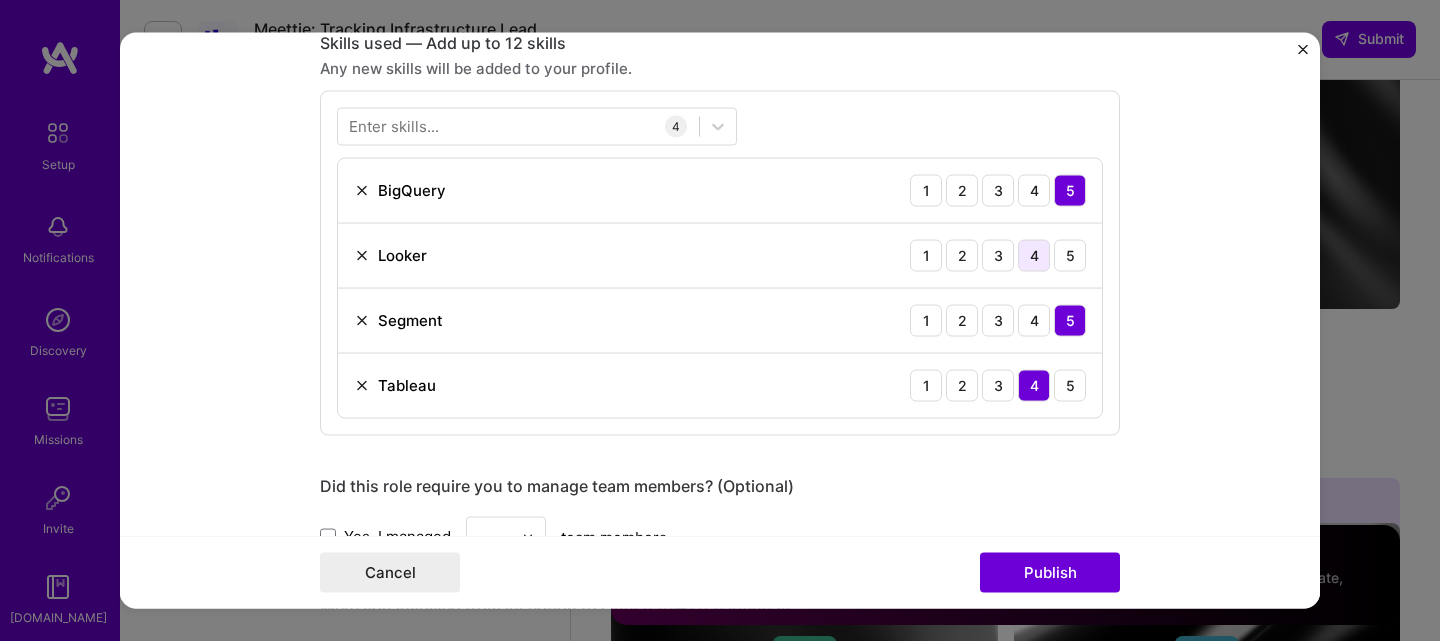 click on "4" at bounding box center (1034, 255) 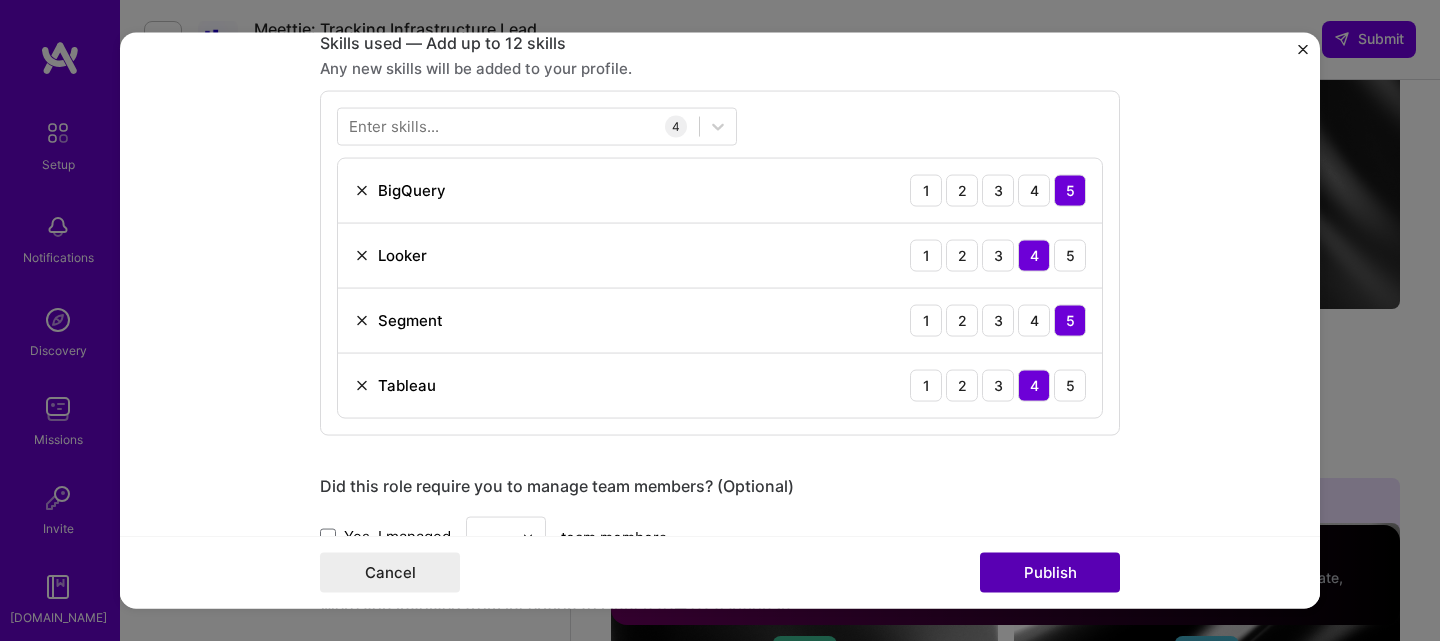 click on "Publish" at bounding box center [1050, 573] 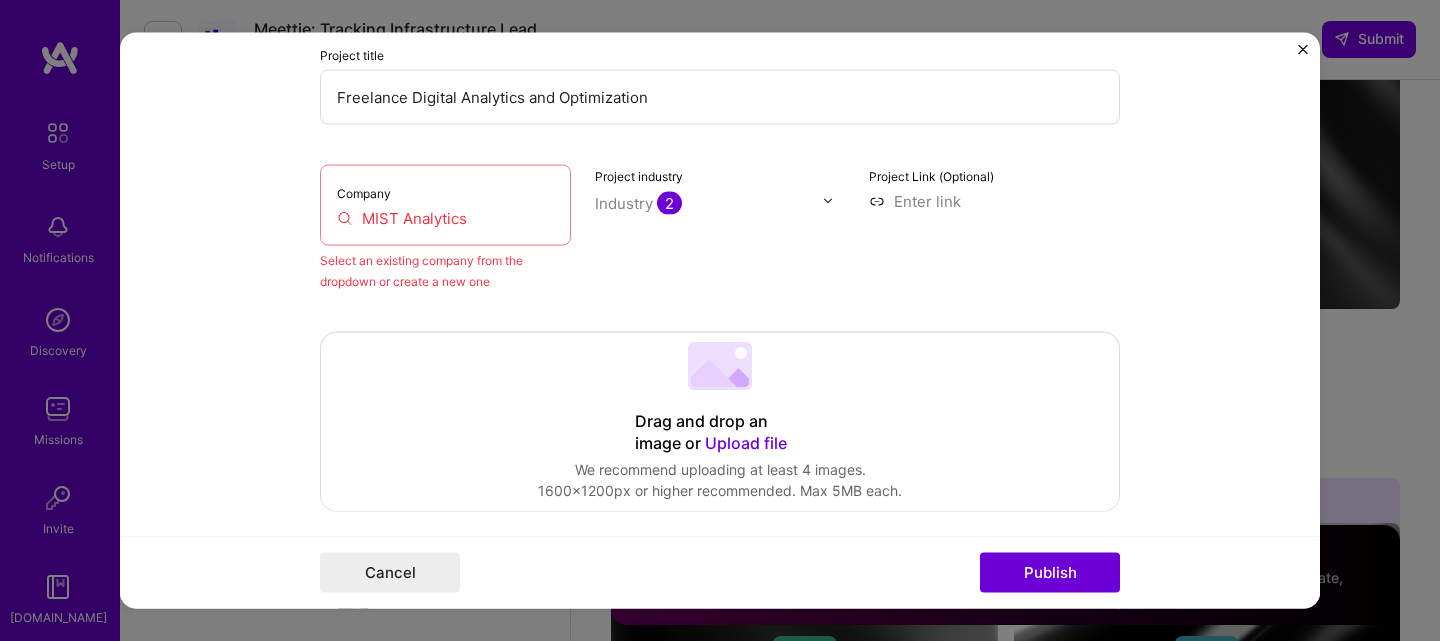 scroll, scrollTop: 231, scrollLeft: 0, axis: vertical 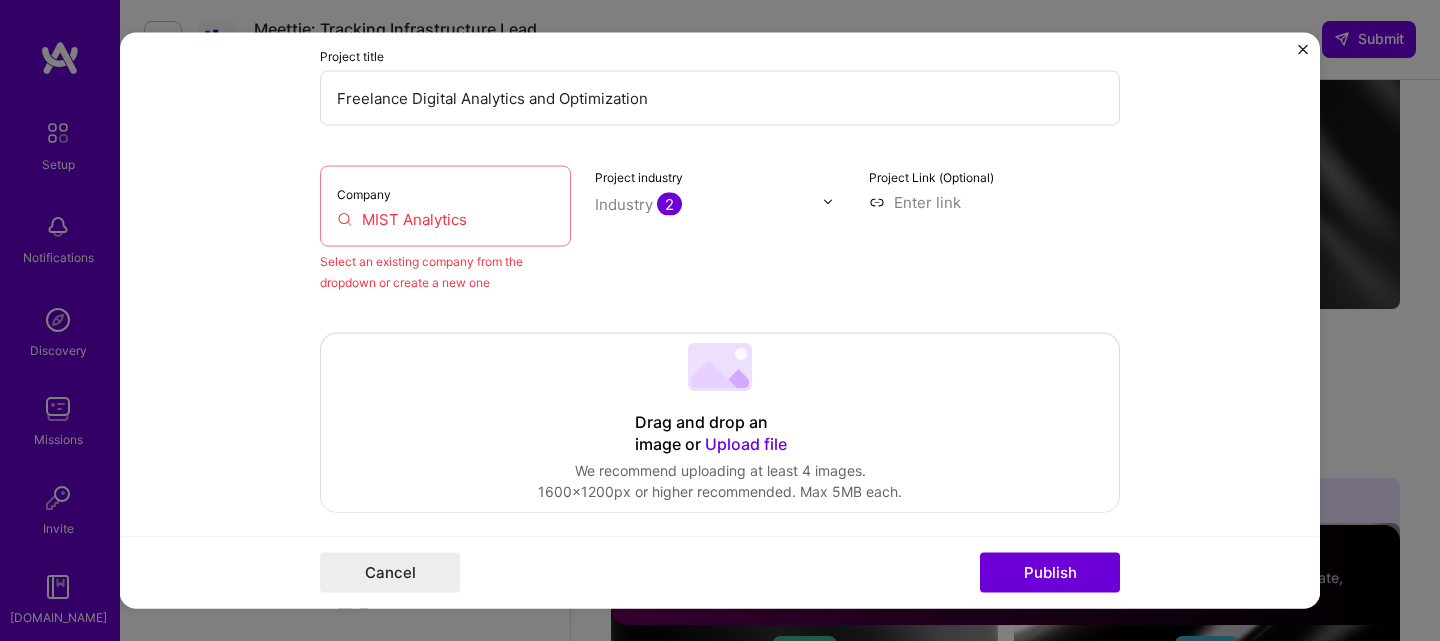 click on "Company MIST Analytics" at bounding box center [445, 205] 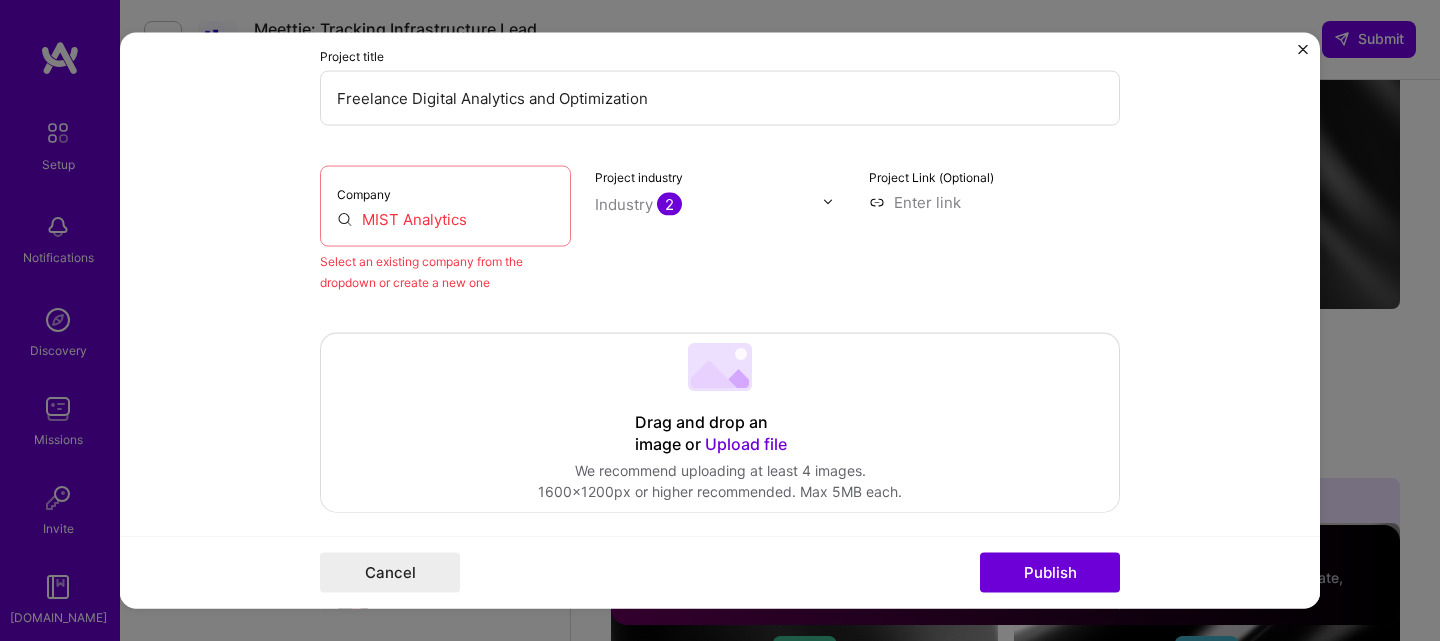 click on "MIST Analytics" at bounding box center [445, 218] 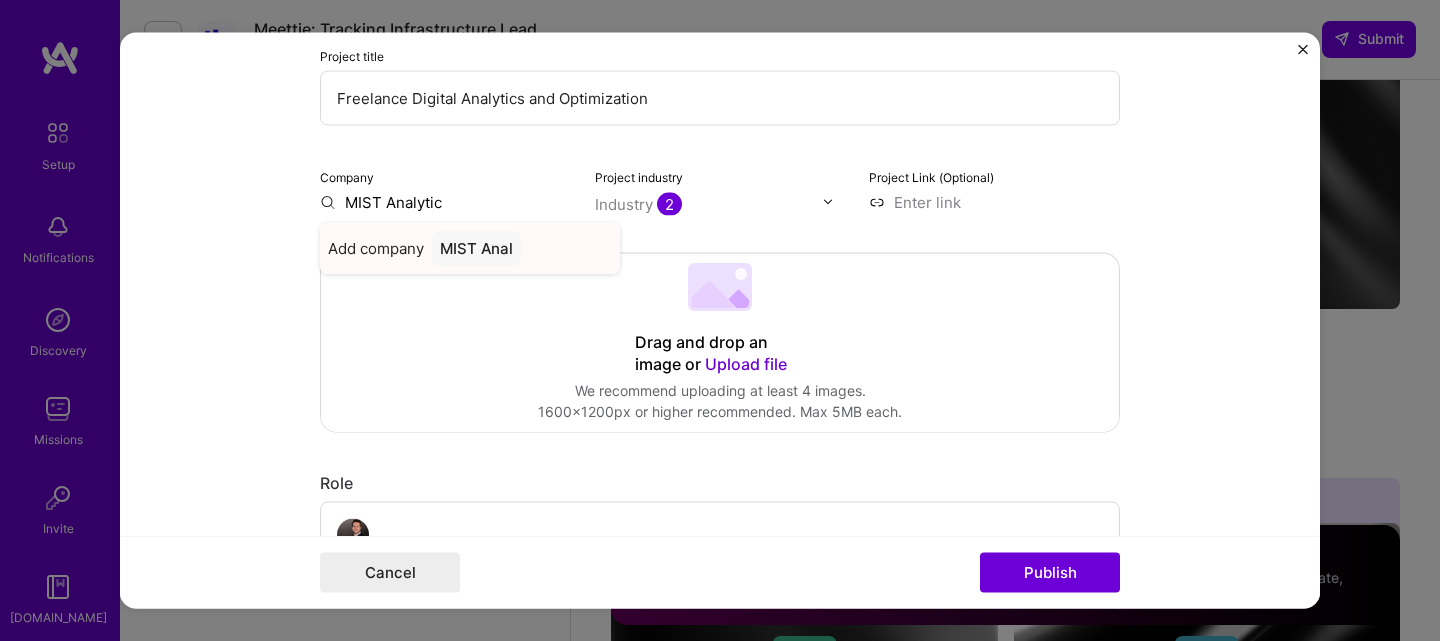 type on "MIST Analytics" 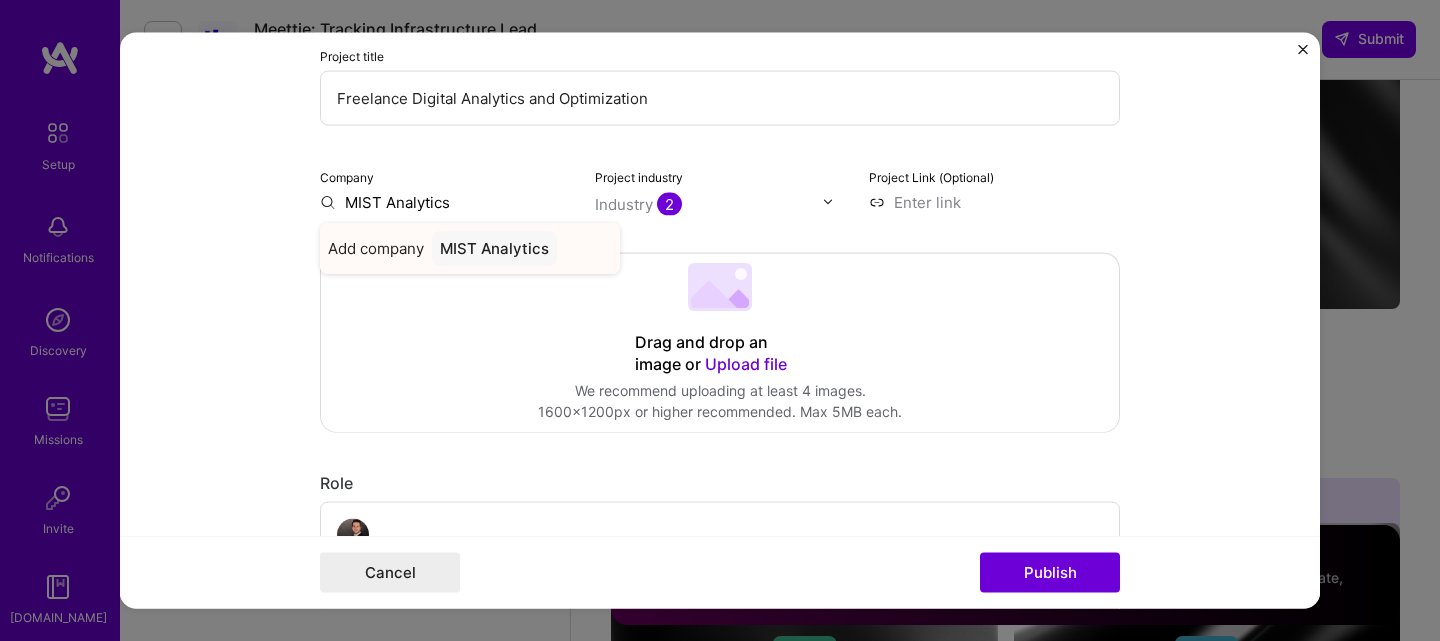 click on "MIST Analytics" at bounding box center (494, 247) 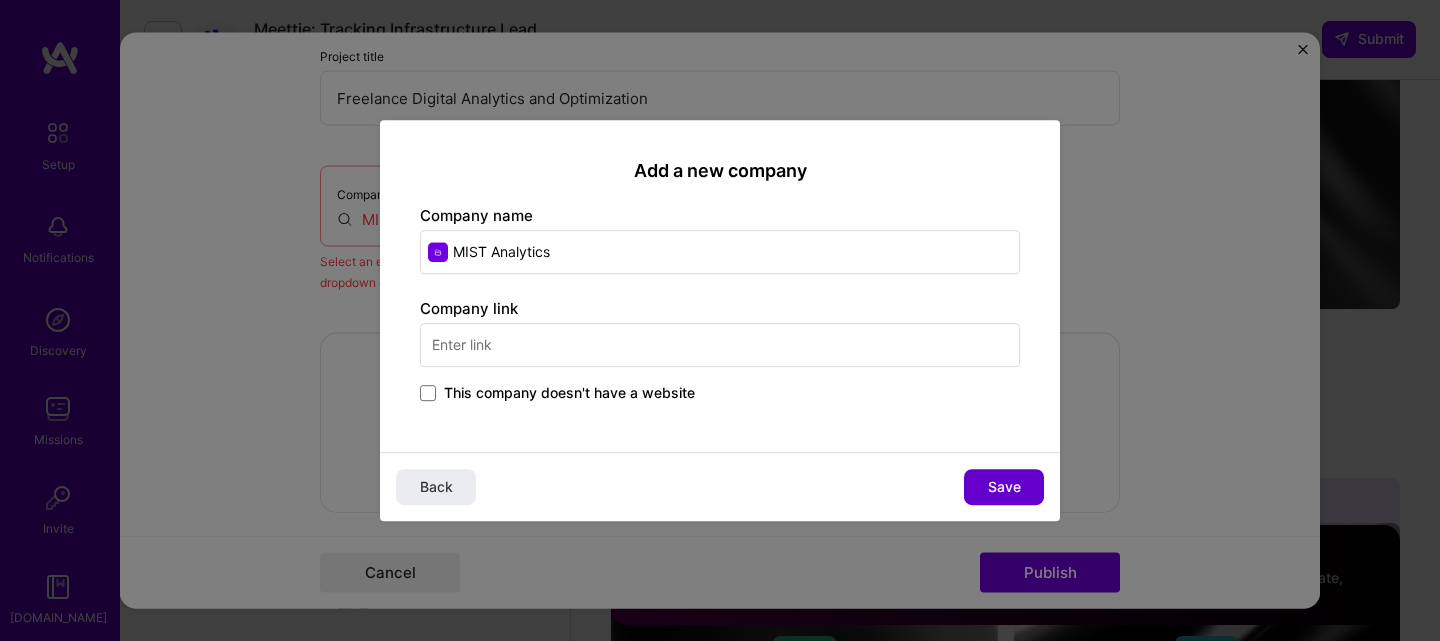 click on "Save" at bounding box center (1004, 487) 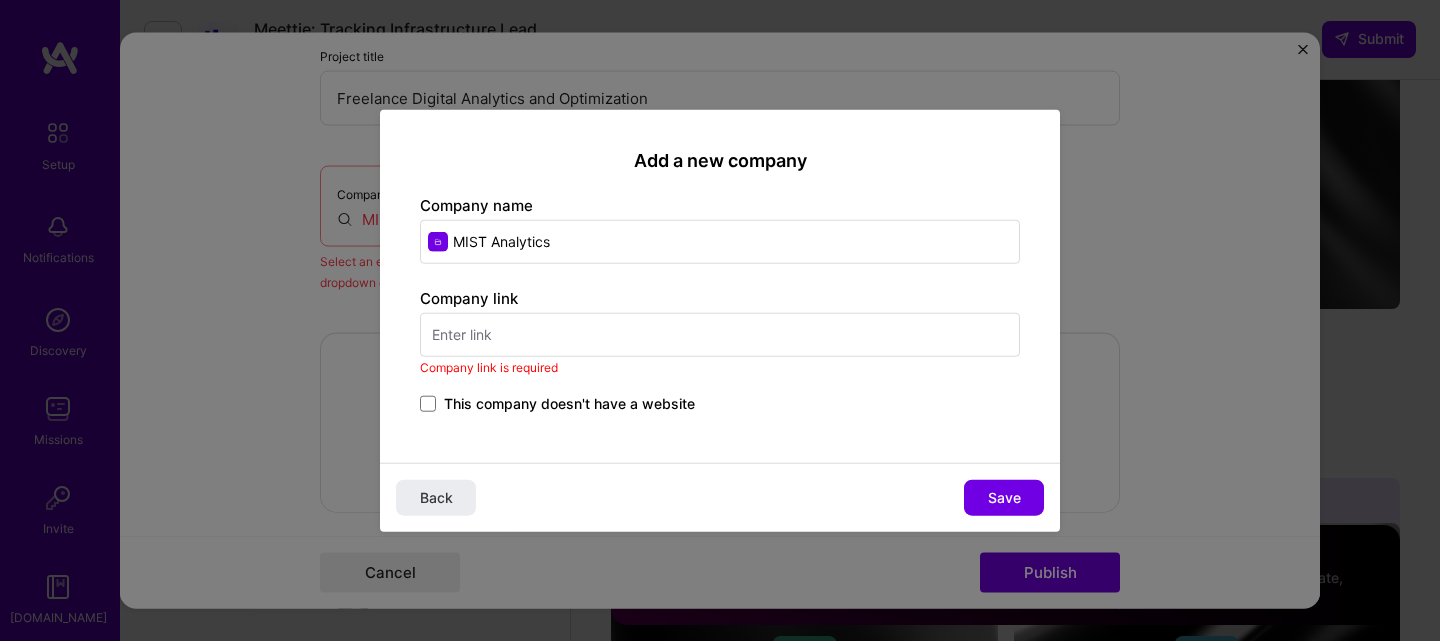 click at bounding box center [720, 335] 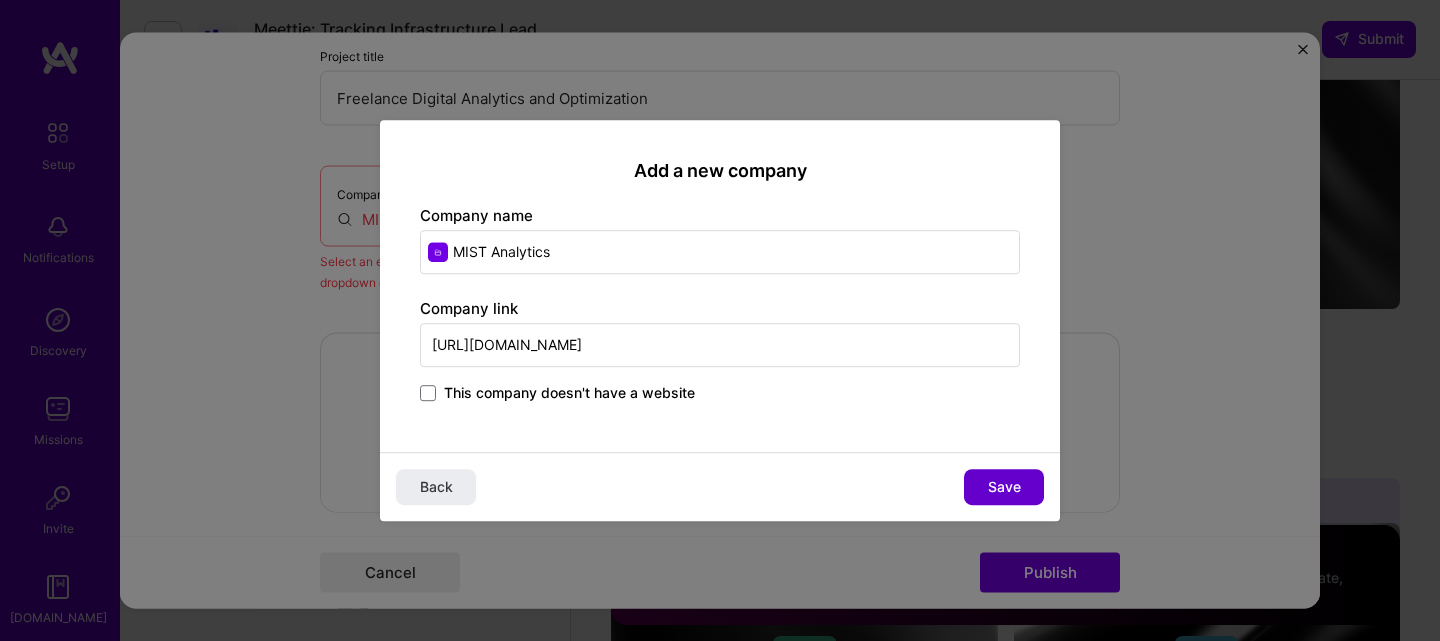 type on "[URL][DOMAIN_NAME]" 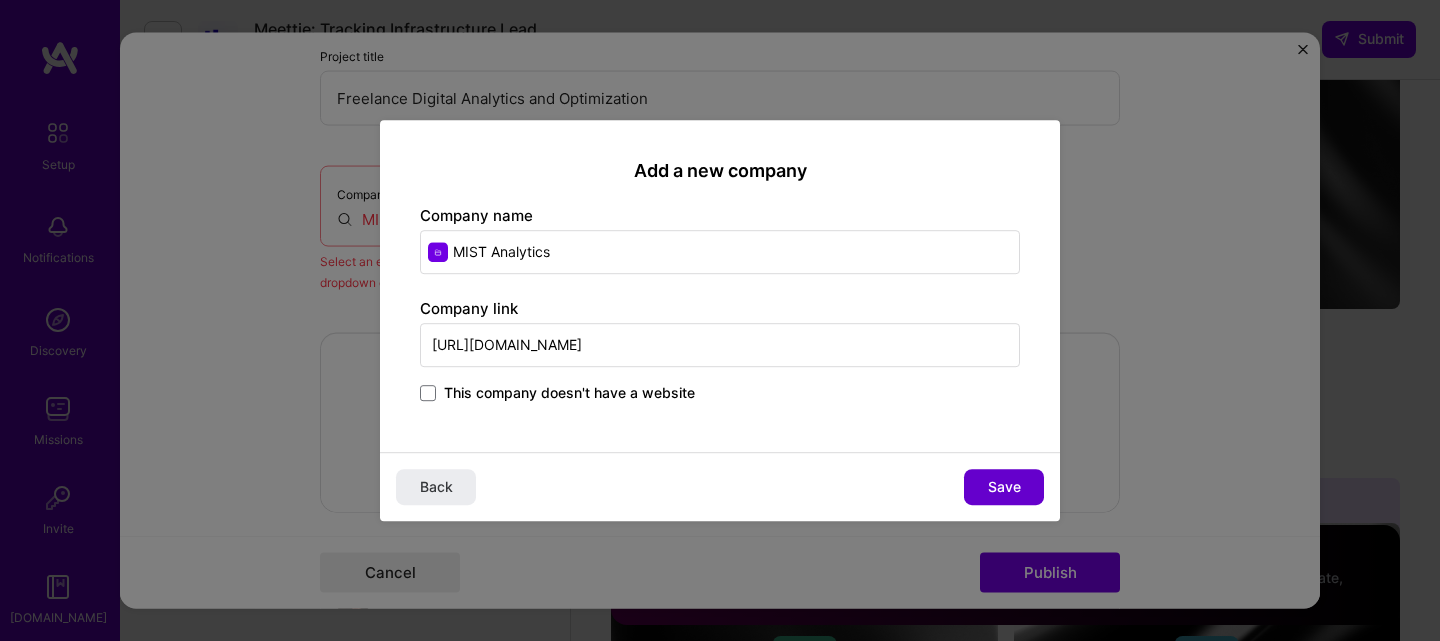 click on "Save" at bounding box center (1004, 487) 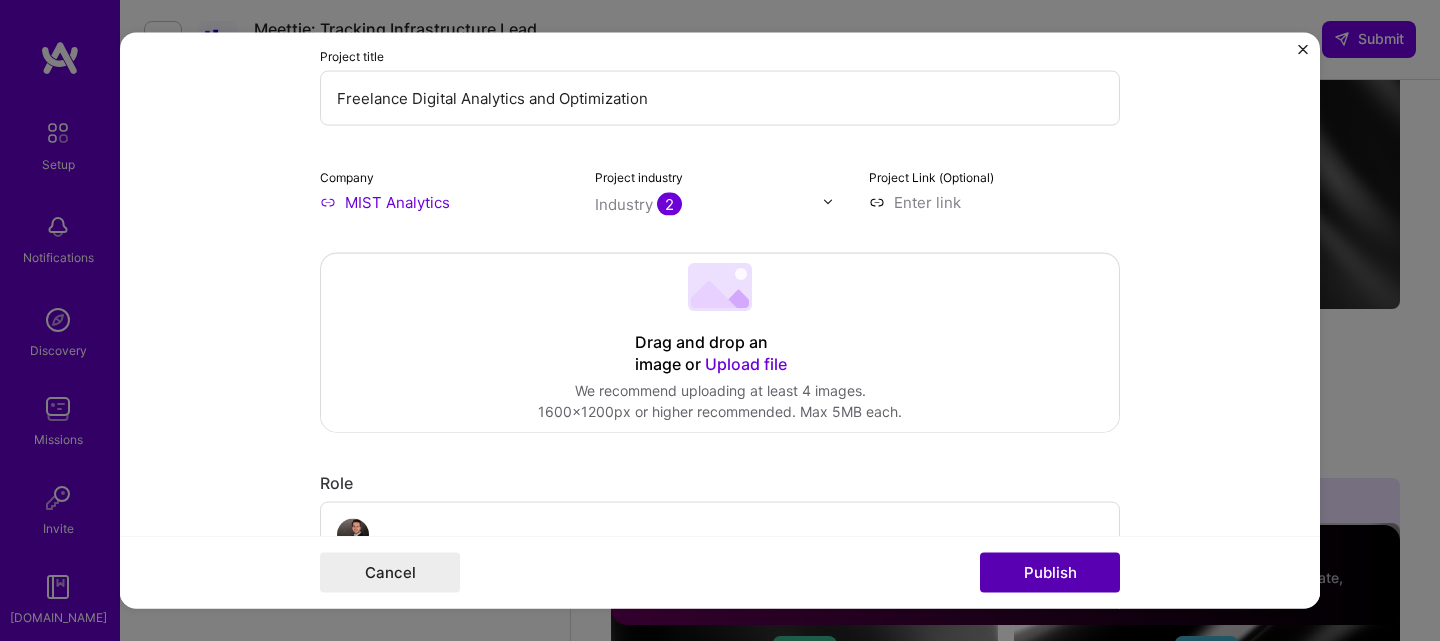 click on "Publish" at bounding box center [1050, 573] 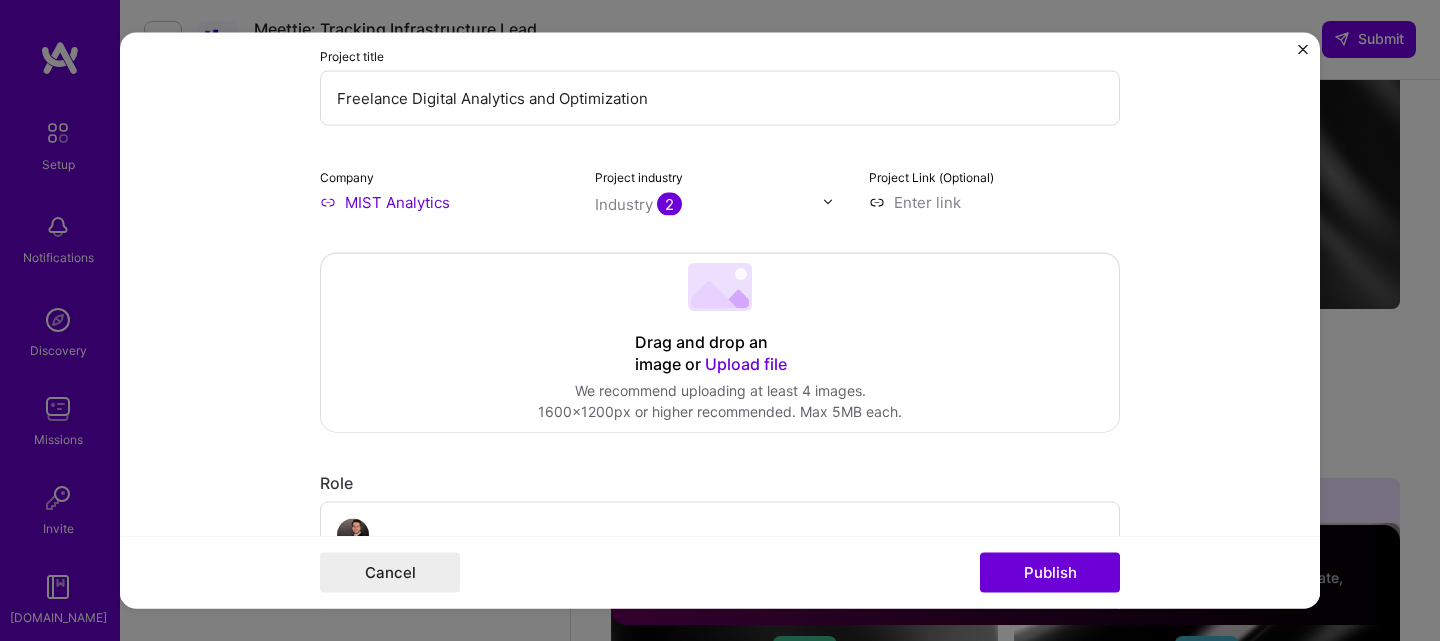 type 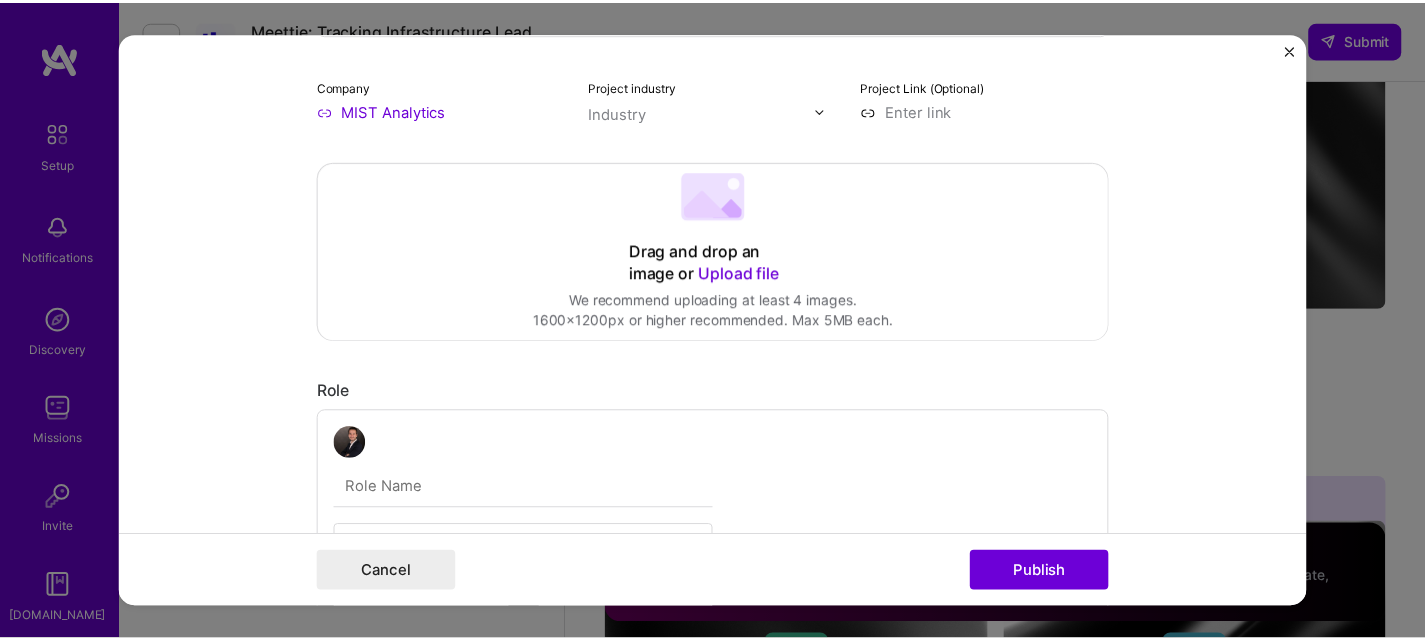 scroll, scrollTop: 140, scrollLeft: 0, axis: vertical 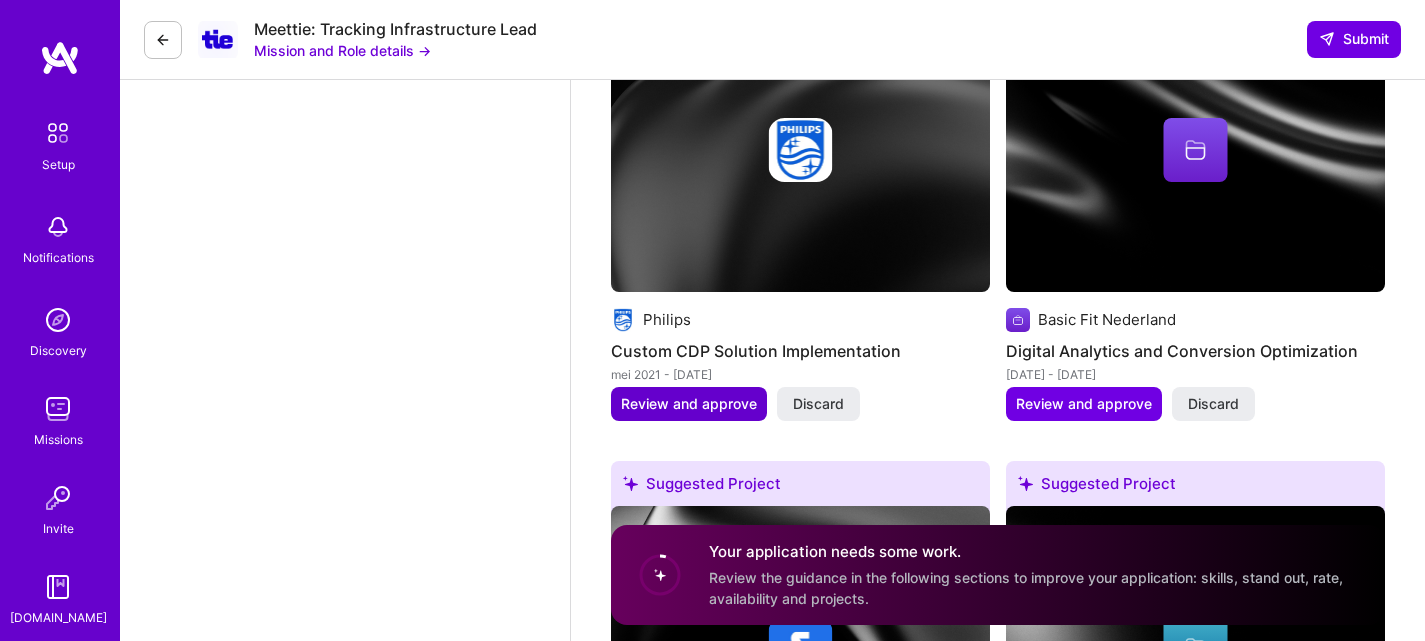 click on "Review and approve" at bounding box center [689, 404] 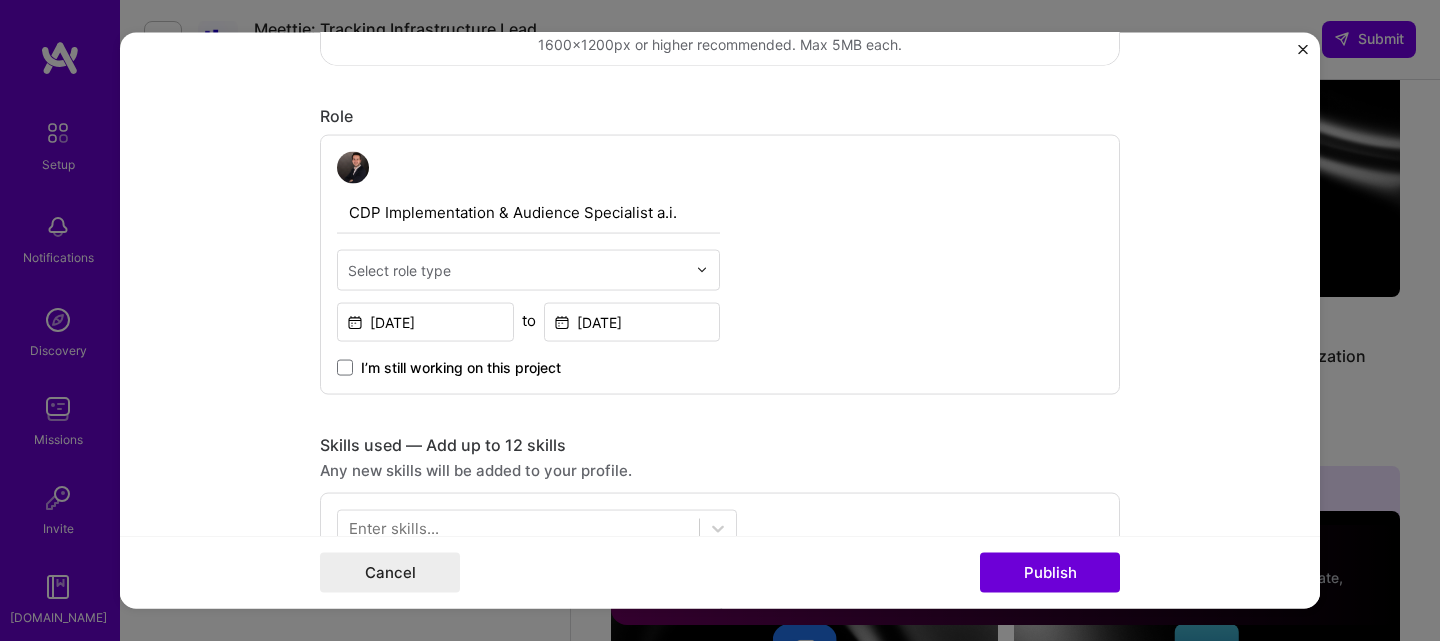 scroll, scrollTop: 600, scrollLeft: 0, axis: vertical 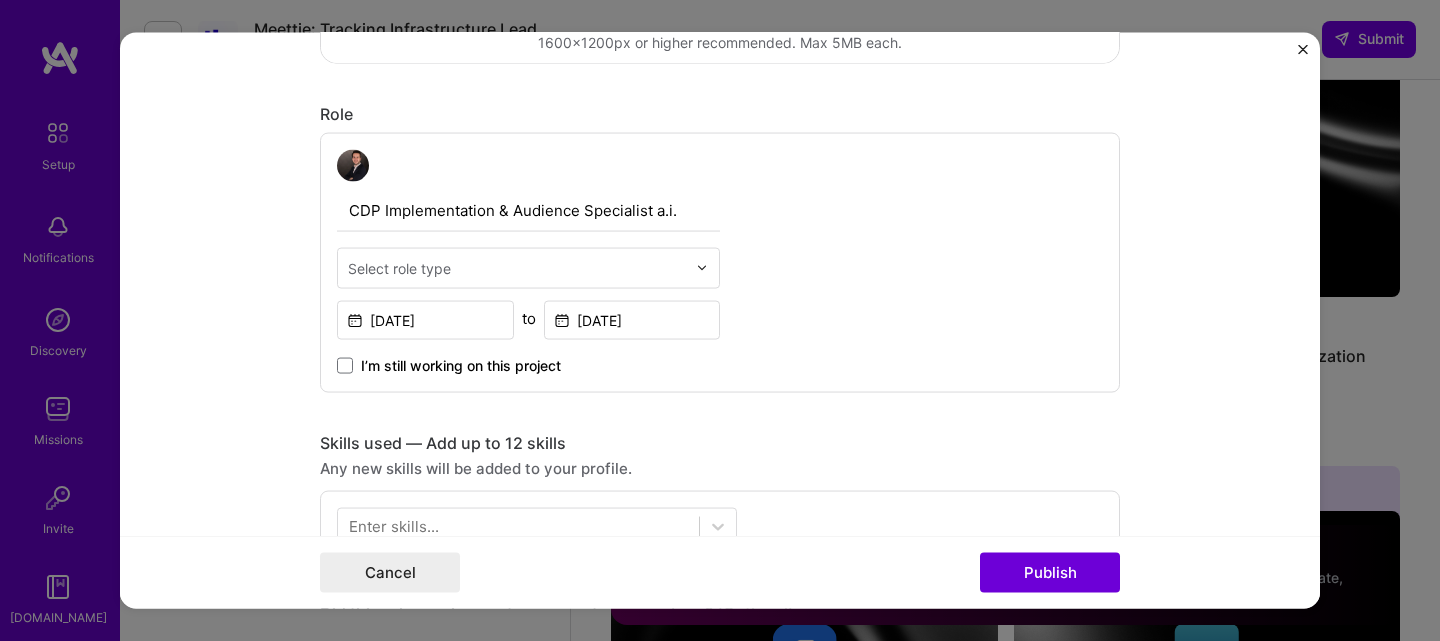 click at bounding box center [517, 267] 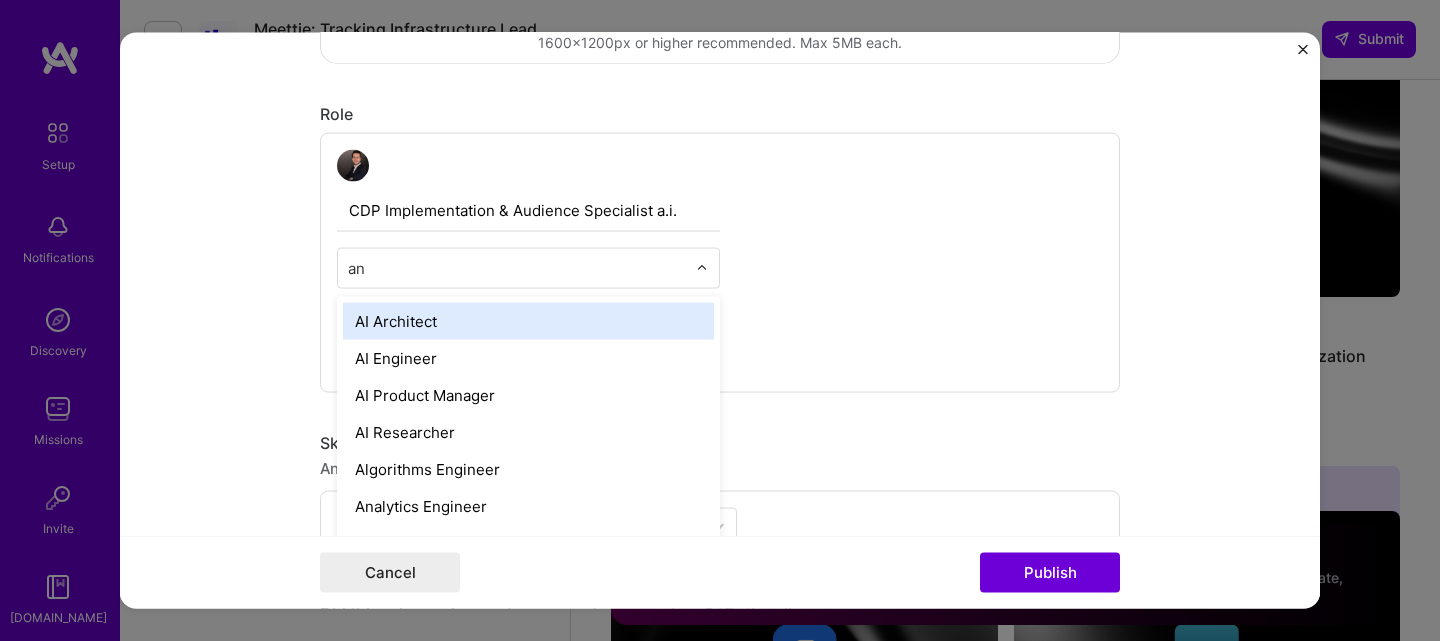 type on "[PERSON_NAME]" 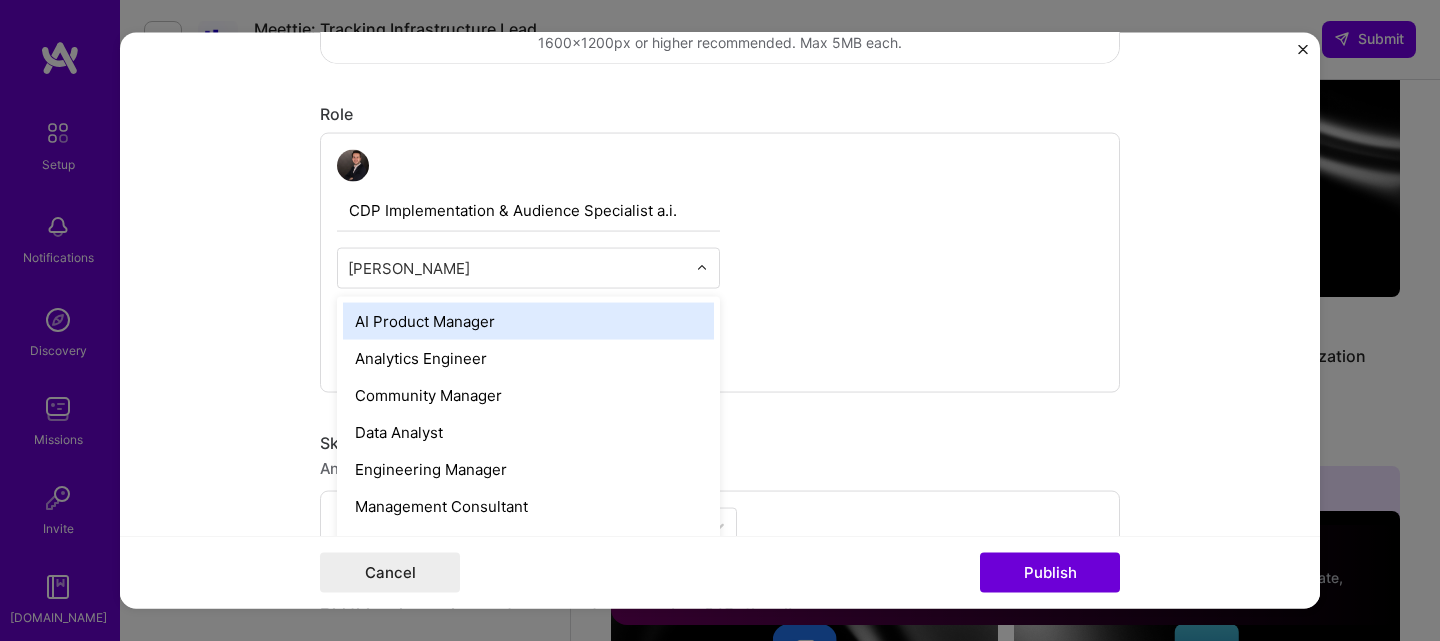 click on "Analytics Engineer" at bounding box center (528, 357) 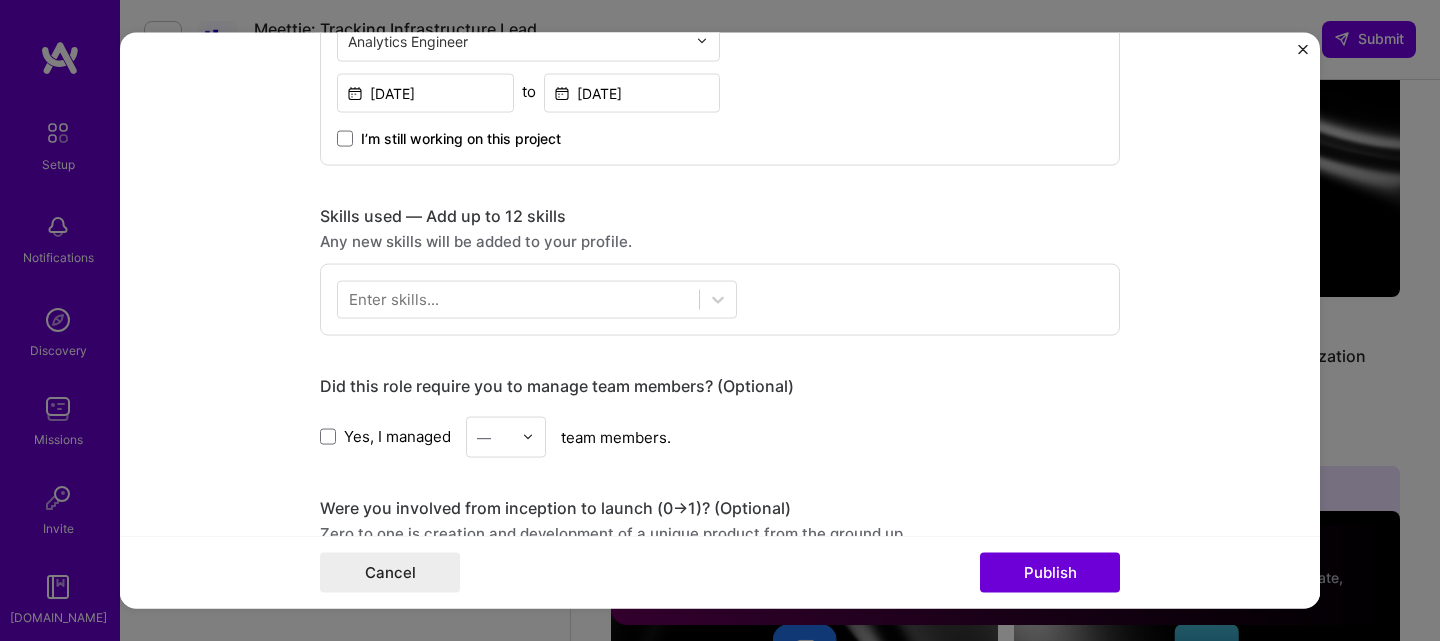 scroll, scrollTop: 900, scrollLeft: 0, axis: vertical 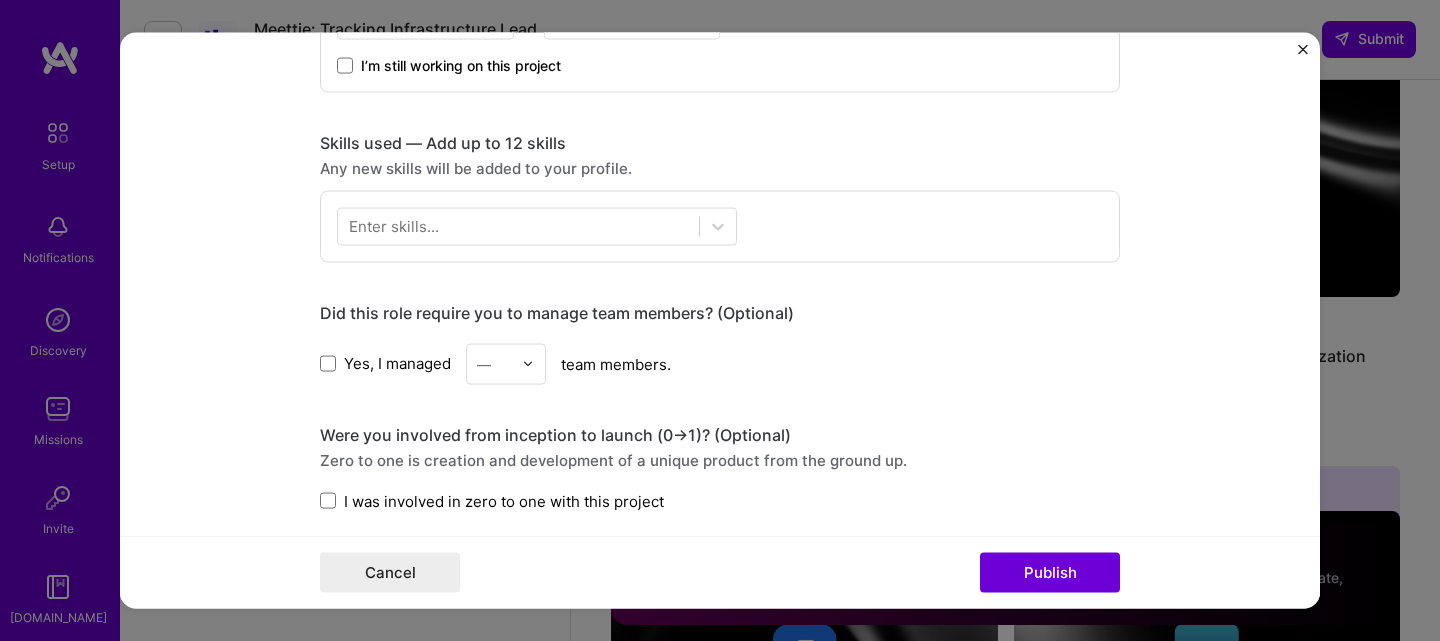 click on "Enter skills..." at bounding box center (394, 226) 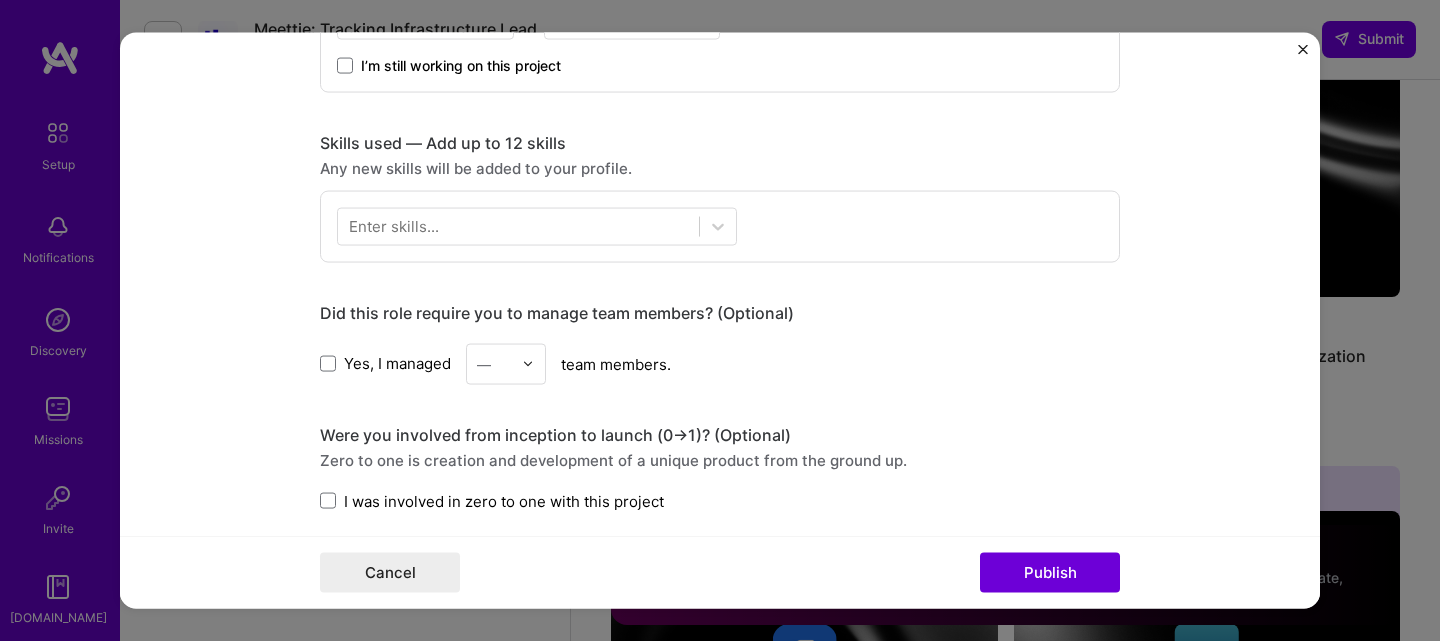 click on "Editing suggested project This project is suggested based on your LinkedIn, resume or [DOMAIN_NAME] activity. Project title Custom CDP Solution Implementation Company Philips
Project industry Industry 2 Project Link (Optional)
Drag and drop an image or   Upload file Upload file We recommend uploading at least 4 images. 1600x1200px or higher recommended. Max 5MB each. Role CDP Implementation & Audience Specialist a.i. Analytics Engineer [DATE]
to [DATE]
I’m still working on this project Skills used — Add up to 12 skills Any new skills will be added to your profile. Enter skills... Did this role require you to manage team members? (Optional) Yes, I managed — team members. Were you involved from inception to launch (0  ->  1)? (Optional) Zero to one is creation and development of a unique product from the ground up. I was involved in zero to one with this project Project details" at bounding box center (720, 320) 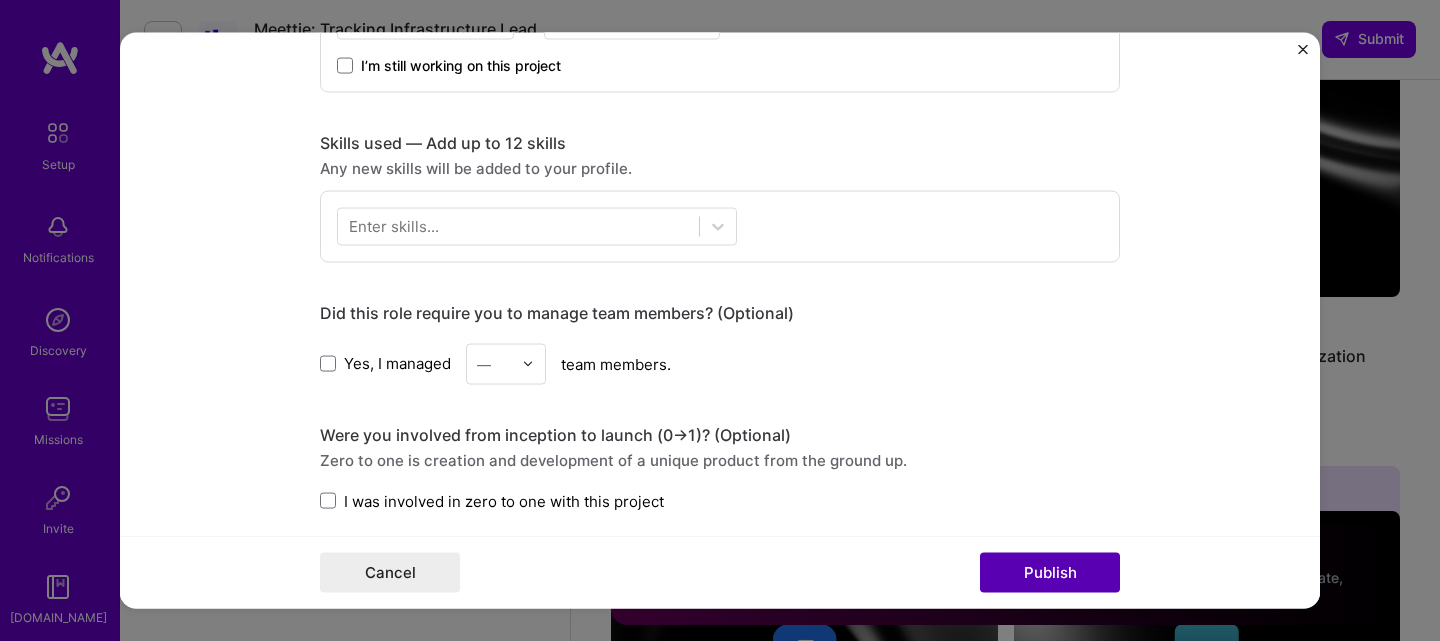 click on "Publish" at bounding box center [1050, 573] 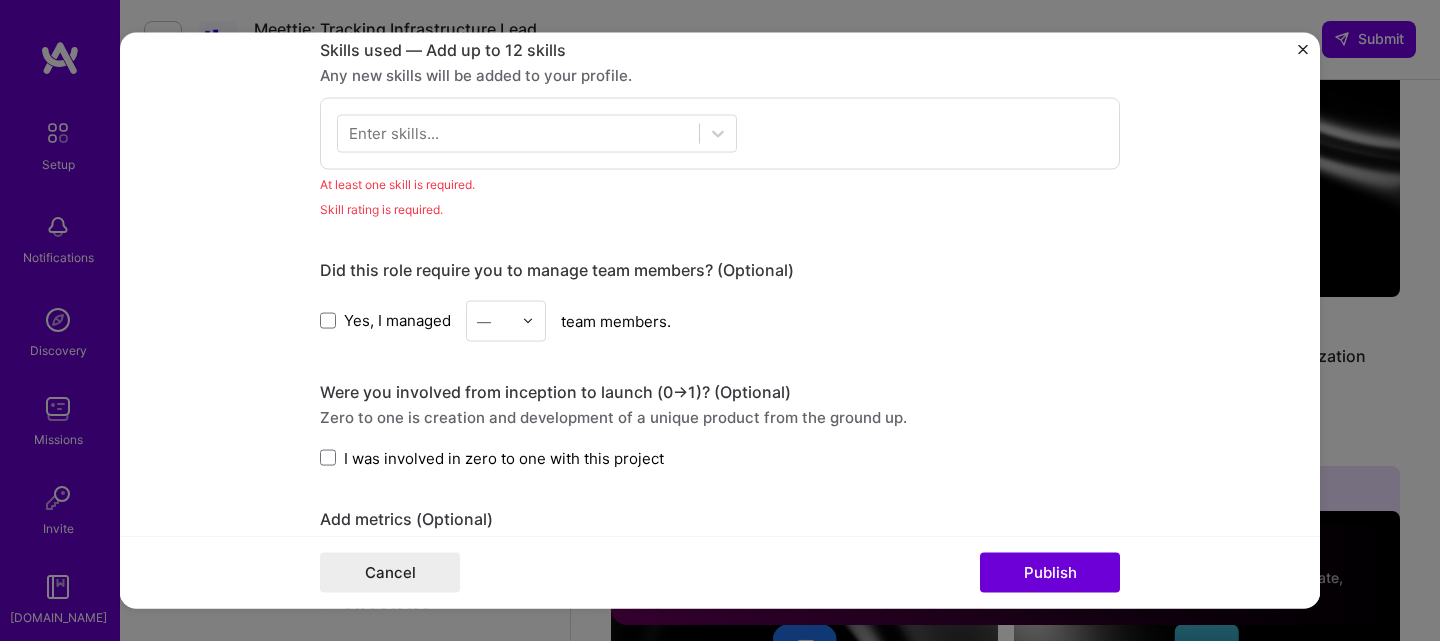scroll, scrollTop: 1001, scrollLeft: 0, axis: vertical 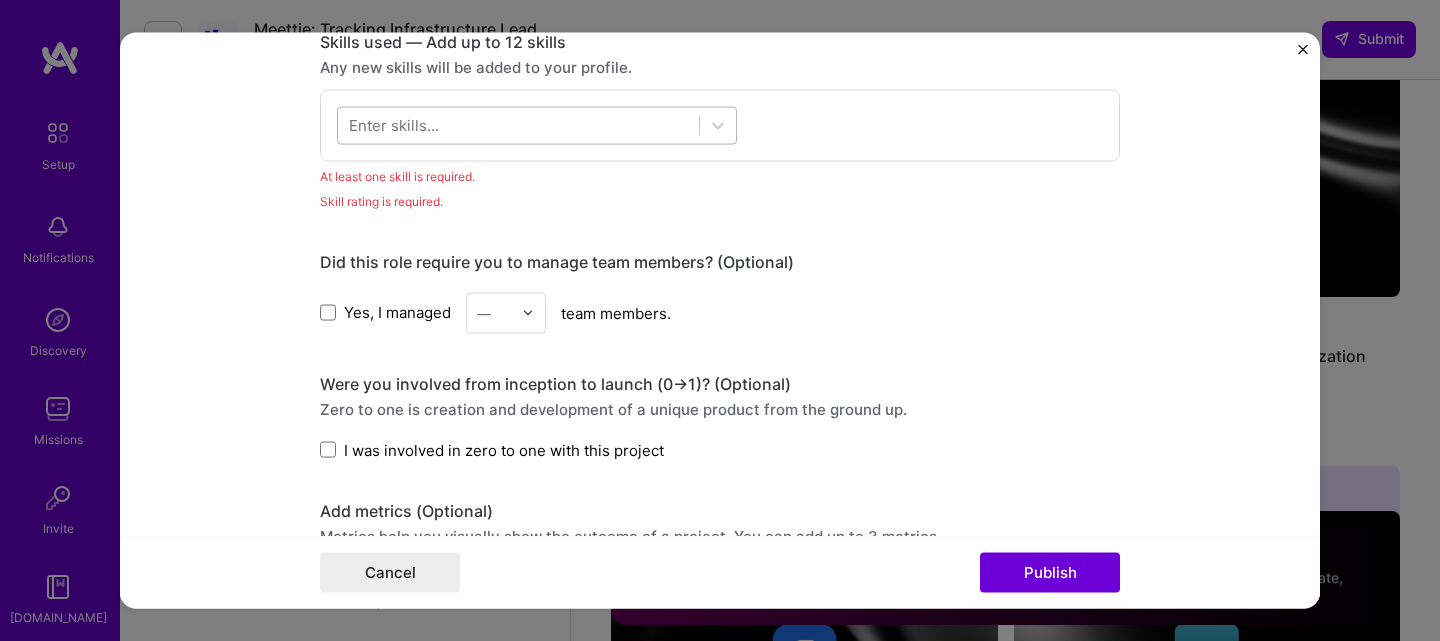 click at bounding box center [518, 125] 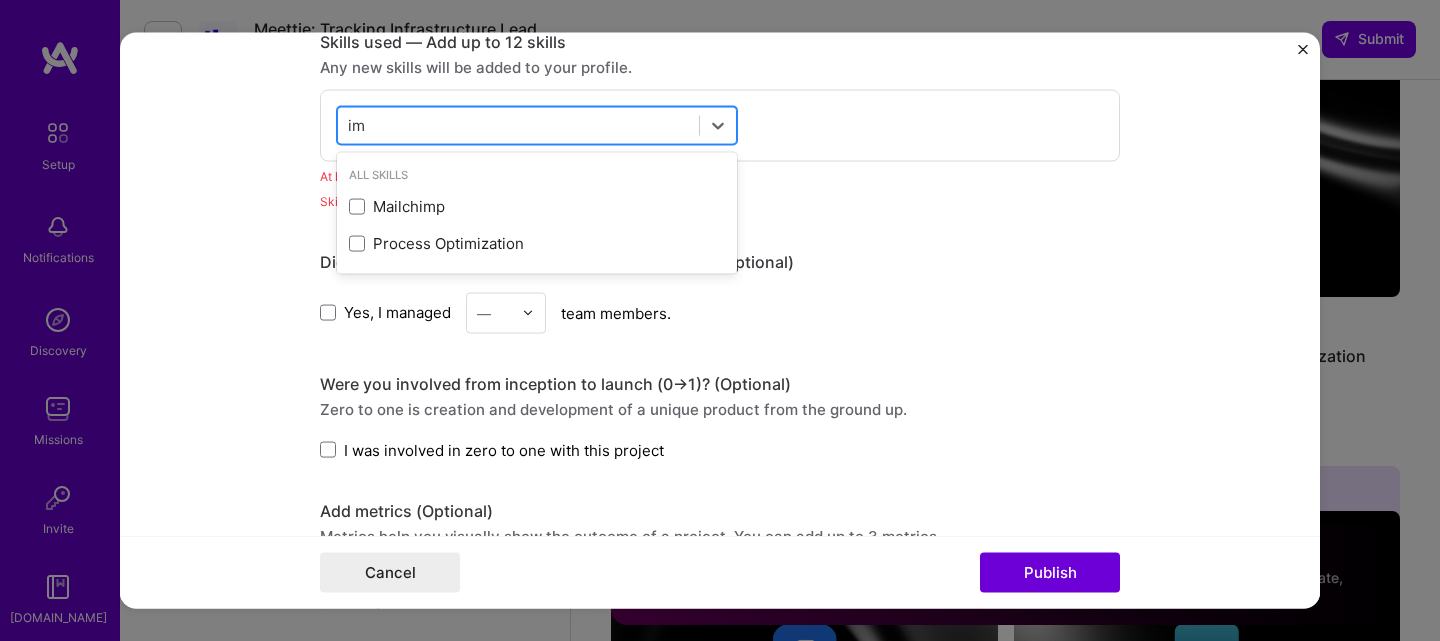 type on "i" 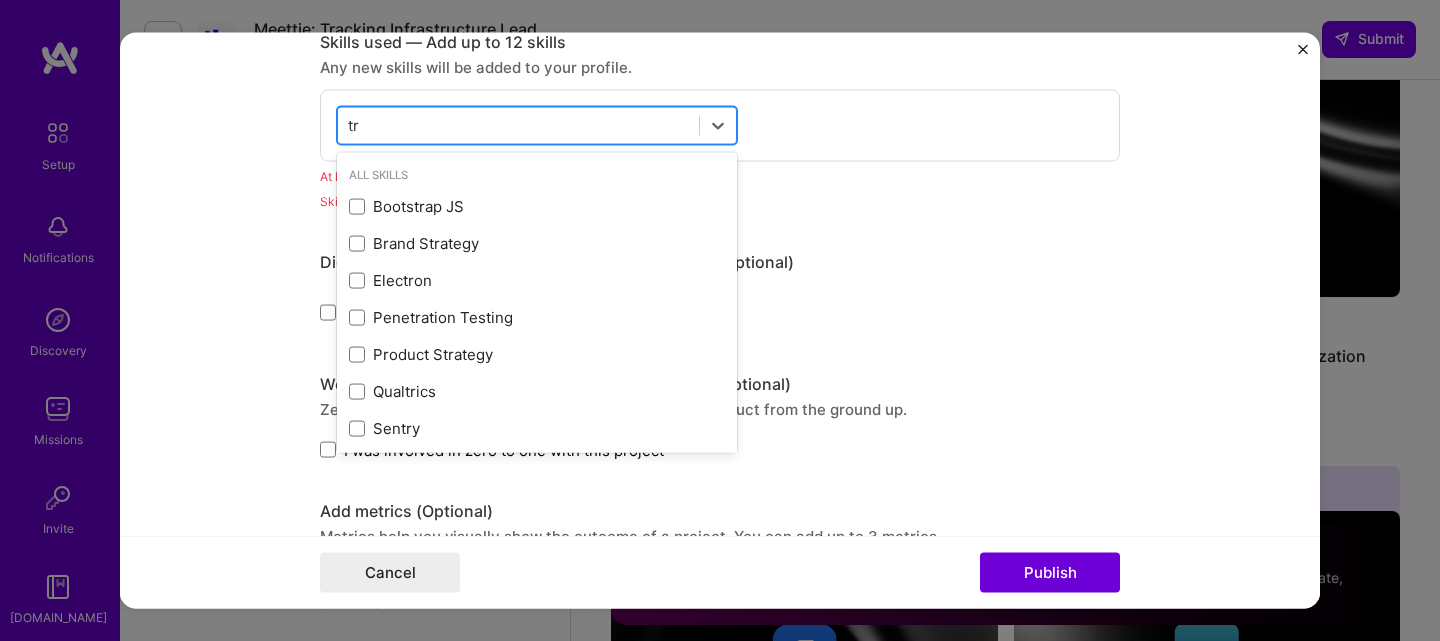 type on "t" 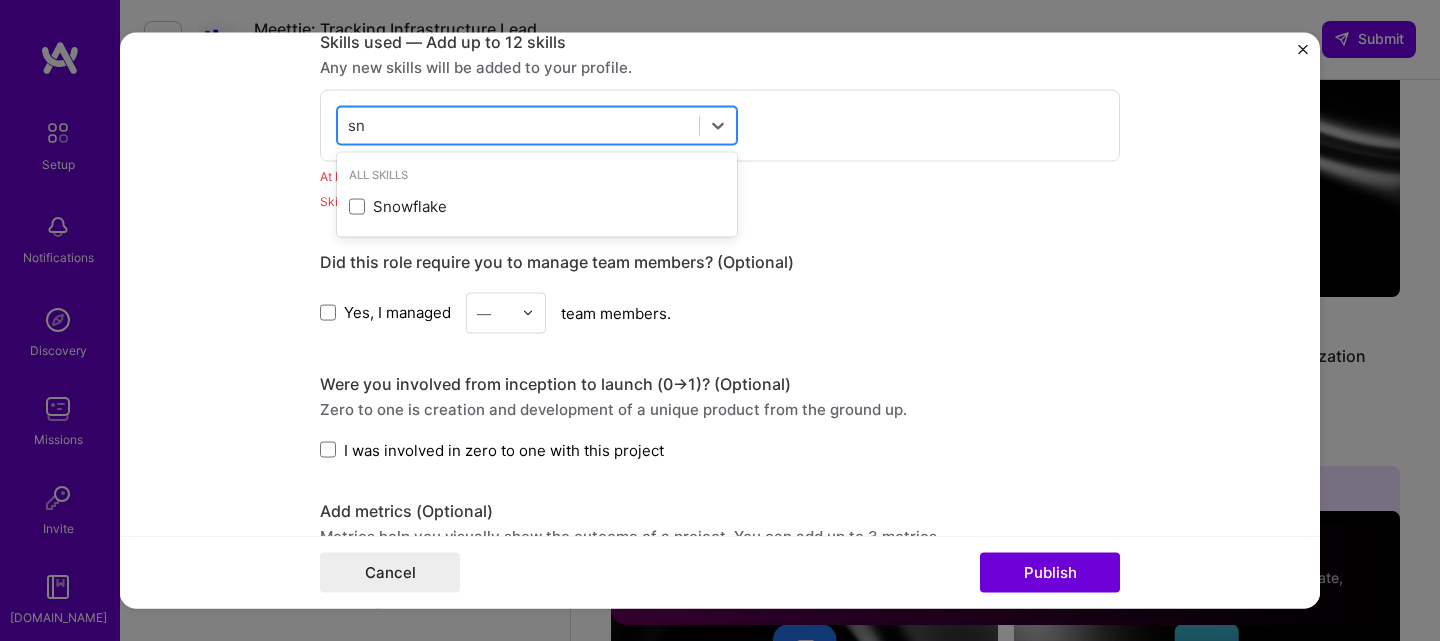 type on "s" 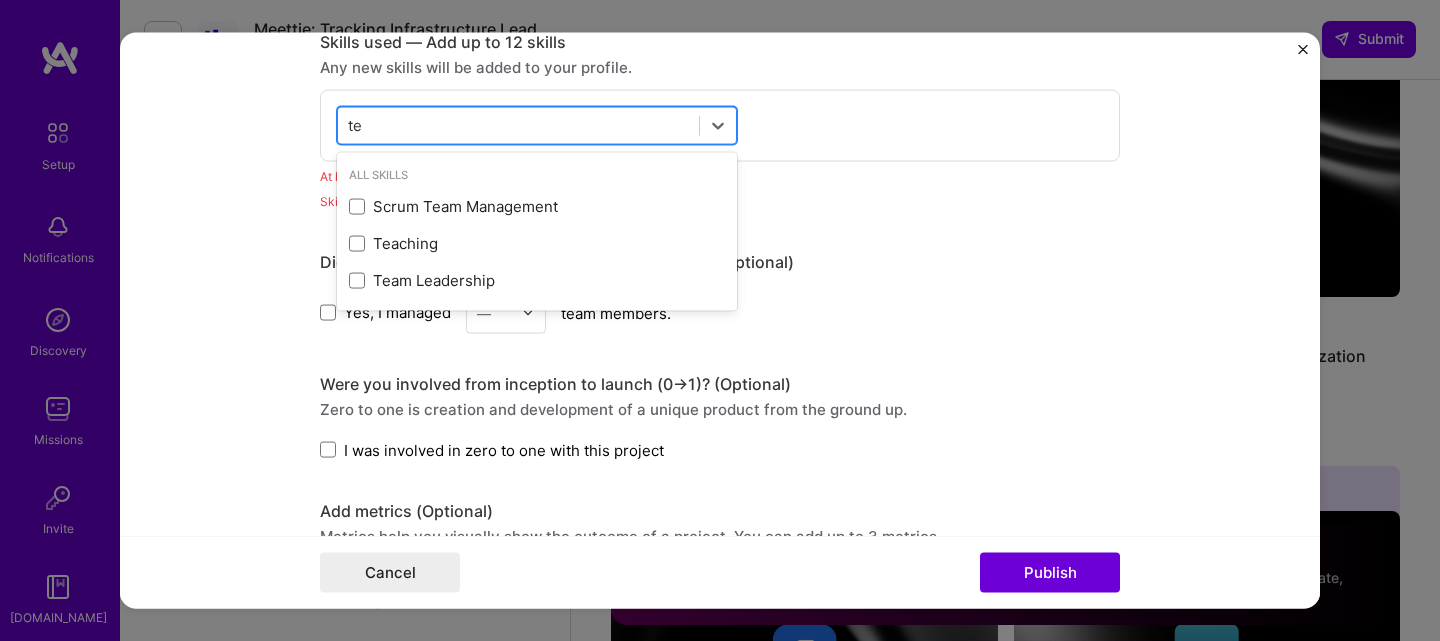 type on "t" 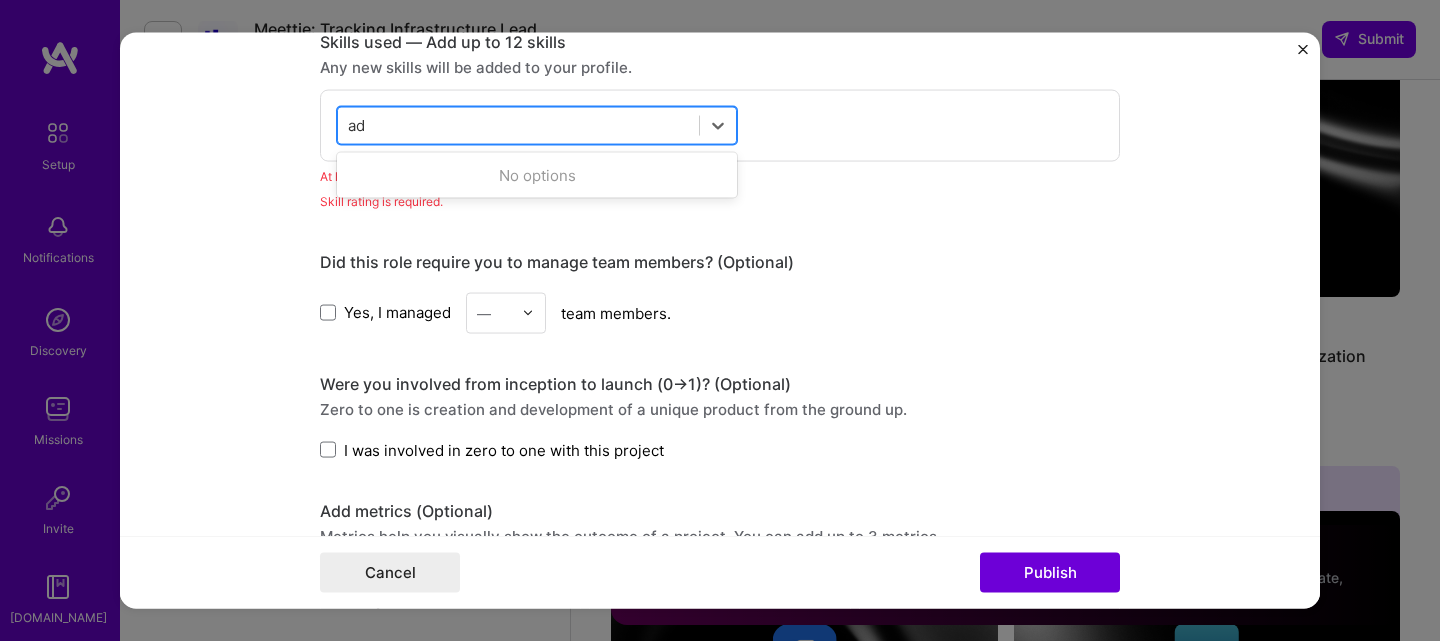 type on "a" 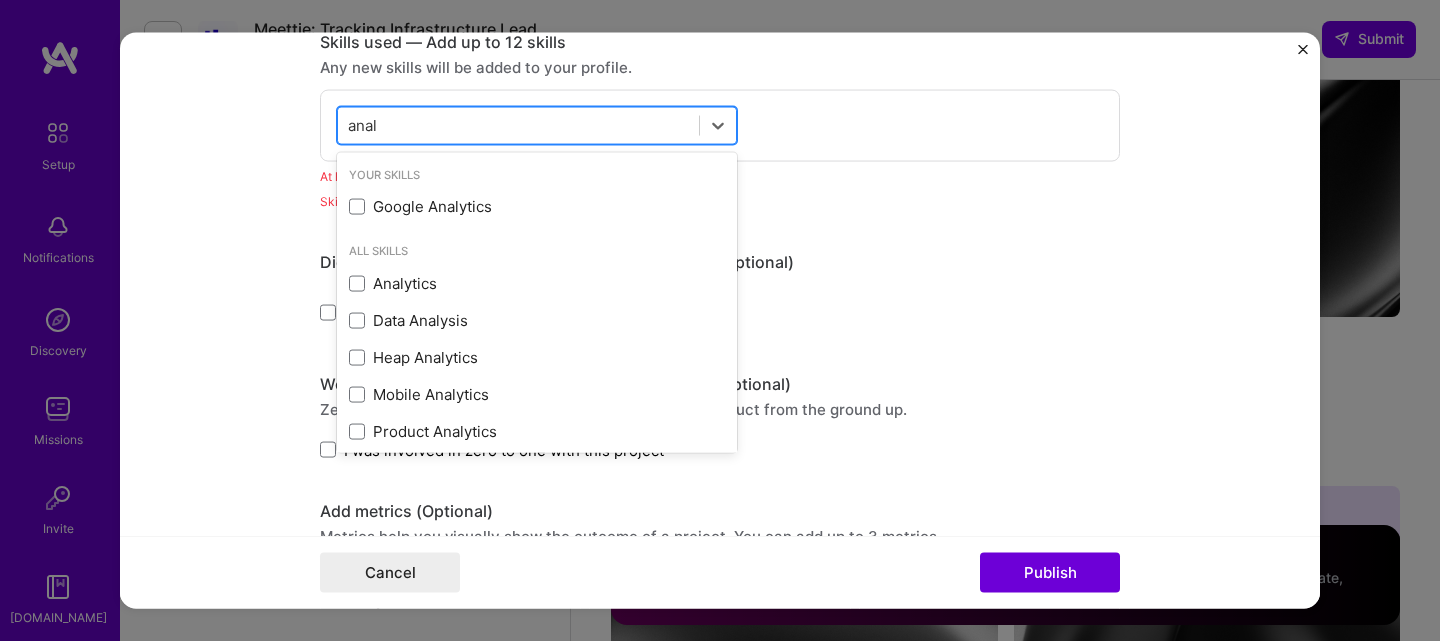 scroll, scrollTop: 4781, scrollLeft: 0, axis: vertical 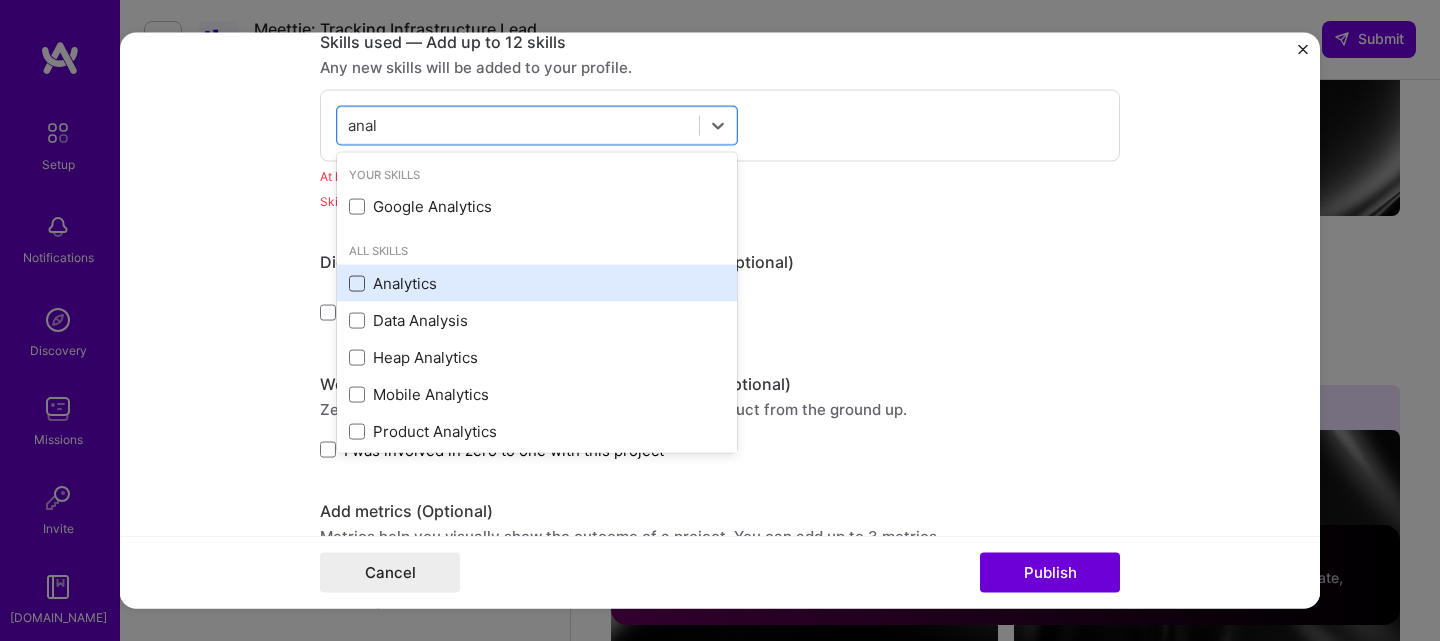 click at bounding box center (357, 283) 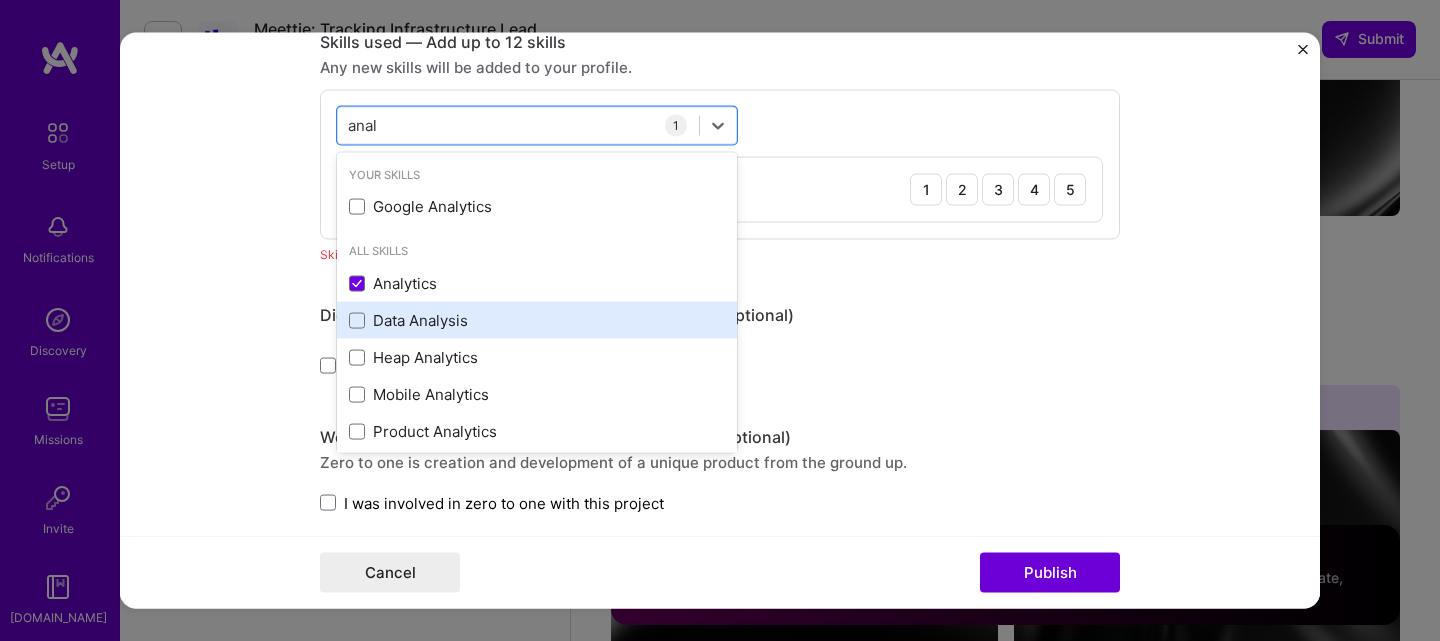 scroll, scrollTop: 46, scrollLeft: 0, axis: vertical 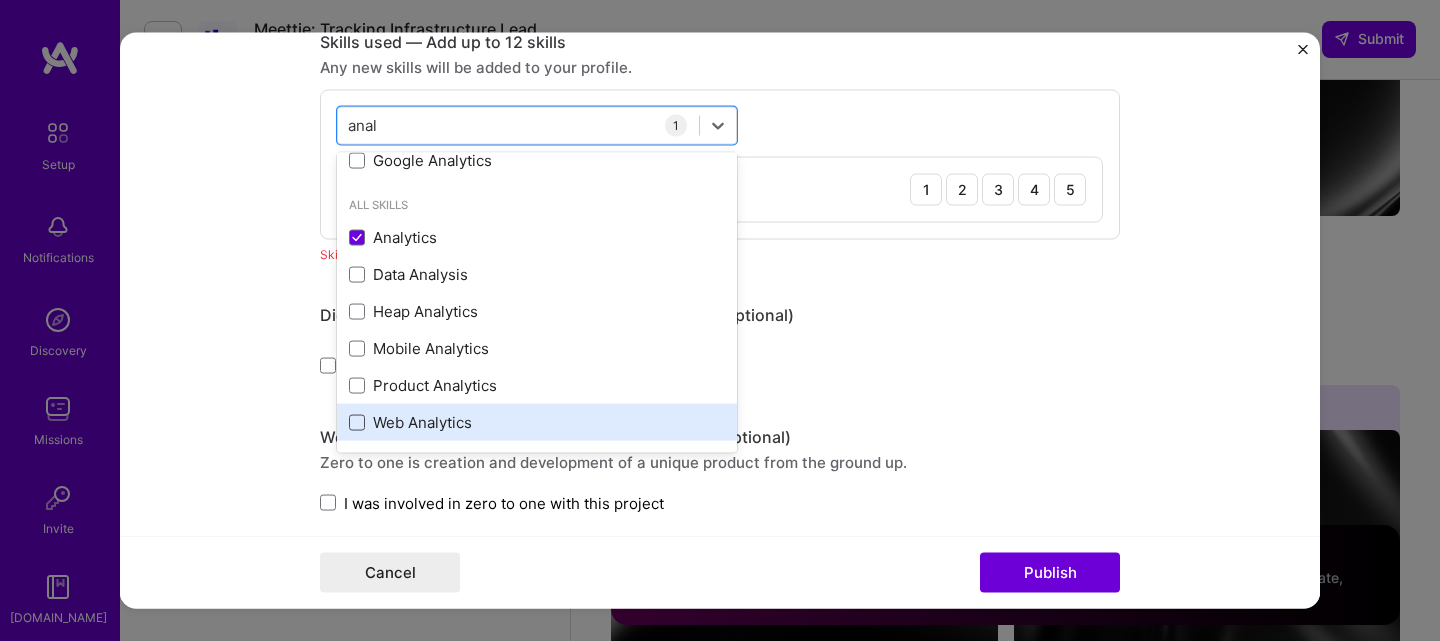 click at bounding box center (357, 422) 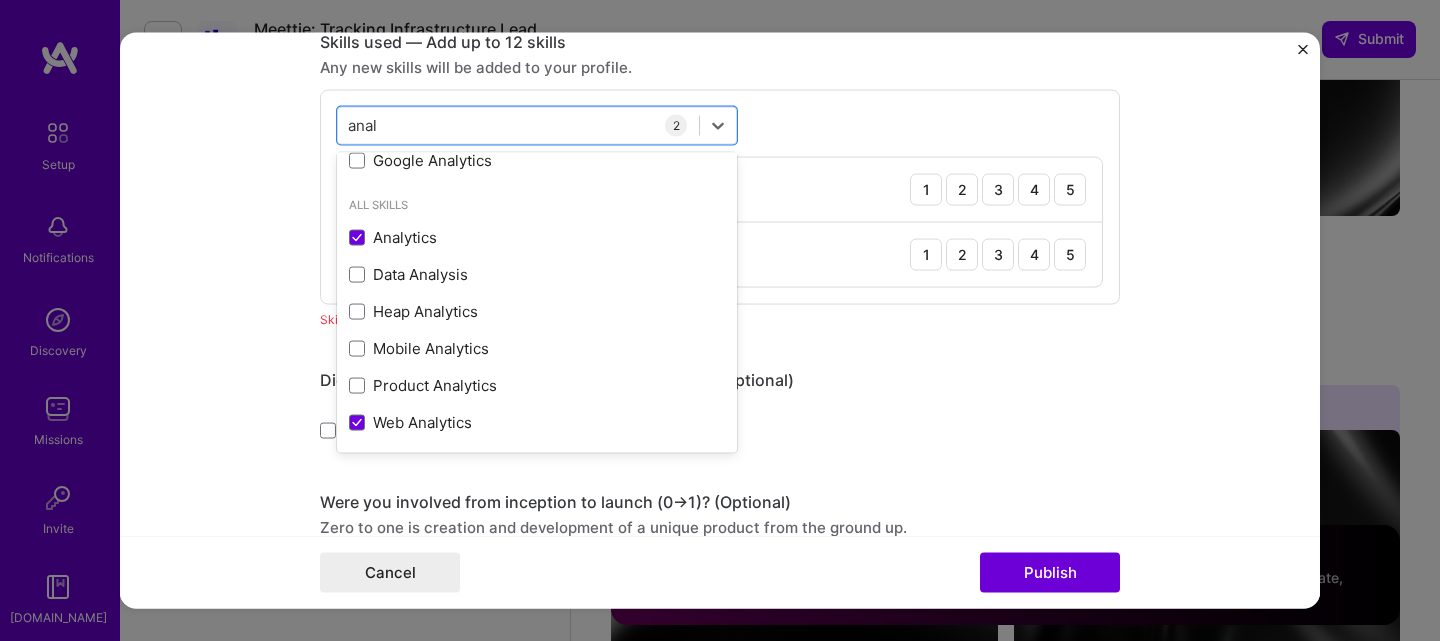 type on "anal" 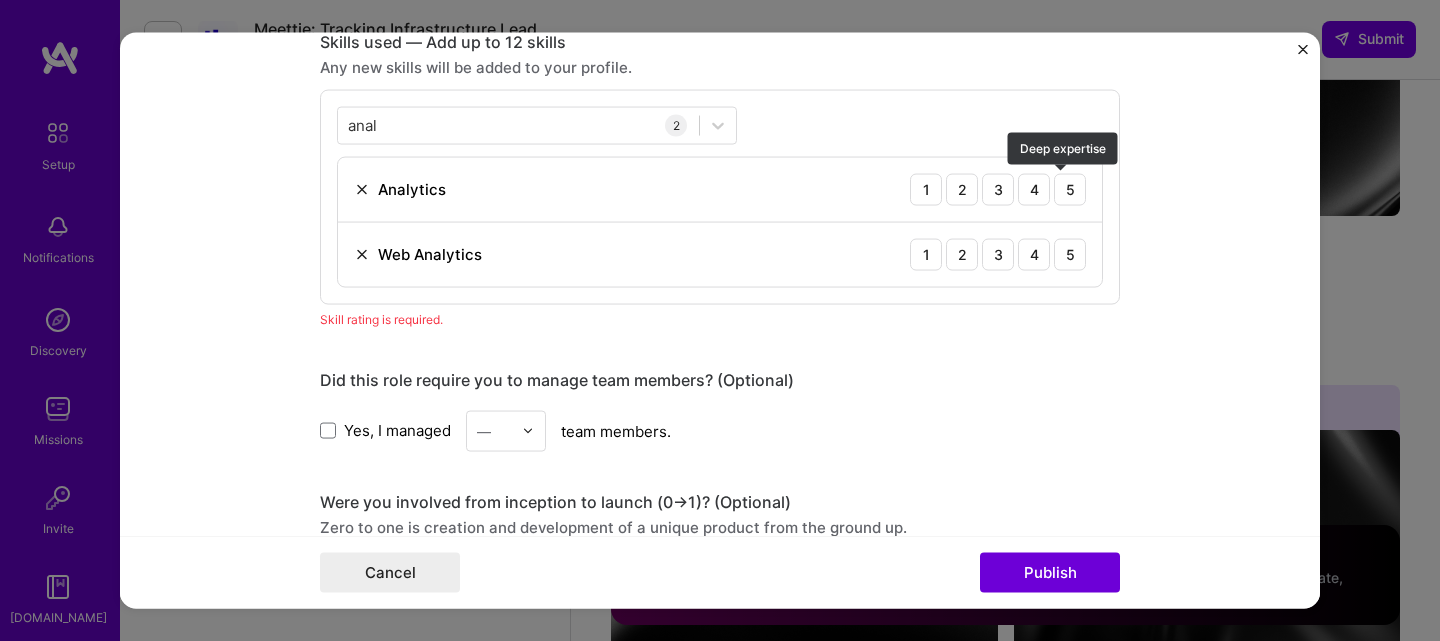 drag, startPoint x: 1067, startPoint y: 190, endPoint x: 1064, endPoint y: 235, distance: 45.099888 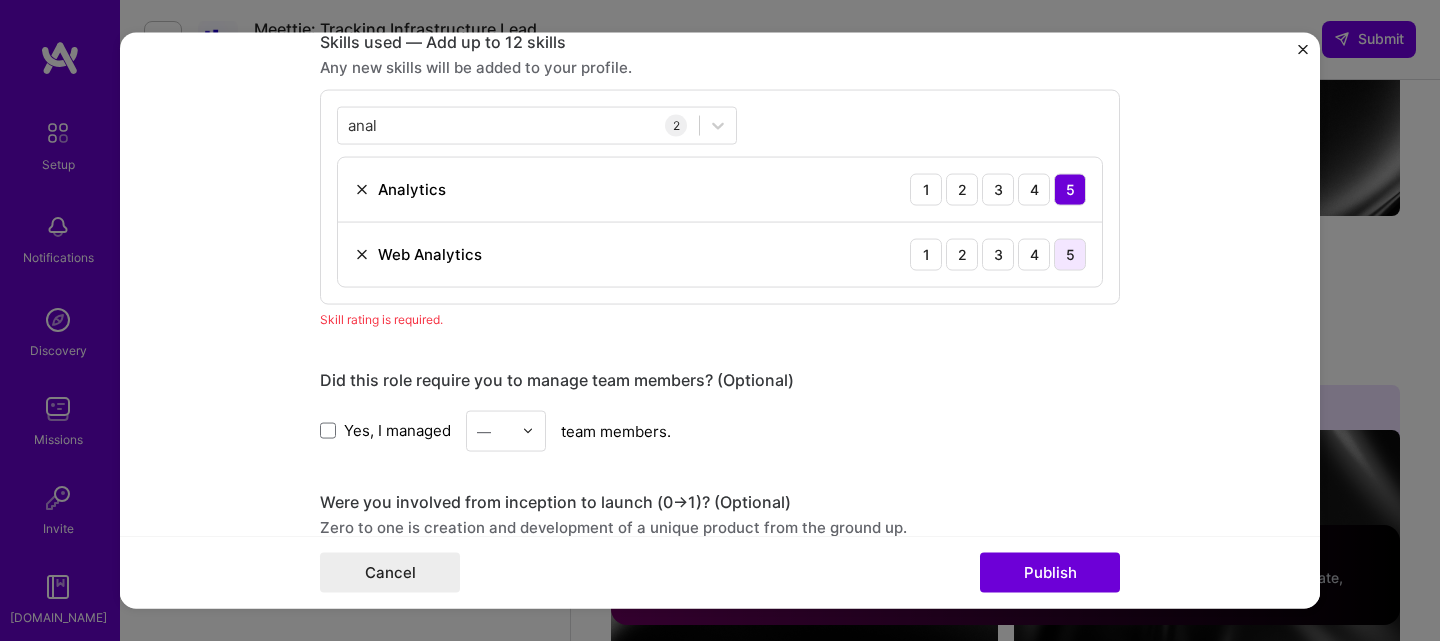 click on "5" at bounding box center (1070, 254) 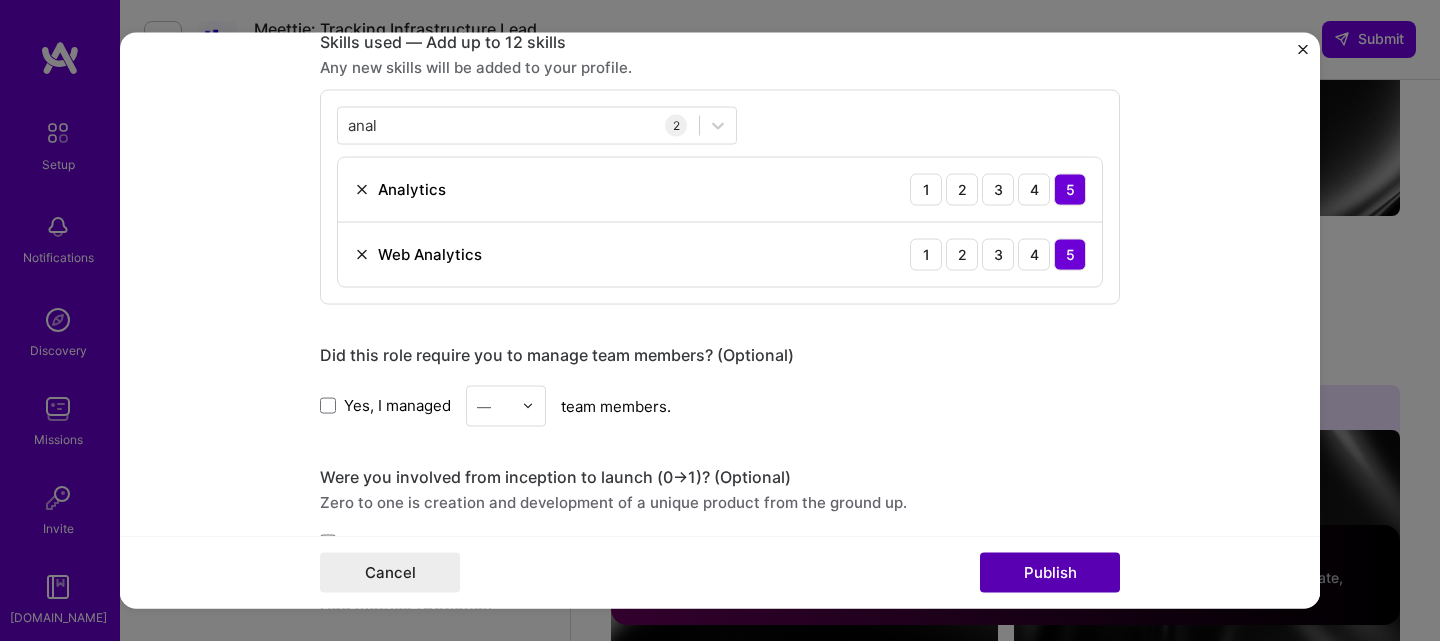 click on "Publish" at bounding box center [1050, 573] 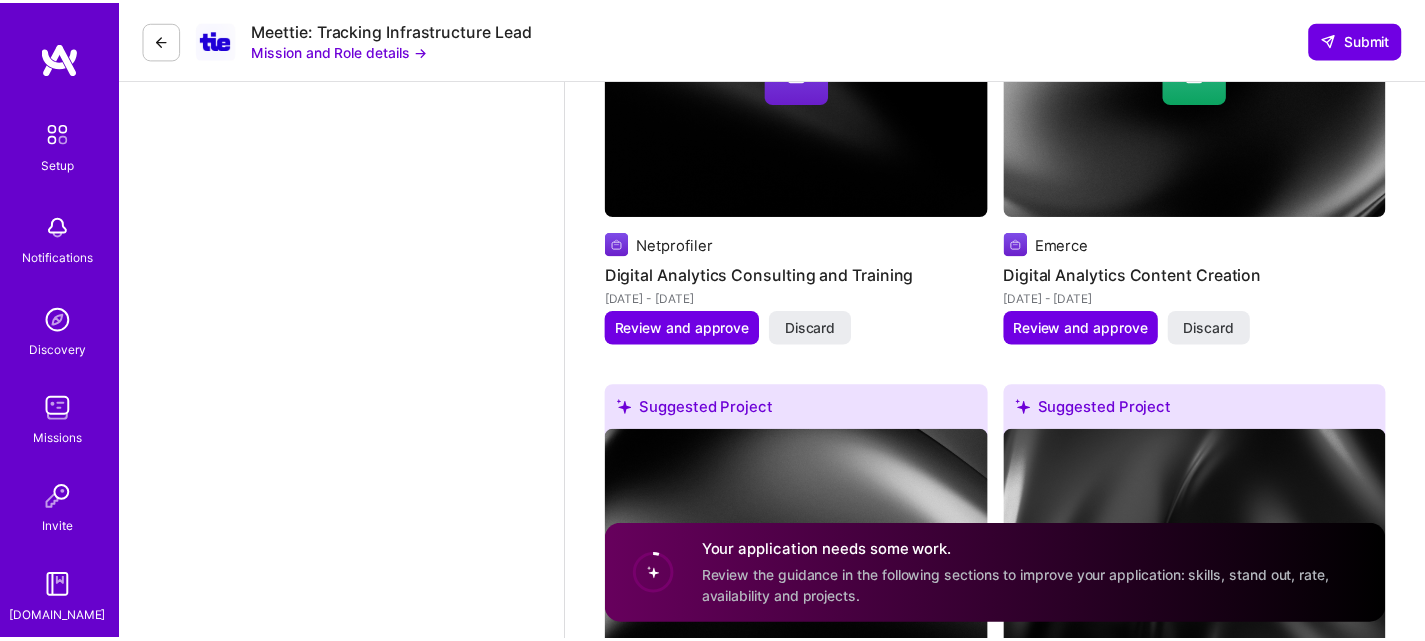scroll, scrollTop: 3775, scrollLeft: 0, axis: vertical 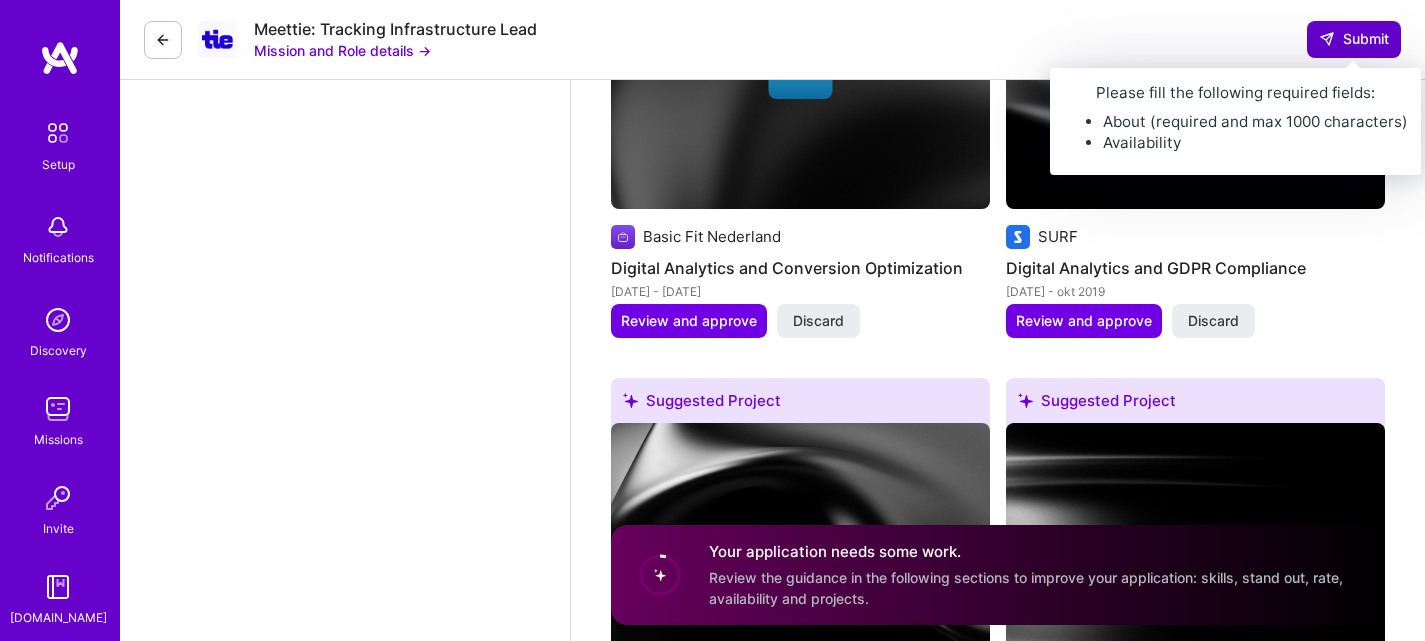click on "Submit" at bounding box center [1354, 39] 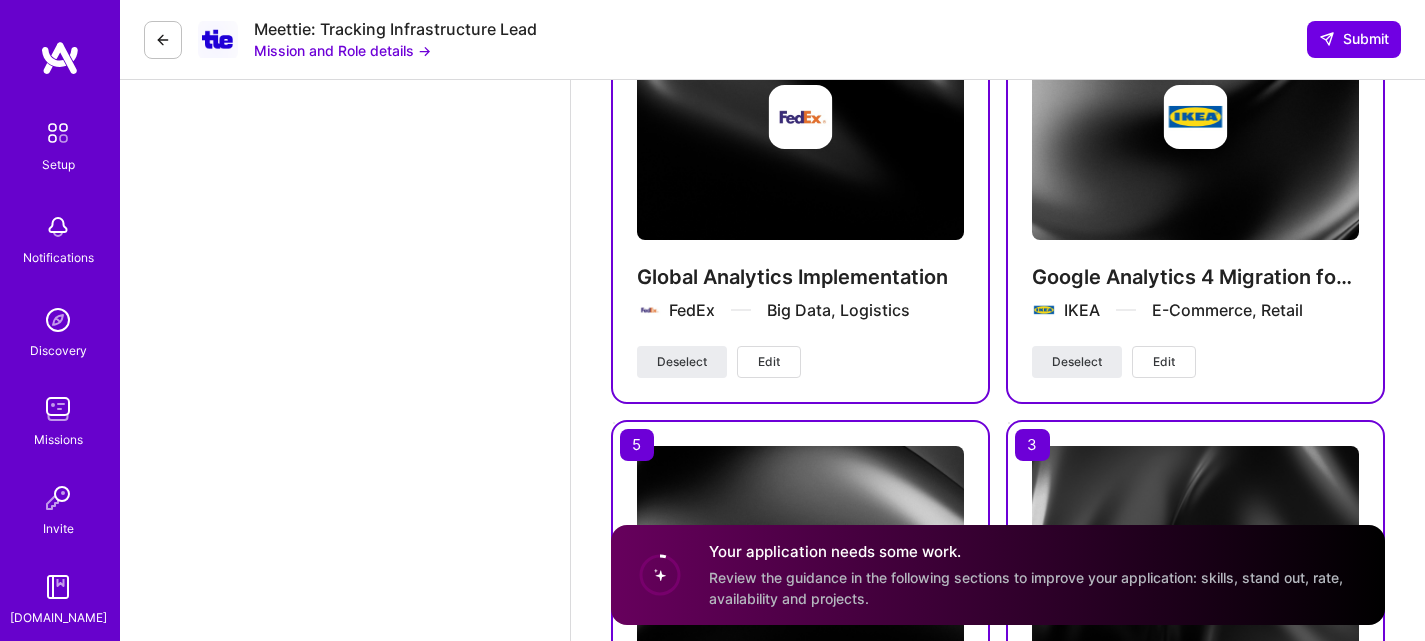 scroll, scrollTop: 7665, scrollLeft: 0, axis: vertical 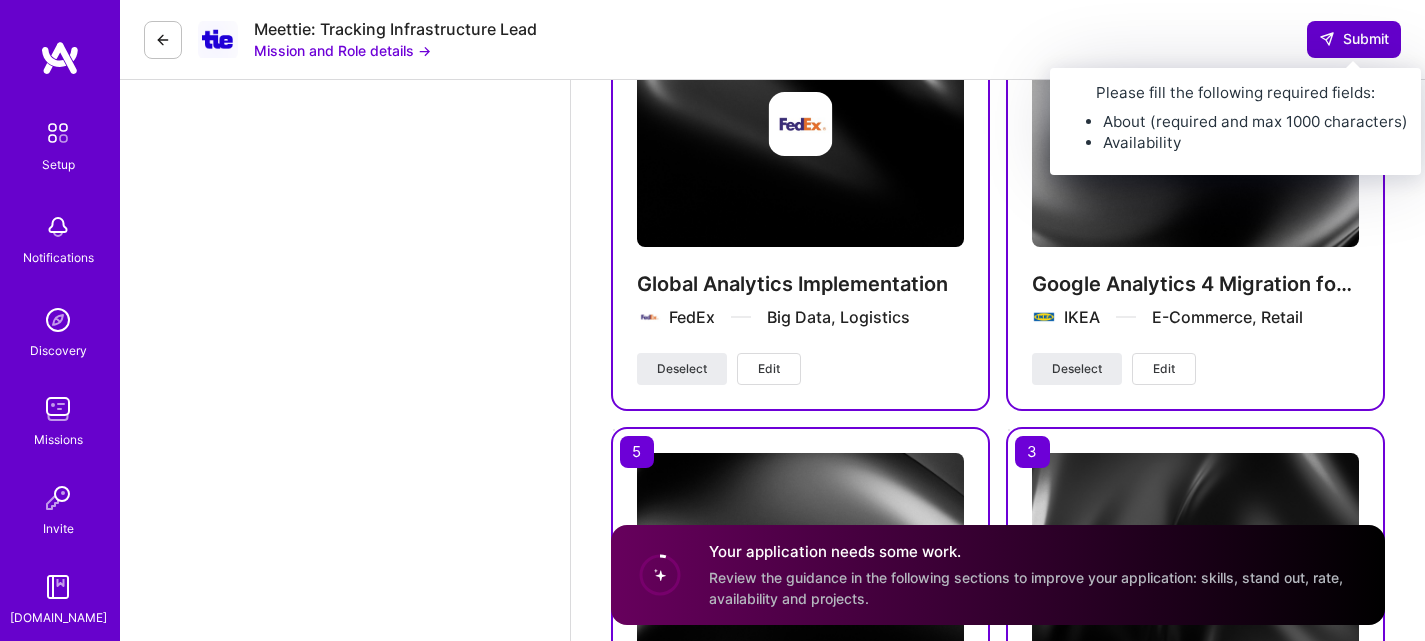 click on "Submit" at bounding box center [1354, 39] 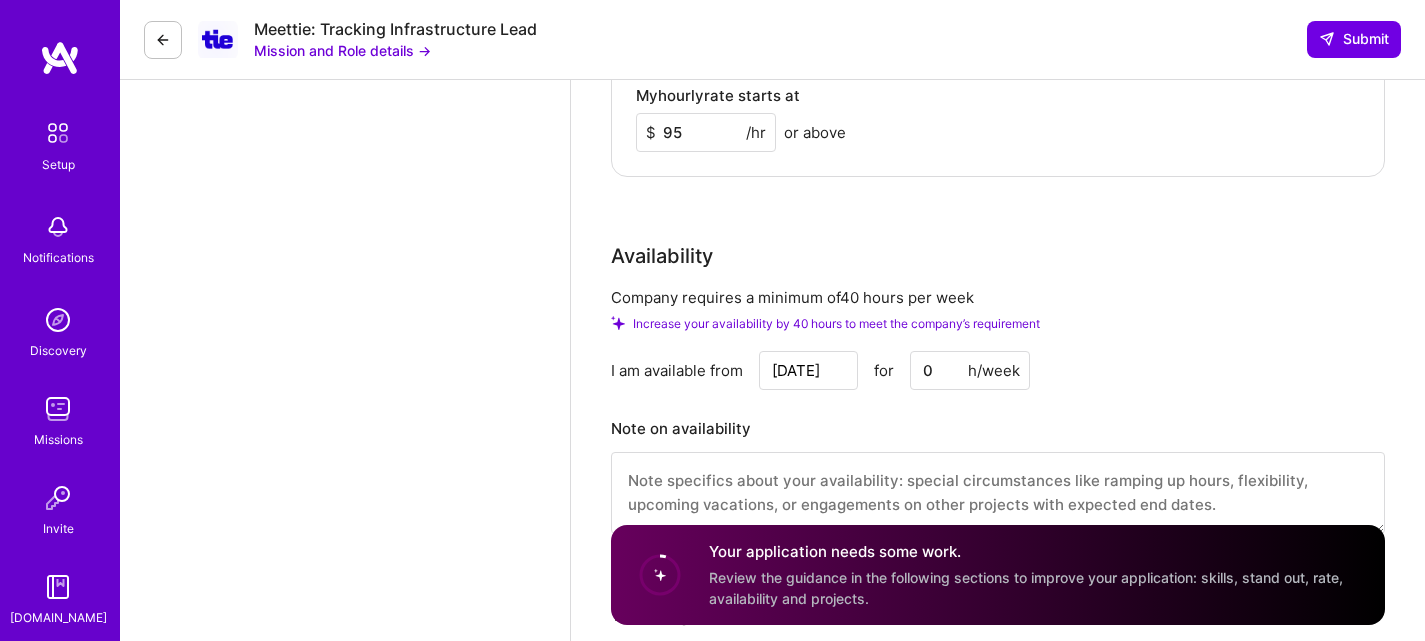 scroll, scrollTop: 2665, scrollLeft: 0, axis: vertical 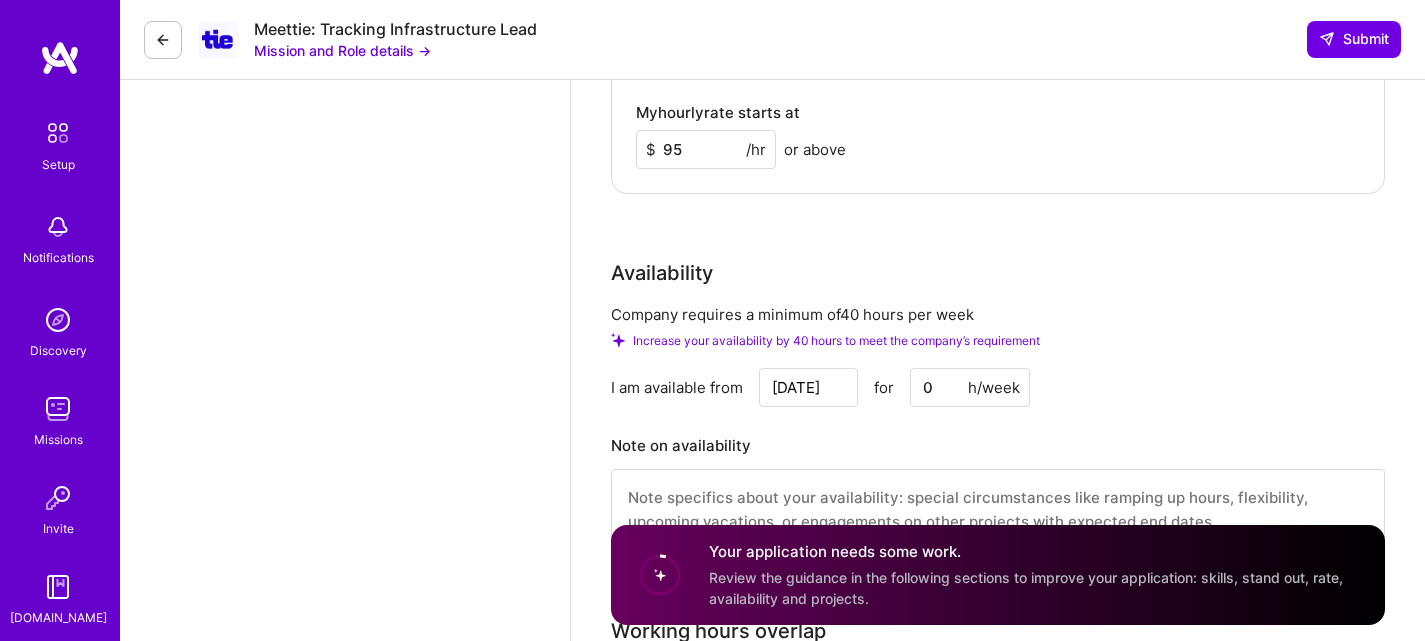 click on "0" at bounding box center (970, 387) 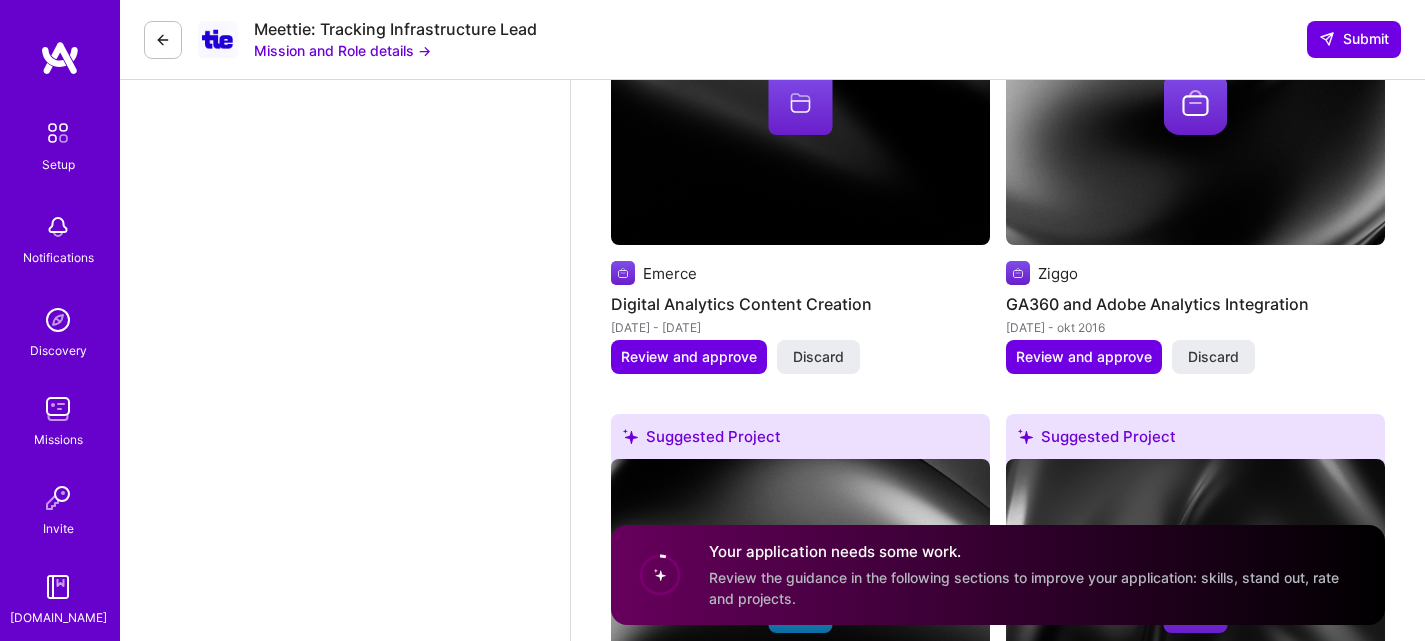 scroll, scrollTop: 4781, scrollLeft: 0, axis: vertical 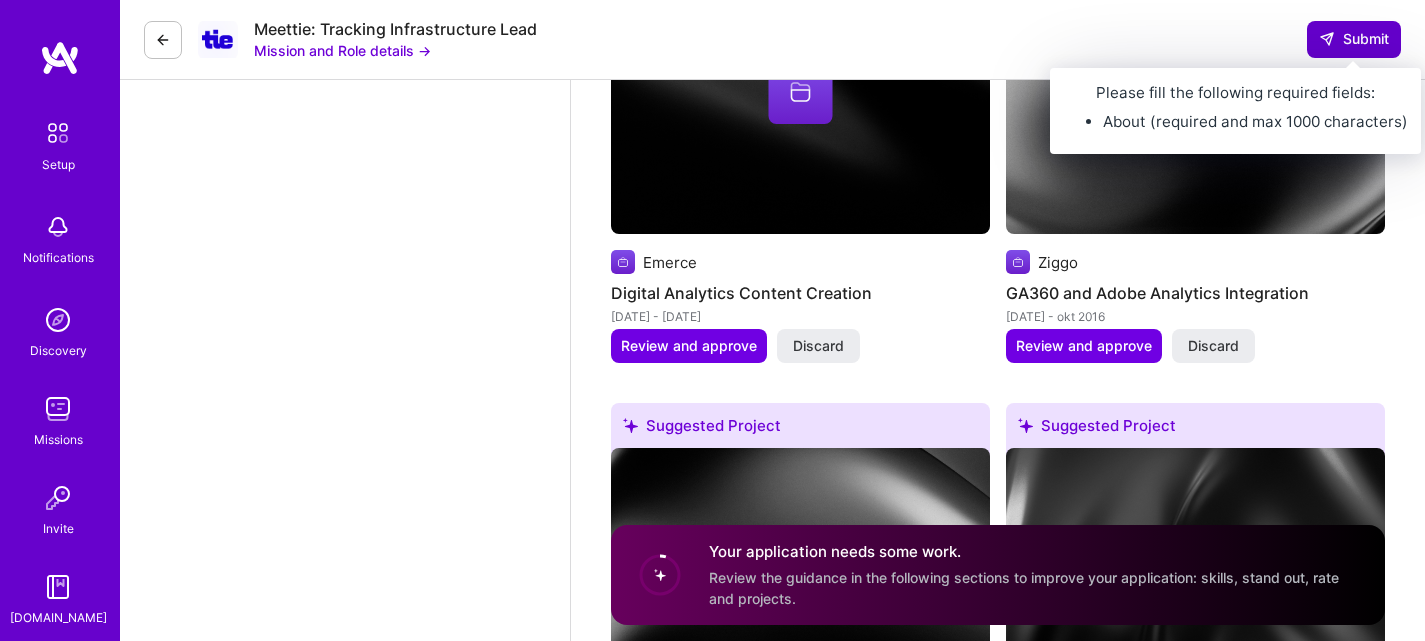 type on "40" 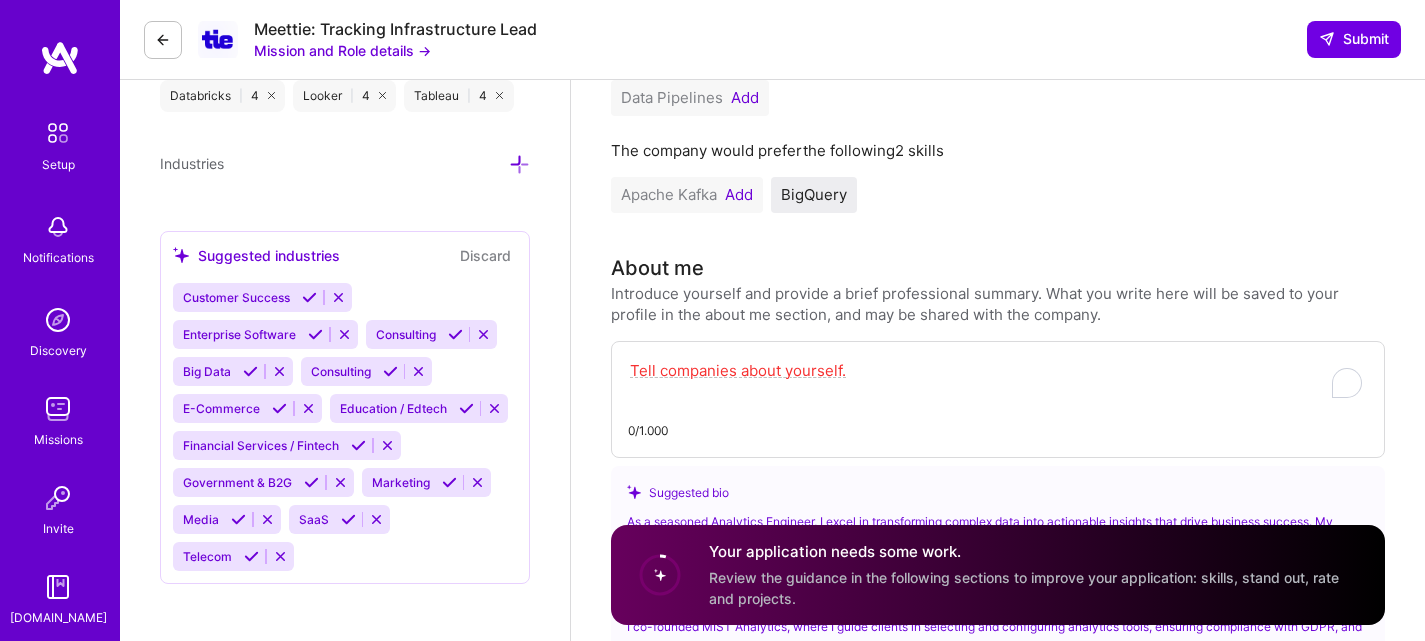 click at bounding box center (998, 381) 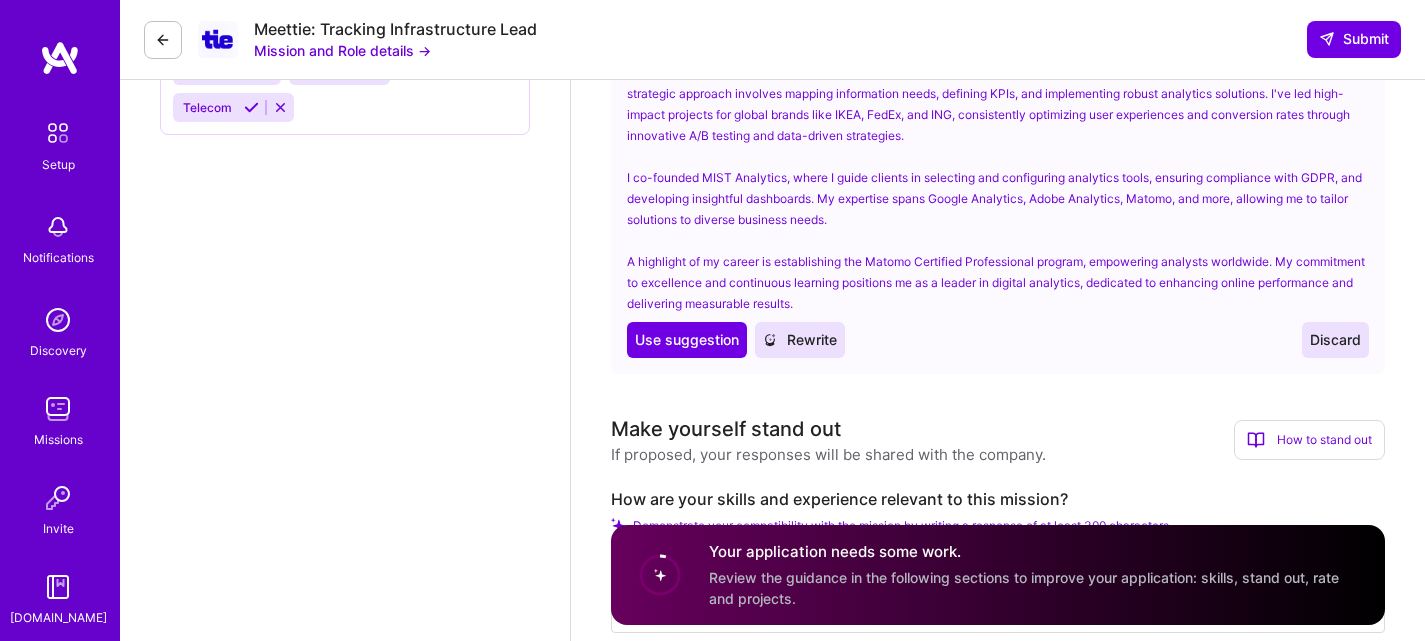scroll, scrollTop: 1381, scrollLeft: 0, axis: vertical 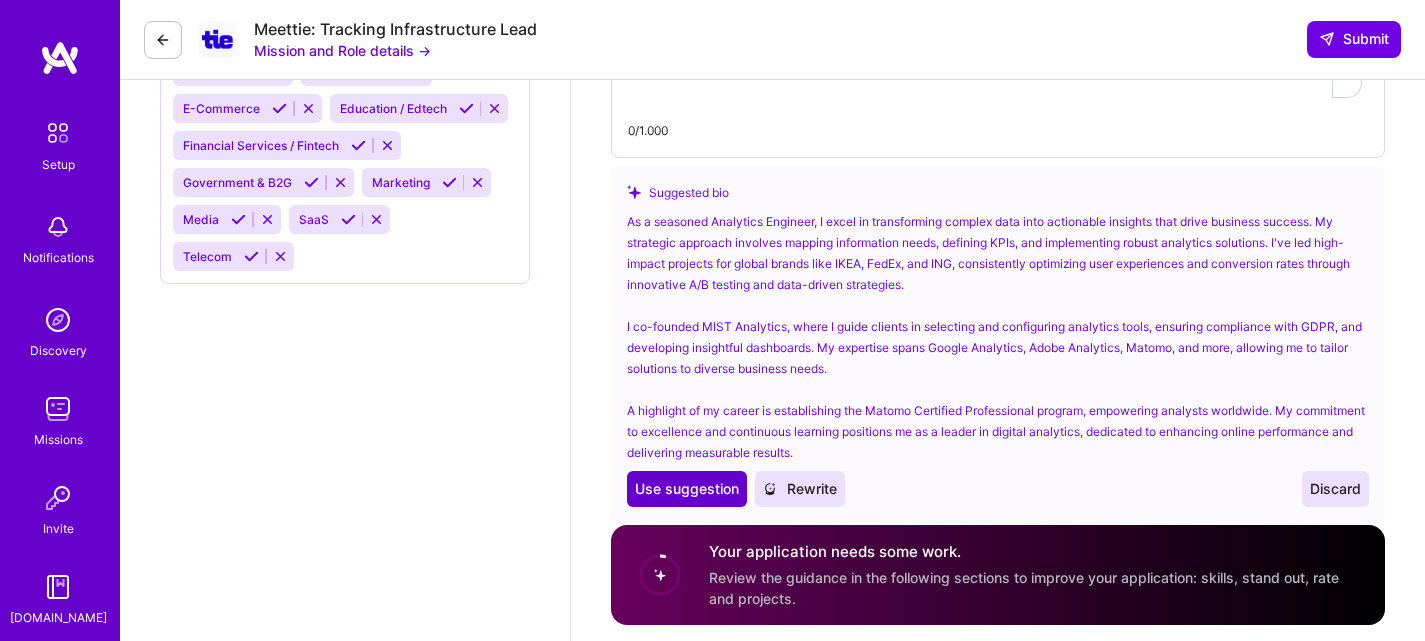 click on "Use suggestion" at bounding box center [687, 489] 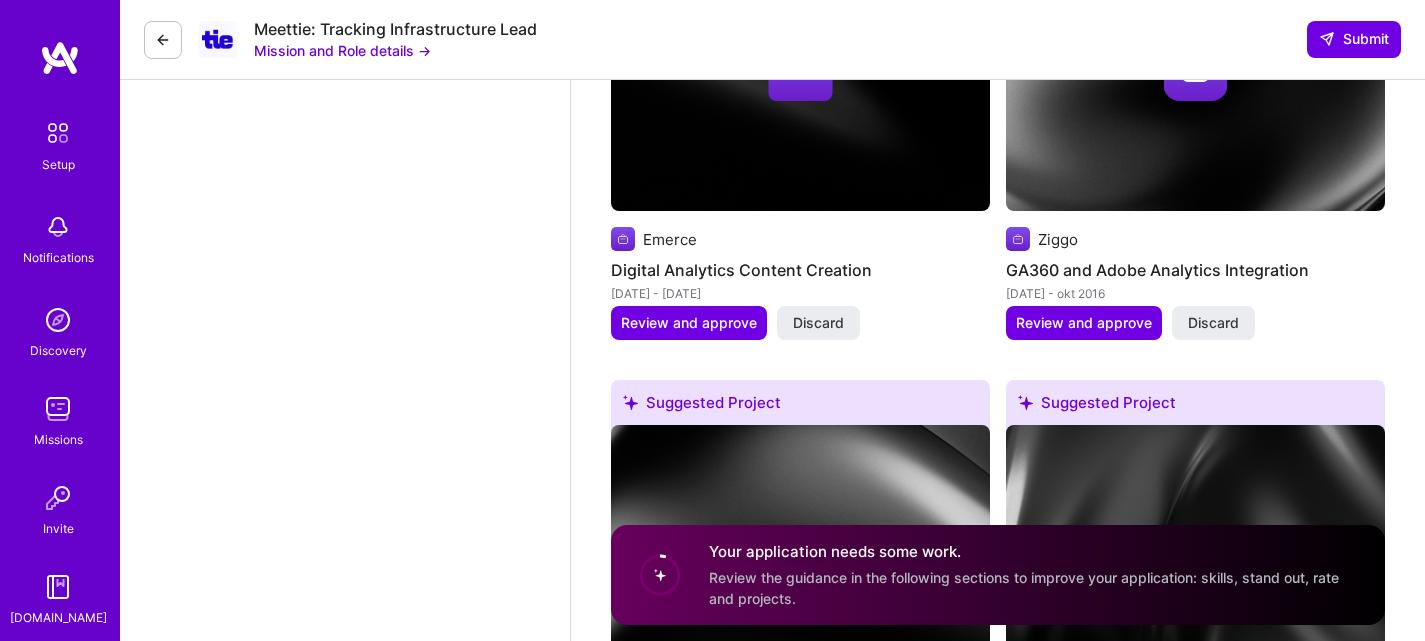 scroll, scrollTop: 4781, scrollLeft: 0, axis: vertical 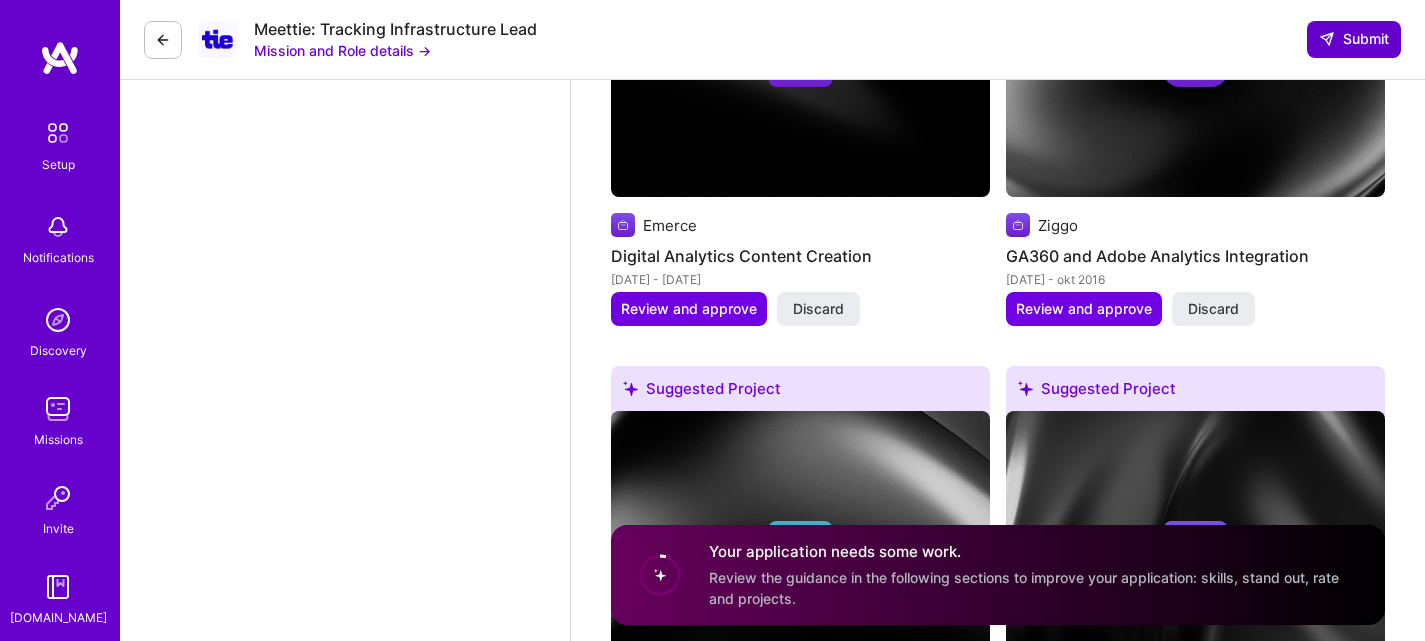 click on "Submit" at bounding box center [1354, 39] 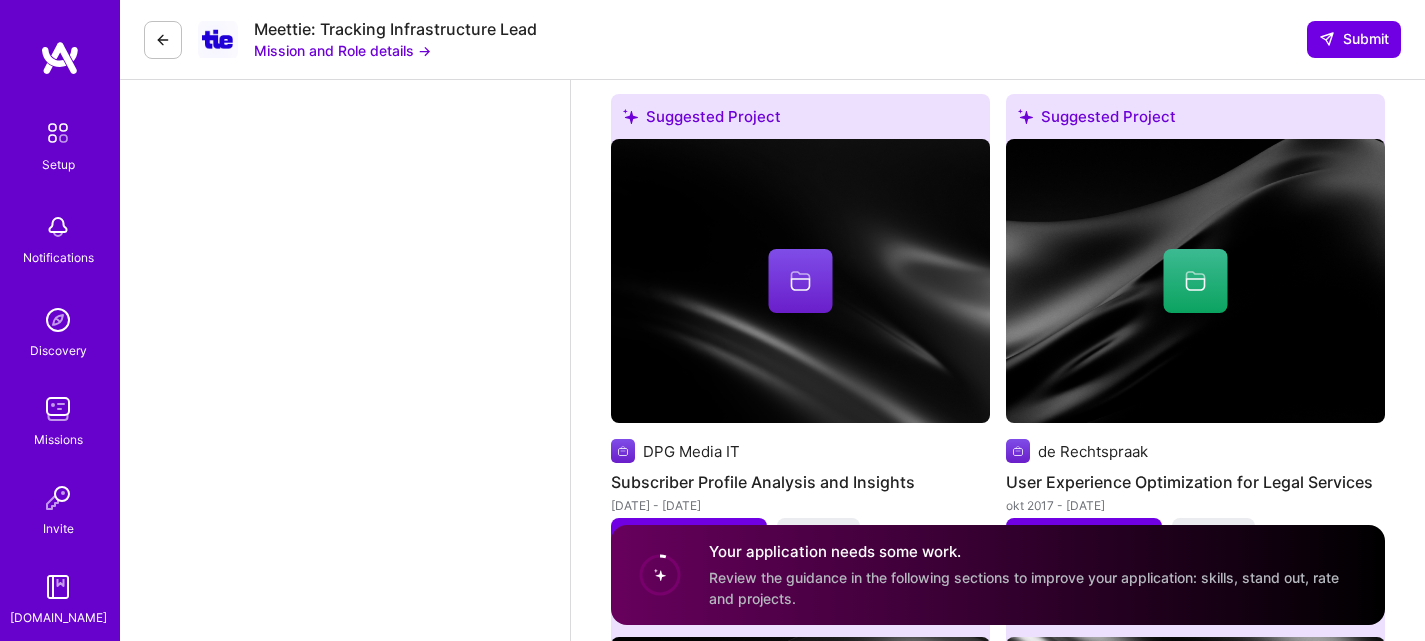 scroll, scrollTop: 5663, scrollLeft: 0, axis: vertical 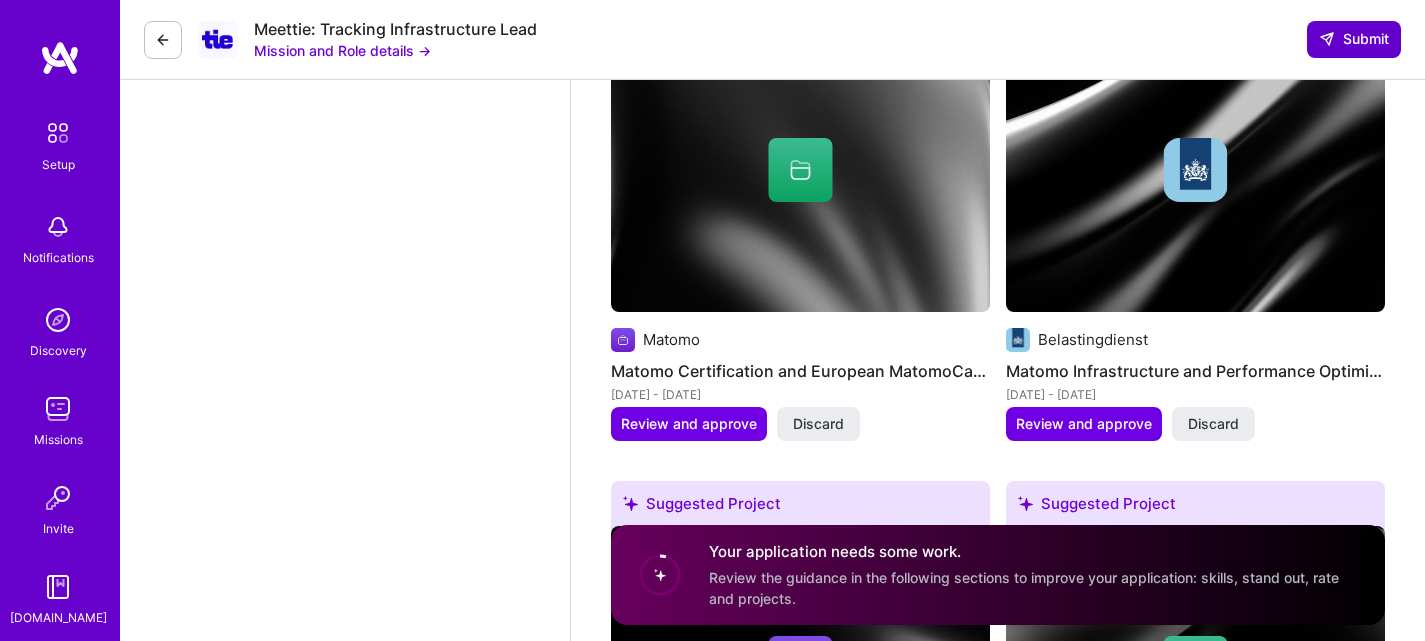 click on "Submit" at bounding box center (1354, 39) 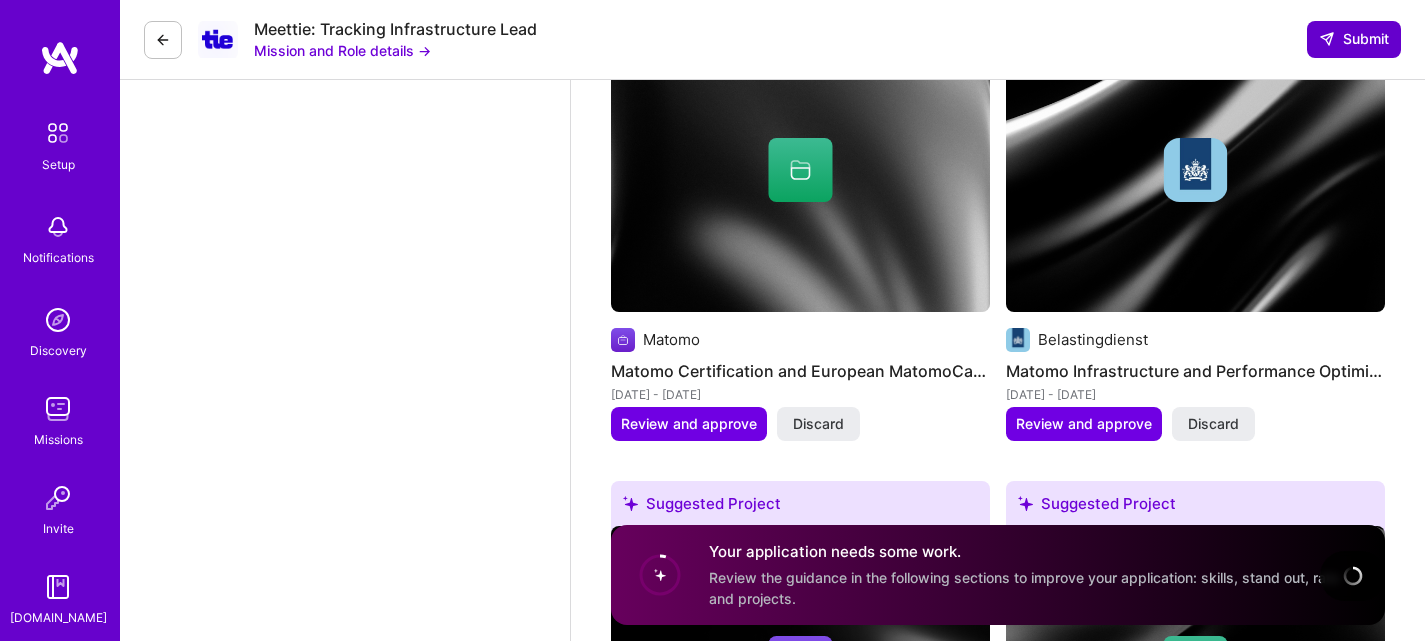 click on "Submit" at bounding box center [1354, 39] 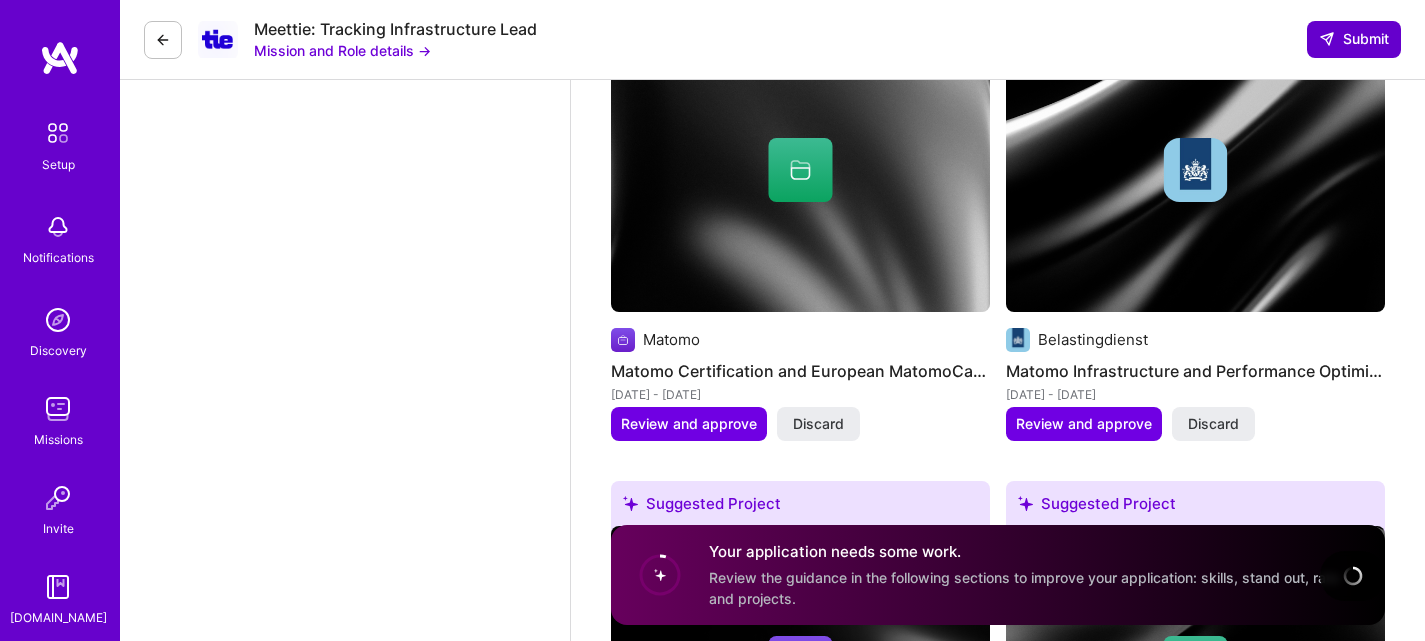 click on "Submit" at bounding box center [1354, 39] 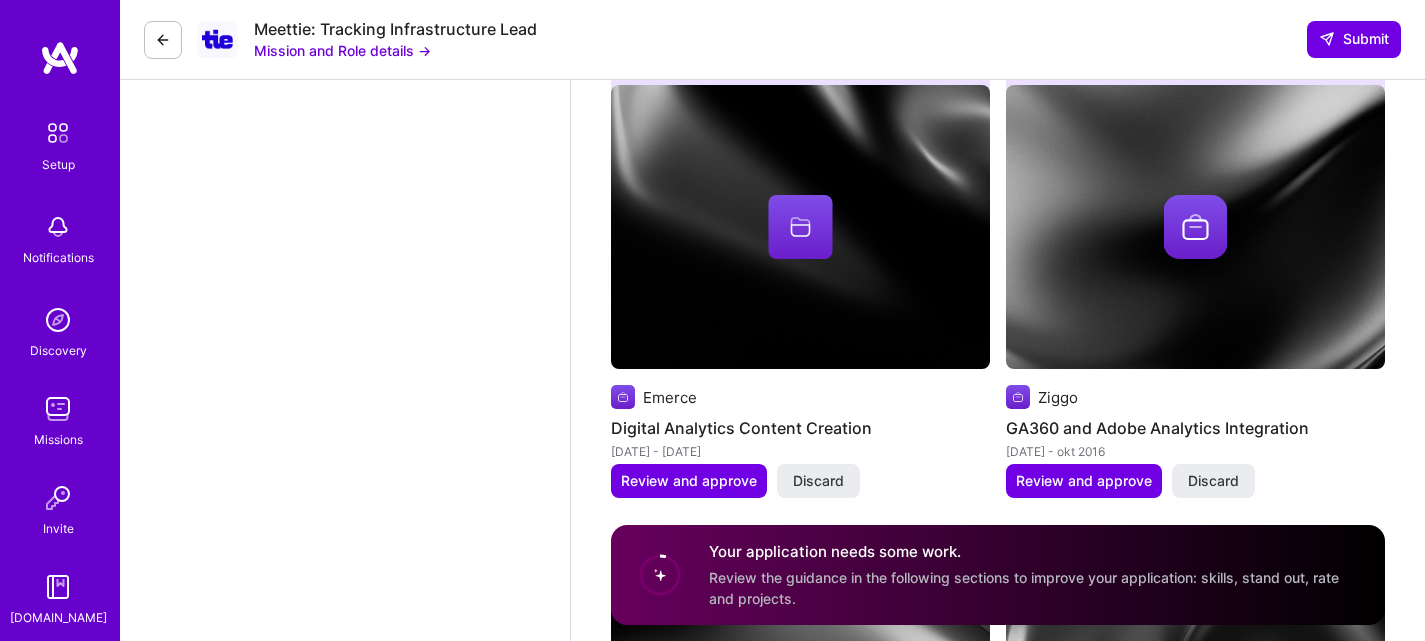 scroll, scrollTop: 4781, scrollLeft: 0, axis: vertical 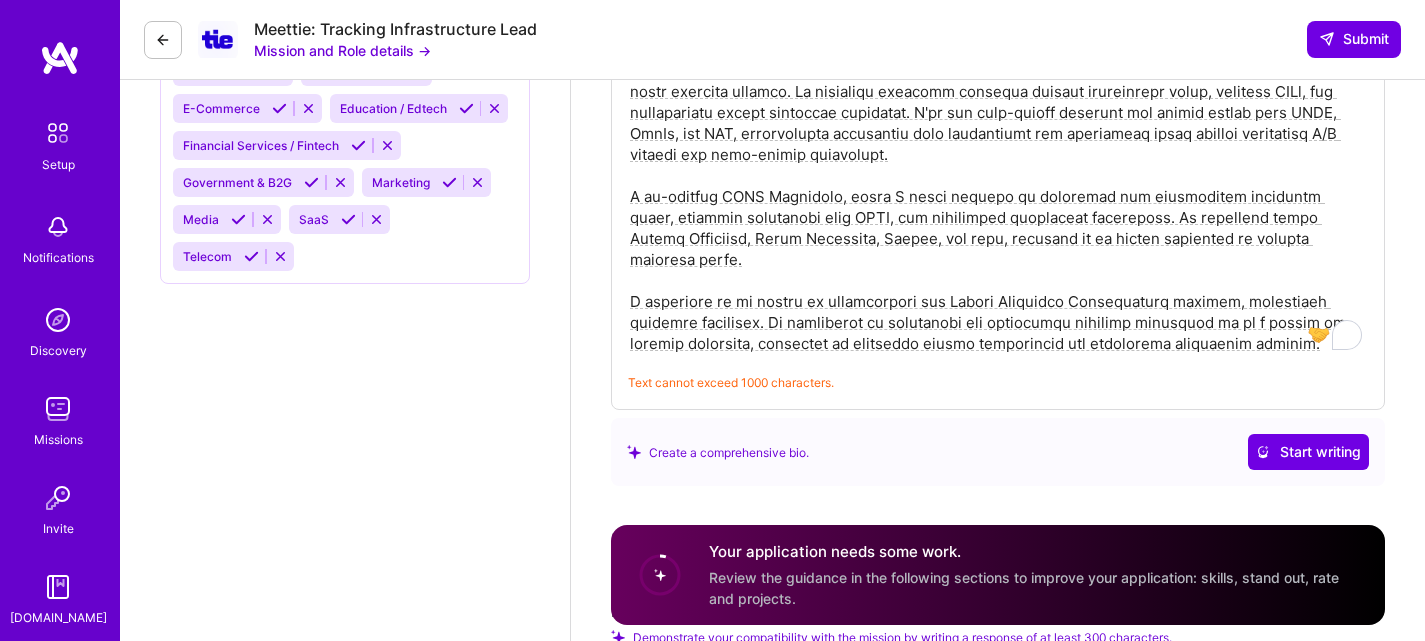 click at bounding box center (998, 207) 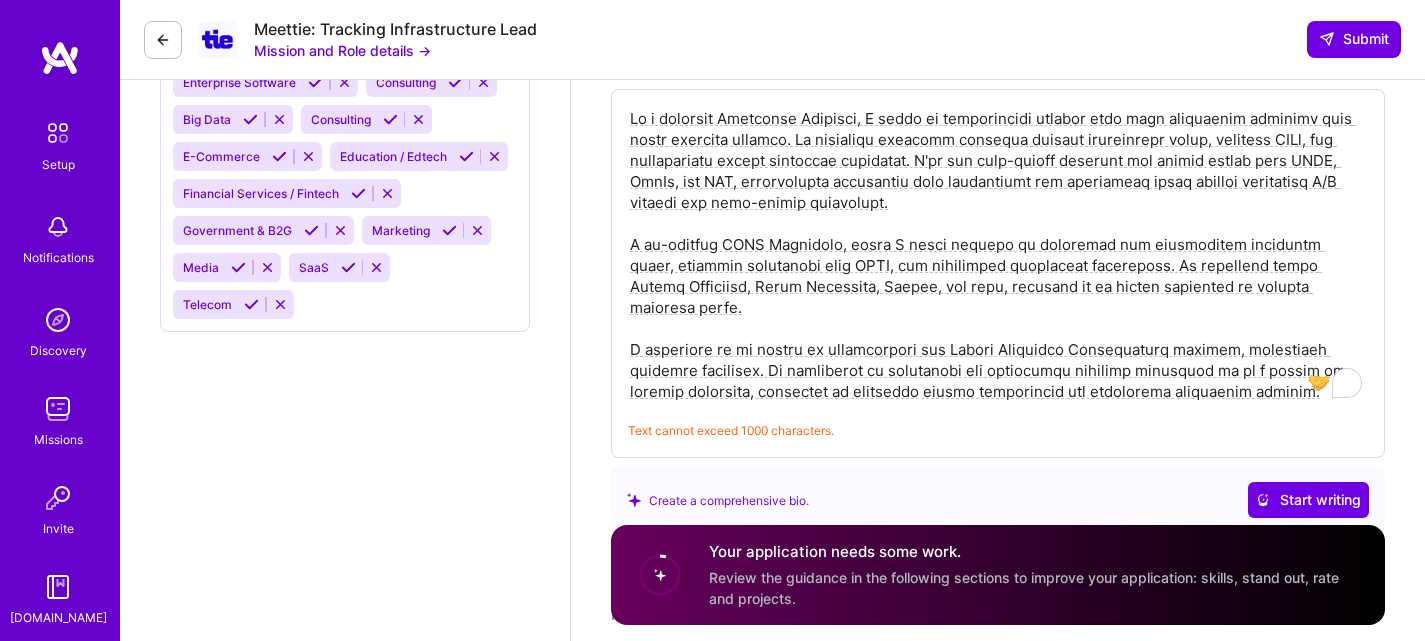 scroll, scrollTop: 1181, scrollLeft: 0, axis: vertical 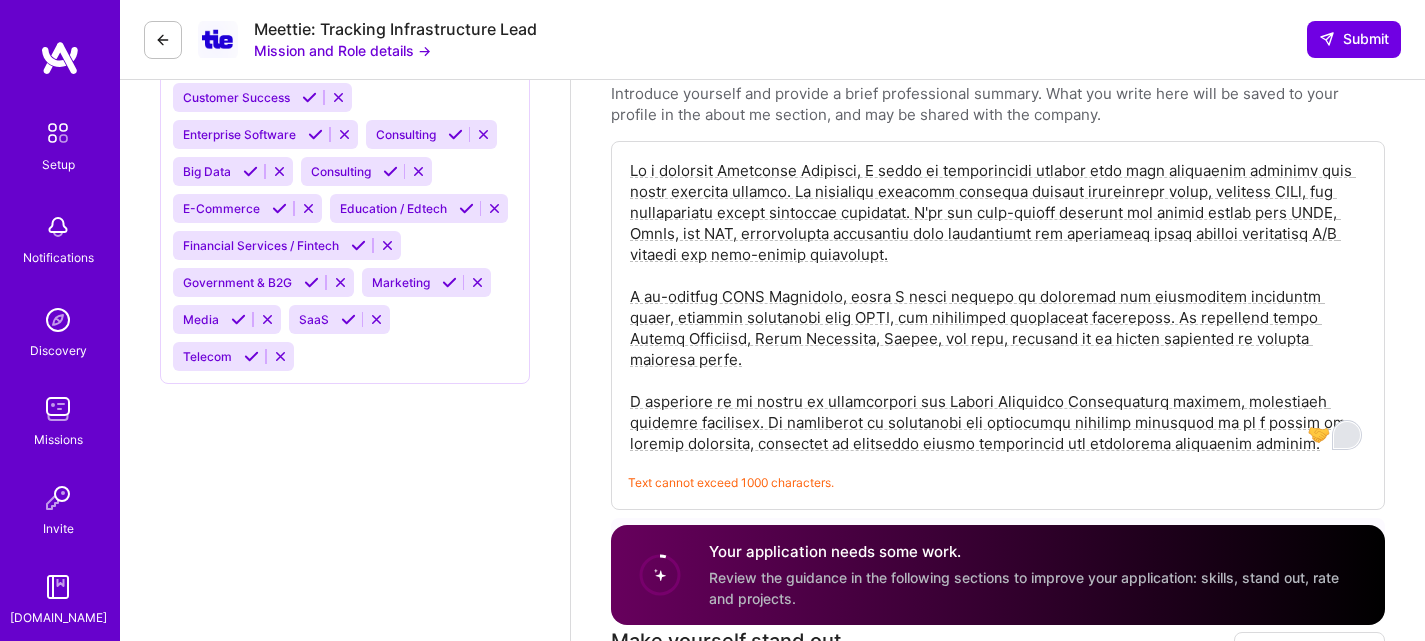 drag, startPoint x: 630, startPoint y: 382, endPoint x: 1341, endPoint y: 432, distance: 712.7559 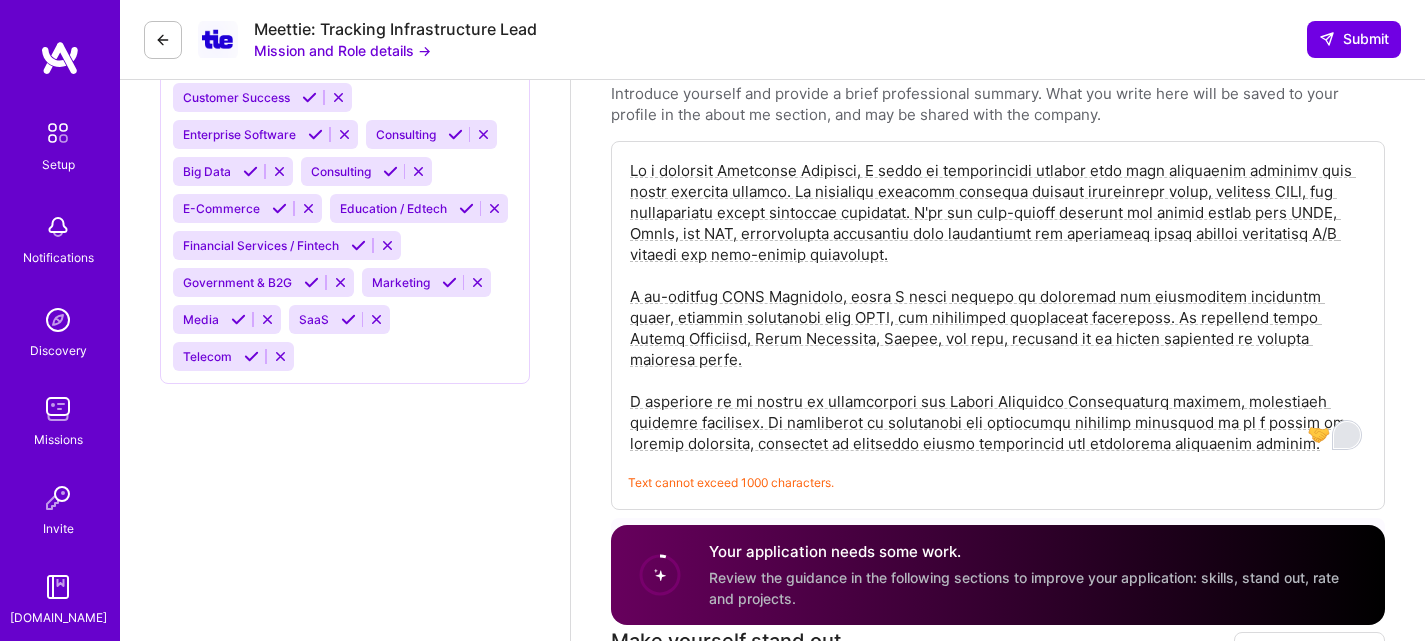 click on "Edit photo [PERSON_NAME] Analytics Engineer 11 Years Experience Phone Number [GEOGRAPHIC_DATA] [GEOGRAPHIC_DATA] [GEOGRAPHIC_DATA] [GEOGRAPHIC_DATA] [US_STATE] [GEOGRAPHIC_DATA] [GEOGRAPHIC_DATA] [GEOGRAPHIC_DATA] [GEOGRAPHIC_DATA] [GEOGRAPHIC_DATA] [GEOGRAPHIC_DATA] [GEOGRAPHIC_DATA] [DATE][GEOGRAPHIC_DATA] [GEOGRAPHIC_DATA] [GEOGRAPHIC_DATA] [GEOGRAPHIC_DATA] [GEOGRAPHIC_DATA] [GEOGRAPHIC_DATA] [GEOGRAPHIC_DATA] [GEOGRAPHIC_DATA] [GEOGRAPHIC_DATA] [GEOGRAPHIC_DATA] [GEOGRAPHIC_DATA] [GEOGRAPHIC_DATA] [GEOGRAPHIC_DATA] [GEOGRAPHIC_DATA] [GEOGRAPHIC_DATA] [GEOGRAPHIC_DATA] [GEOGRAPHIC_DATA] [GEOGRAPHIC_DATA] [GEOGRAPHIC_DATA] [GEOGRAPHIC_DATA] [GEOGRAPHIC_DATA] [GEOGRAPHIC_DATA] [GEOGRAPHIC_DATA] [GEOGRAPHIC_DATA] [GEOGRAPHIC_DATA] [GEOGRAPHIC_DATA] [GEOGRAPHIC_DATA] [GEOGRAPHIC_DATA] [GEOGRAPHIC_DATA] [GEOGRAPHIC_DATA] [GEOGRAPHIC_DATA] [GEOGRAPHIC_DATA] [GEOGRAPHIC_DATA] [GEOGRAPHIC_DATA] [GEOGRAPHIC_DATA] [GEOGRAPHIC_DATA] [GEOGRAPHIC_DATA] [GEOGRAPHIC_DATA] [GEOGRAPHIC_DATA] [GEOGRAPHIC_DATA], [GEOGRAPHIC_DATA] [GEOGRAPHIC_DATA] Cote d'Ivoire [GEOGRAPHIC_DATA] [GEOGRAPHIC_DATA] [GEOGRAPHIC_DATA] [GEOGRAPHIC_DATA] [GEOGRAPHIC_DATA] [GEOGRAPHIC_DATA] [GEOGRAPHIC_DATA] [GEOGRAPHIC_DATA] [GEOGRAPHIC_DATA] [GEOGRAPHIC_DATA] [GEOGRAPHIC_DATA] [GEOGRAPHIC_DATA] [GEOGRAPHIC_DATA] [GEOGRAPHIC_DATA] [GEOGRAPHIC_DATA] [GEOGRAPHIC_DATA] [GEOGRAPHIC_DATA] [GEOGRAPHIC_DATA] [US_STATE] [GEOGRAPHIC_DATA] [GEOGRAPHIC_DATA] [GEOGRAPHIC_DATA] [GEOGRAPHIC_DATA] [GEOGRAPHIC_DATA] [GEOGRAPHIC_DATA] [GEOGRAPHIC_DATA] [US_STATE] [GEOGRAPHIC_DATA] [GEOGRAPHIC_DATA]" at bounding box center (772, 3171) 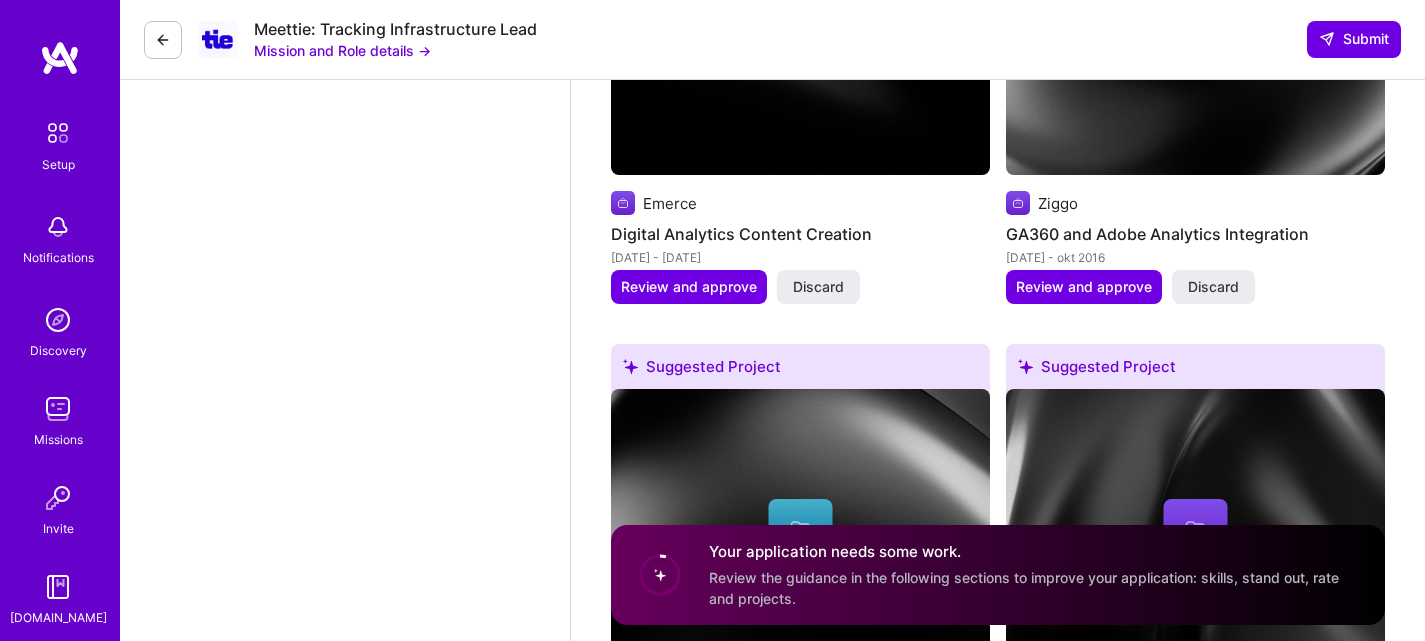 scroll, scrollTop: 4781, scrollLeft: 0, axis: vertical 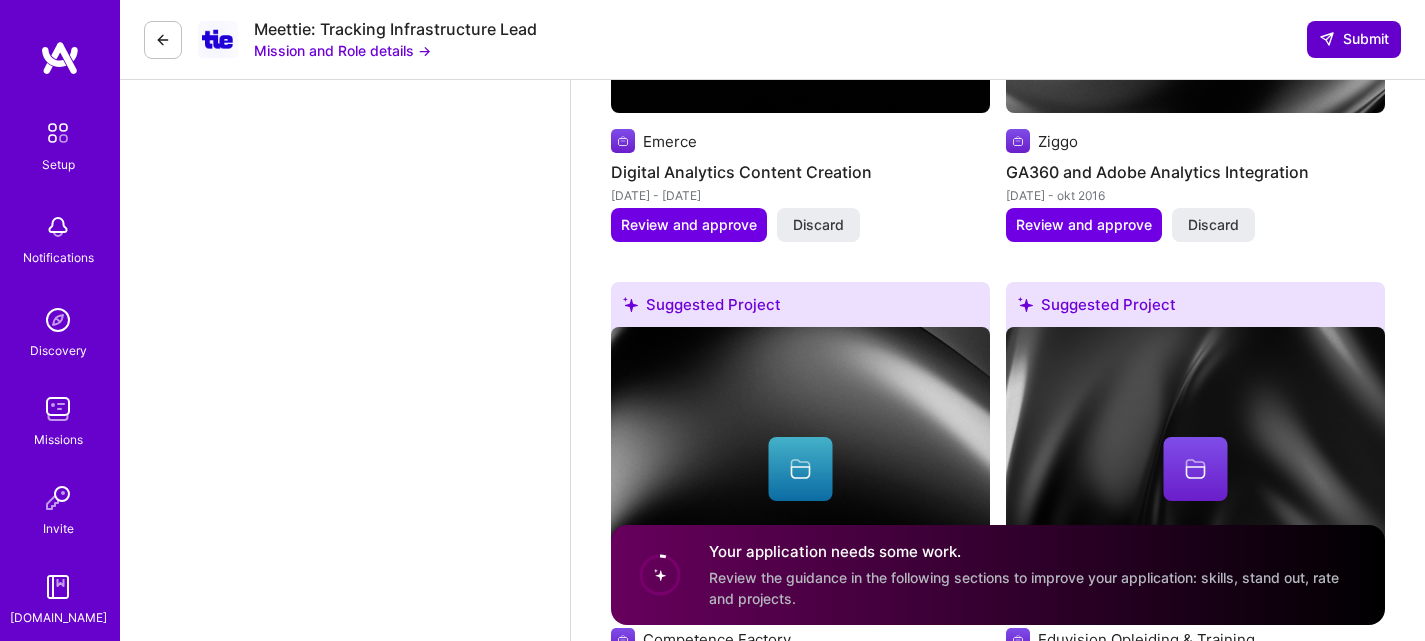type on "As a seasoned Analytics Engineer, I excel in transforming complex data into actionable insights that drive business success. My strategic approach involves mapping information needs, defining KPIs, and implementing robust analytics solutions. I've led high-impact projects for global brands like IKEA, FedEx, and ING, consistently optimizing user experiences and conversion rates through innovative A/B testing and data-driven strategies.
I co-founded MIST Analytics, where I guide clients in selecting and configuring analytics tools, ensuring compliance with GDPR, and developing insightful dashboards. My expertise spans Google Analytics, Adobe Analytics, Matomo, and more, allowing me to tailor solutions to diverse business needs." 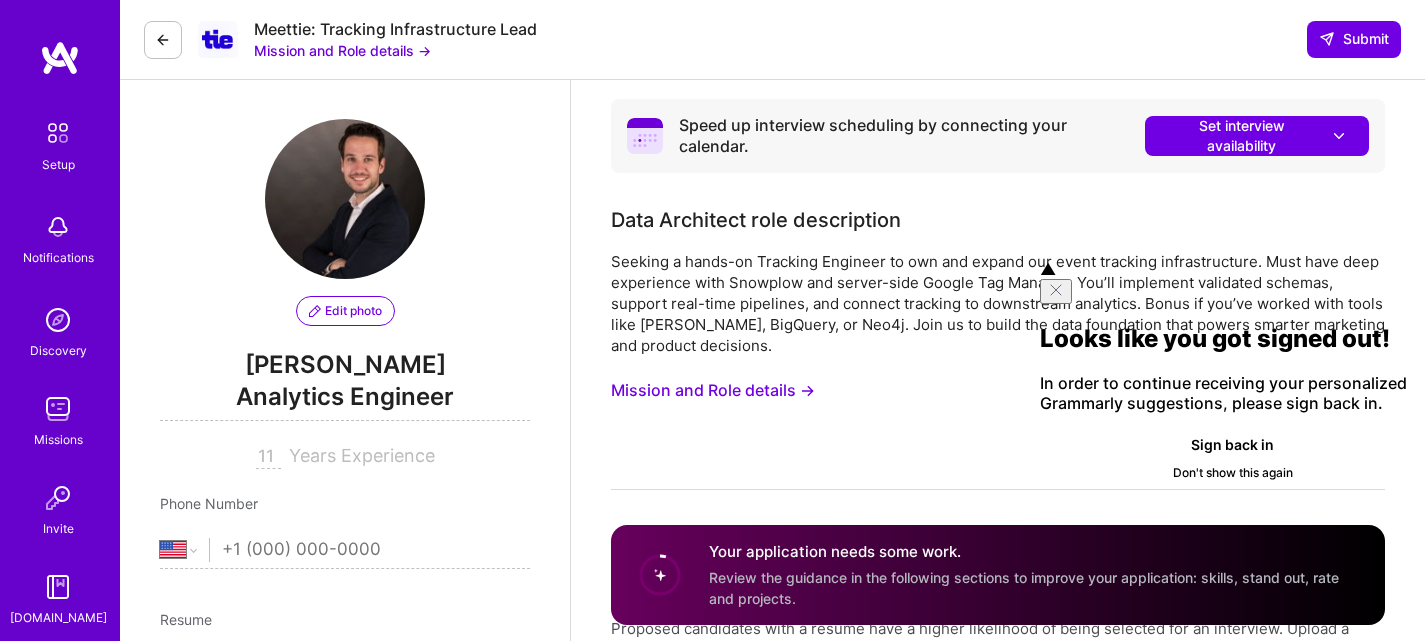 scroll, scrollTop: 0, scrollLeft: 0, axis: both 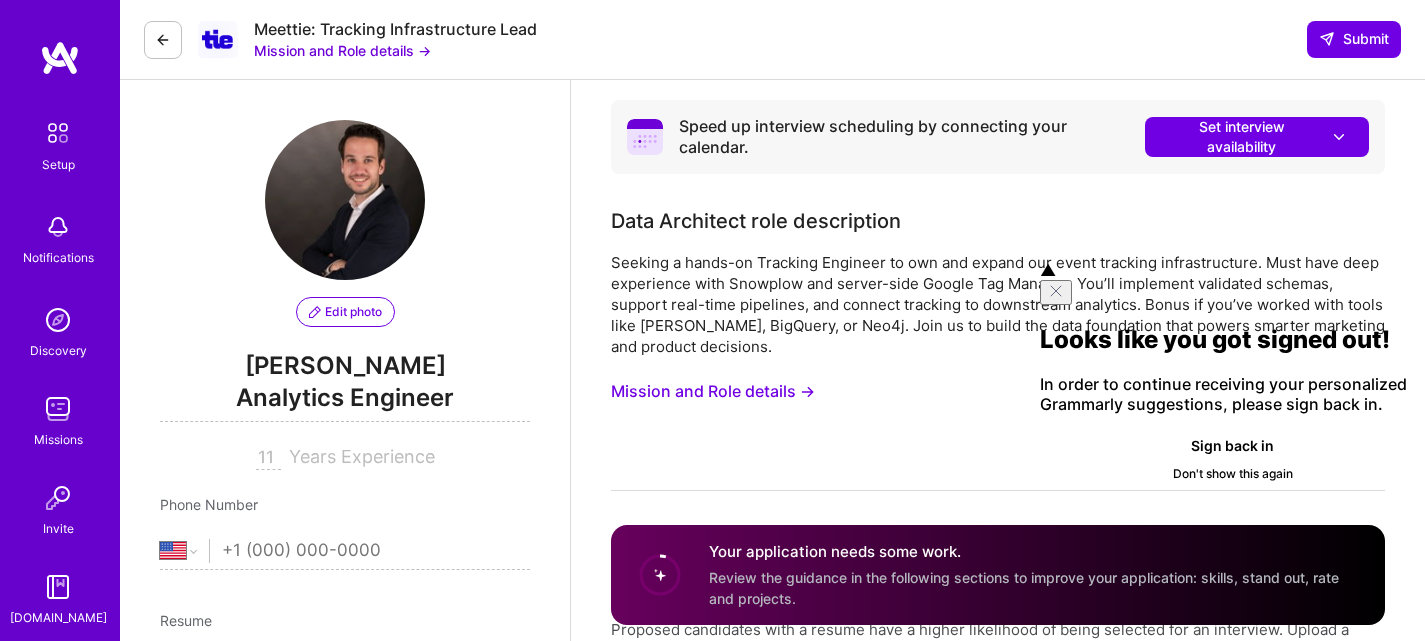 click 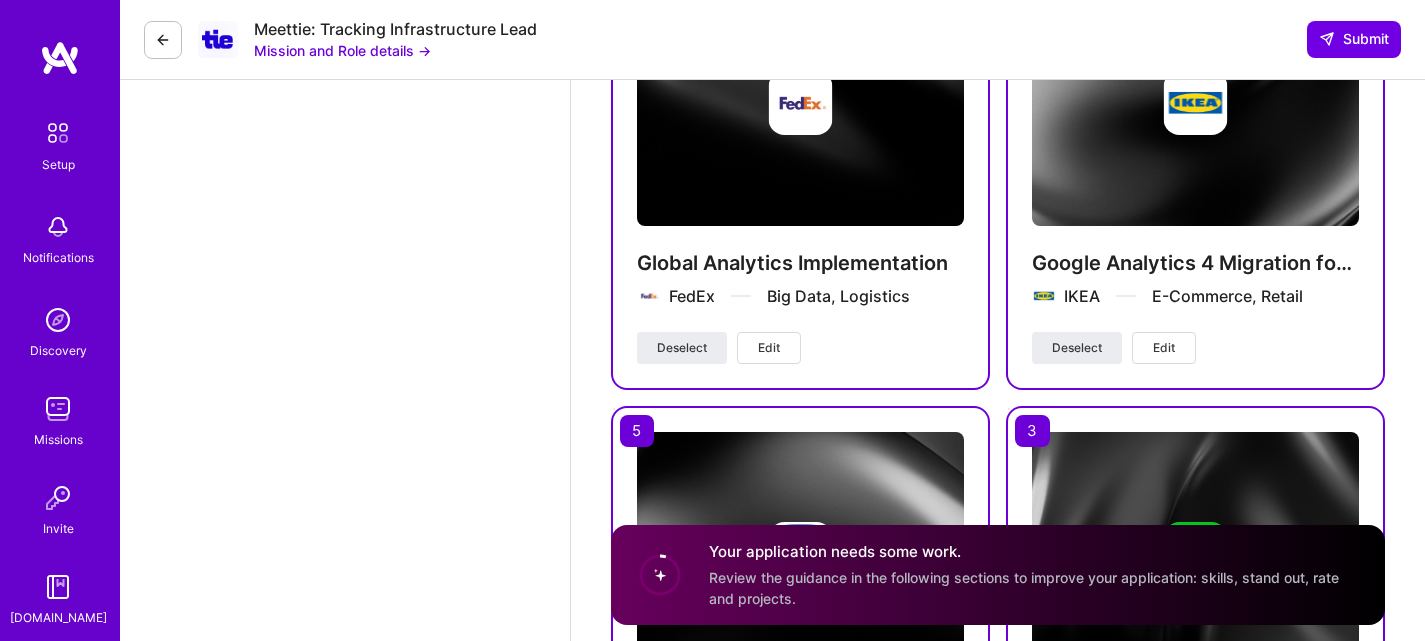 scroll, scrollTop: 7979, scrollLeft: 0, axis: vertical 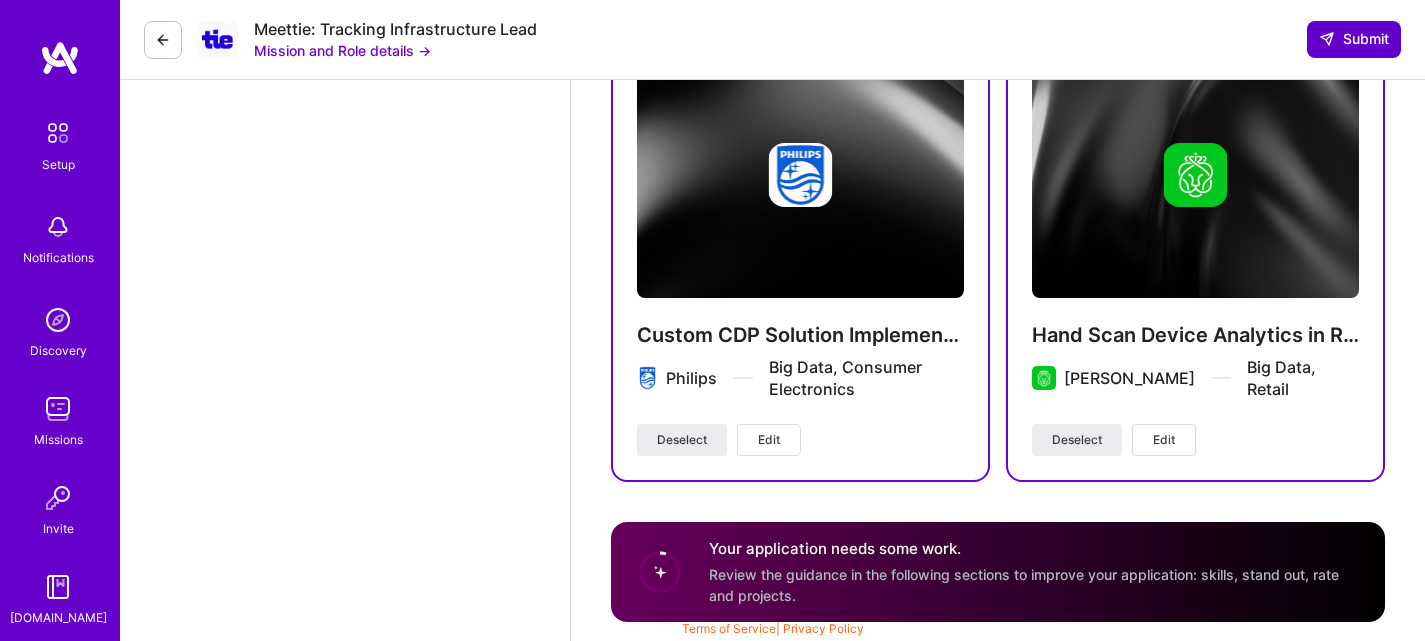 click on "Submit" at bounding box center (1354, 39) 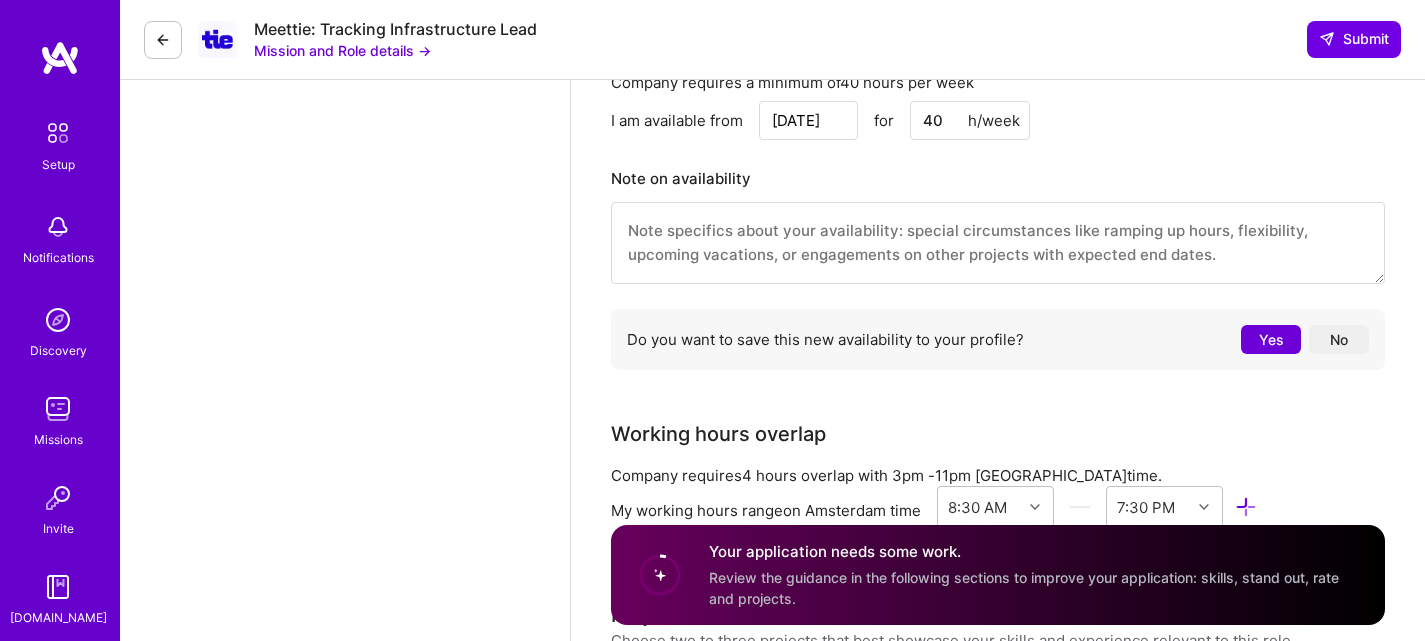 scroll, scrollTop: 2779, scrollLeft: 0, axis: vertical 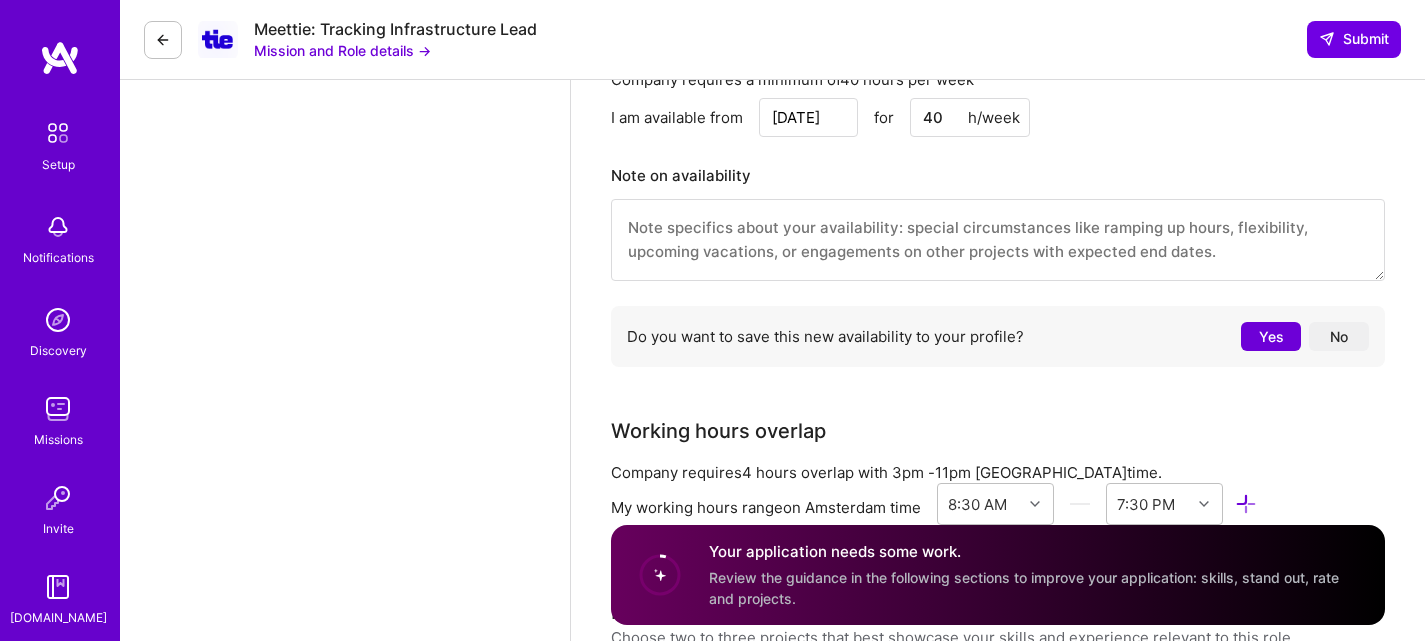 click on "Yes" at bounding box center (1271, 336) 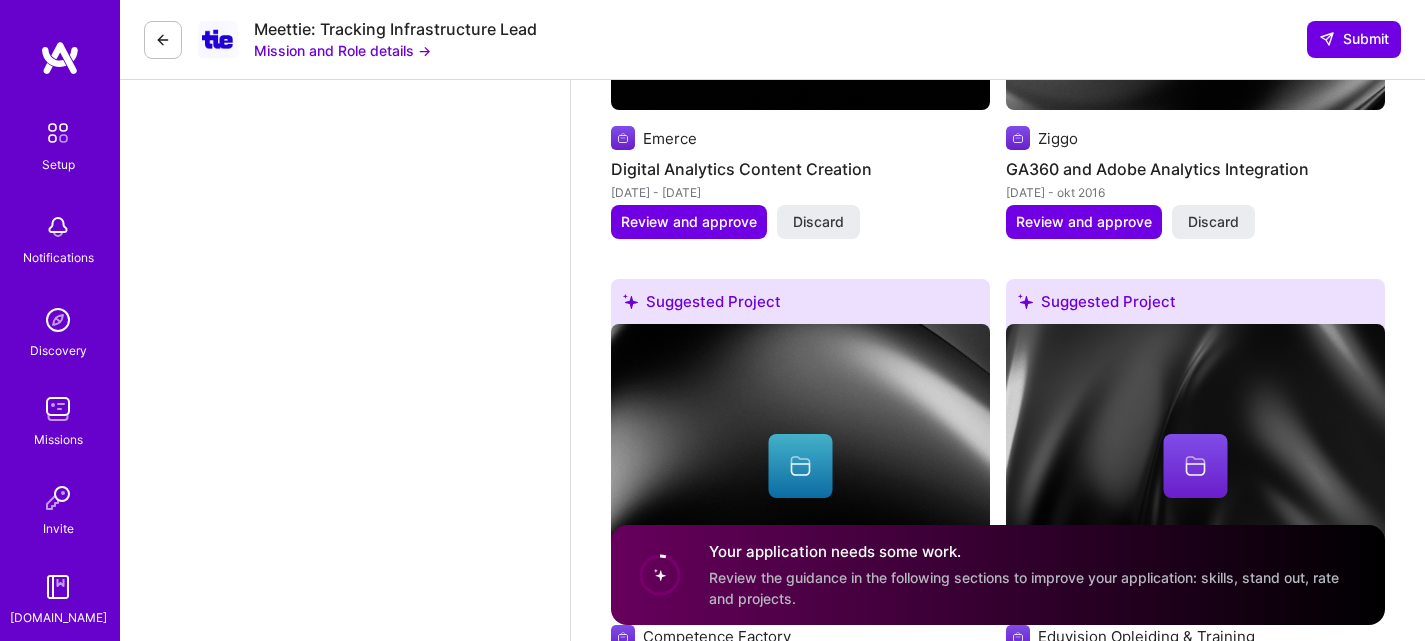 scroll, scrollTop: 4781, scrollLeft: 0, axis: vertical 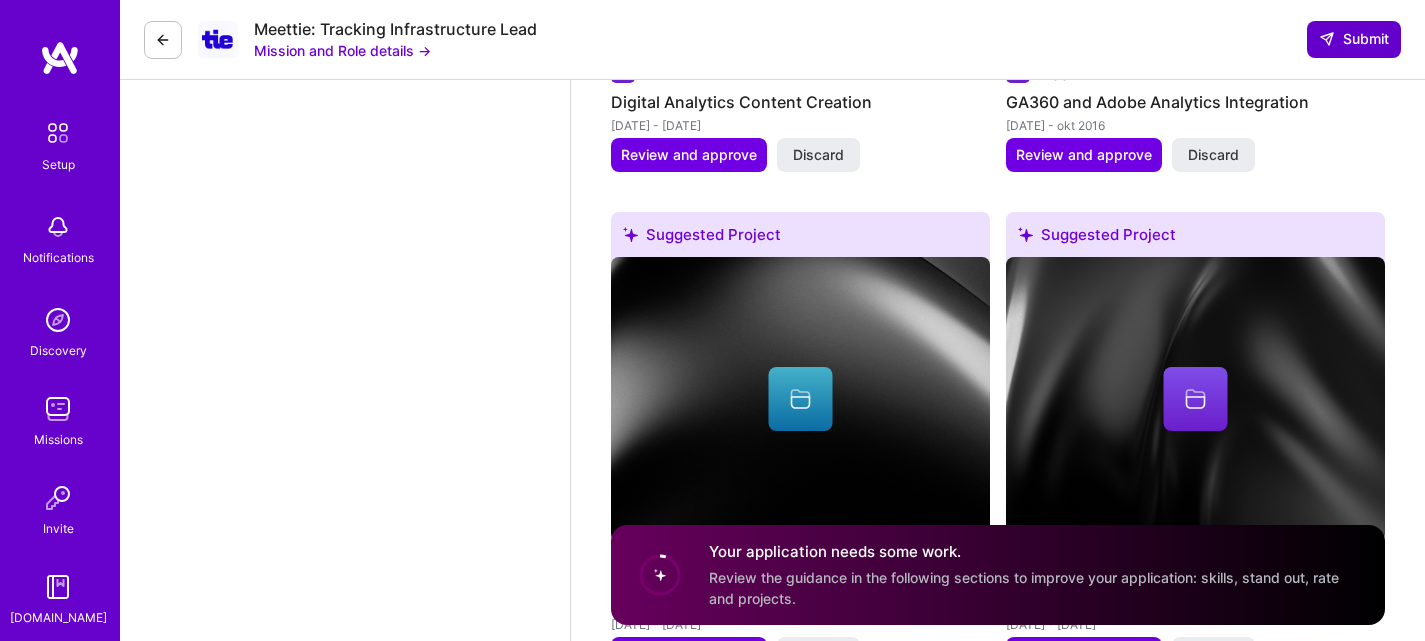 click on "Submit" at bounding box center [1354, 39] 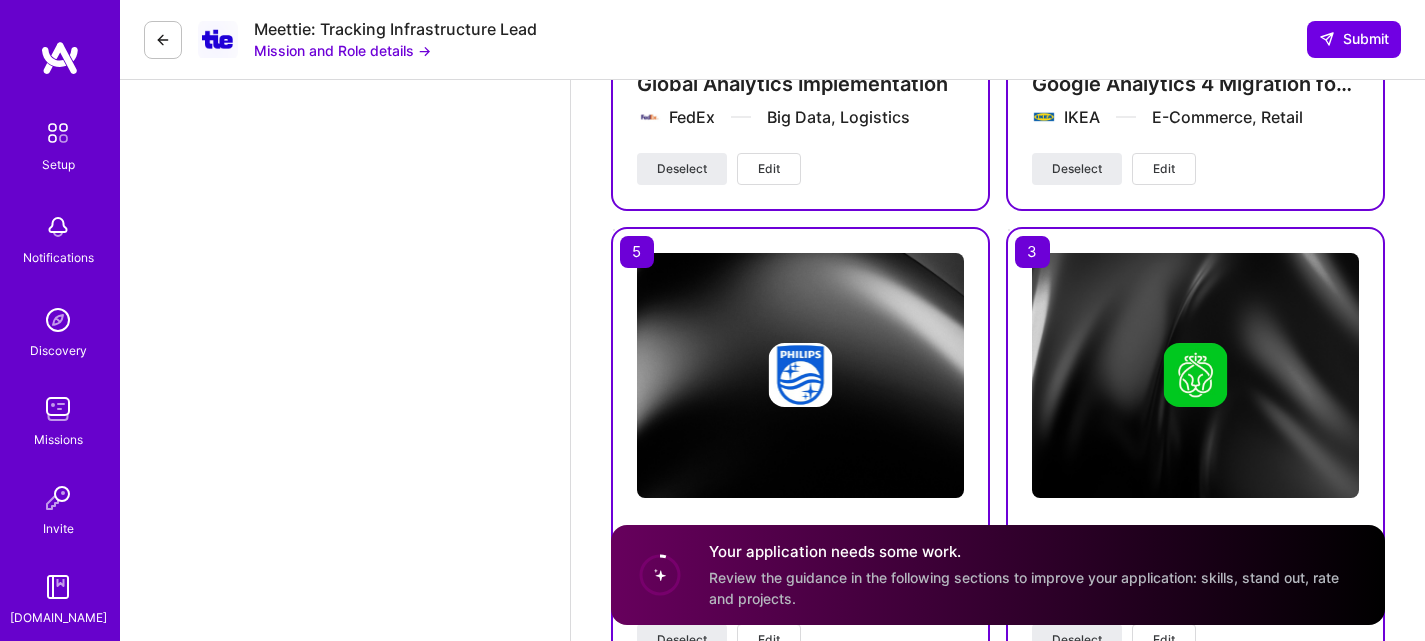 scroll, scrollTop: 7909, scrollLeft: 0, axis: vertical 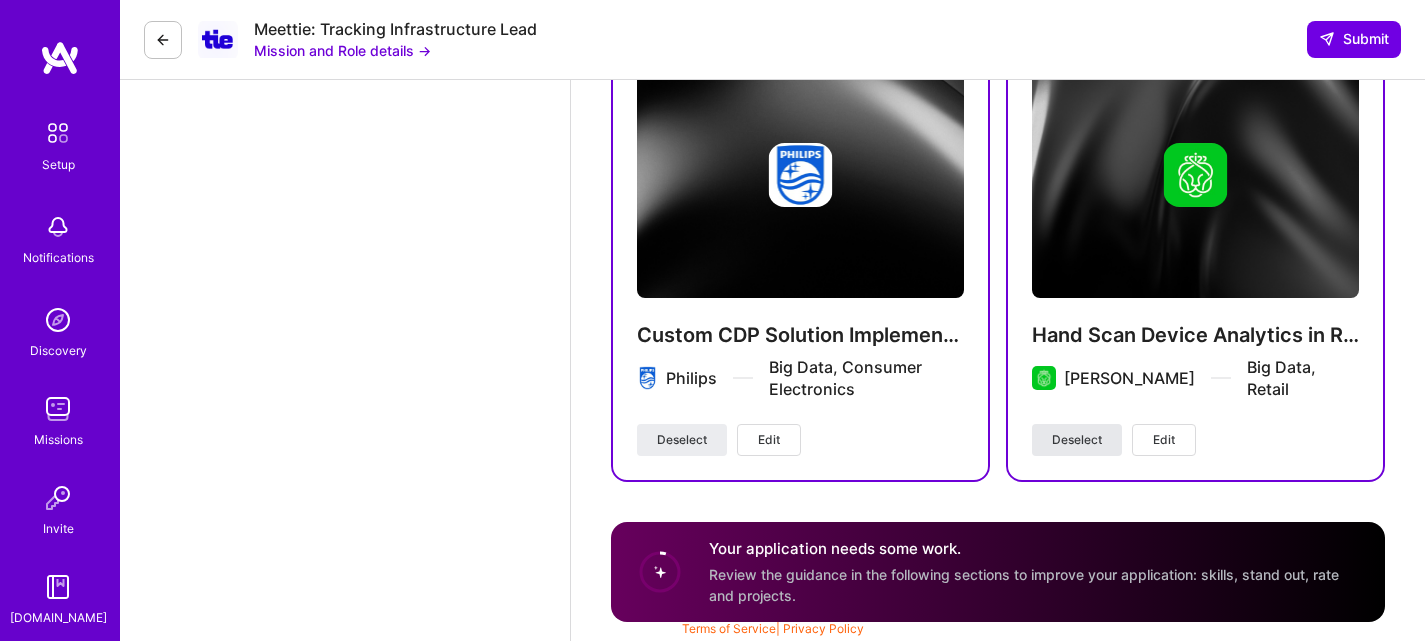 click on "Deselect" at bounding box center (1077, 440) 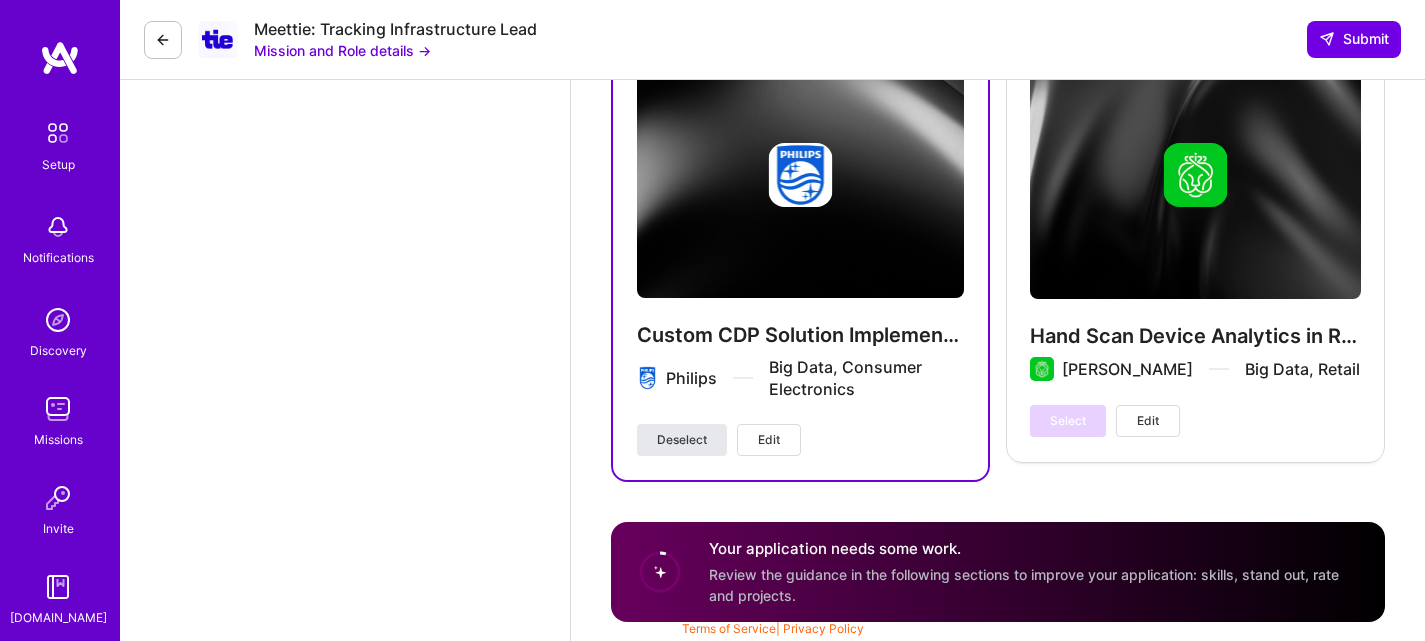 click on "Deselect" at bounding box center [682, 440] 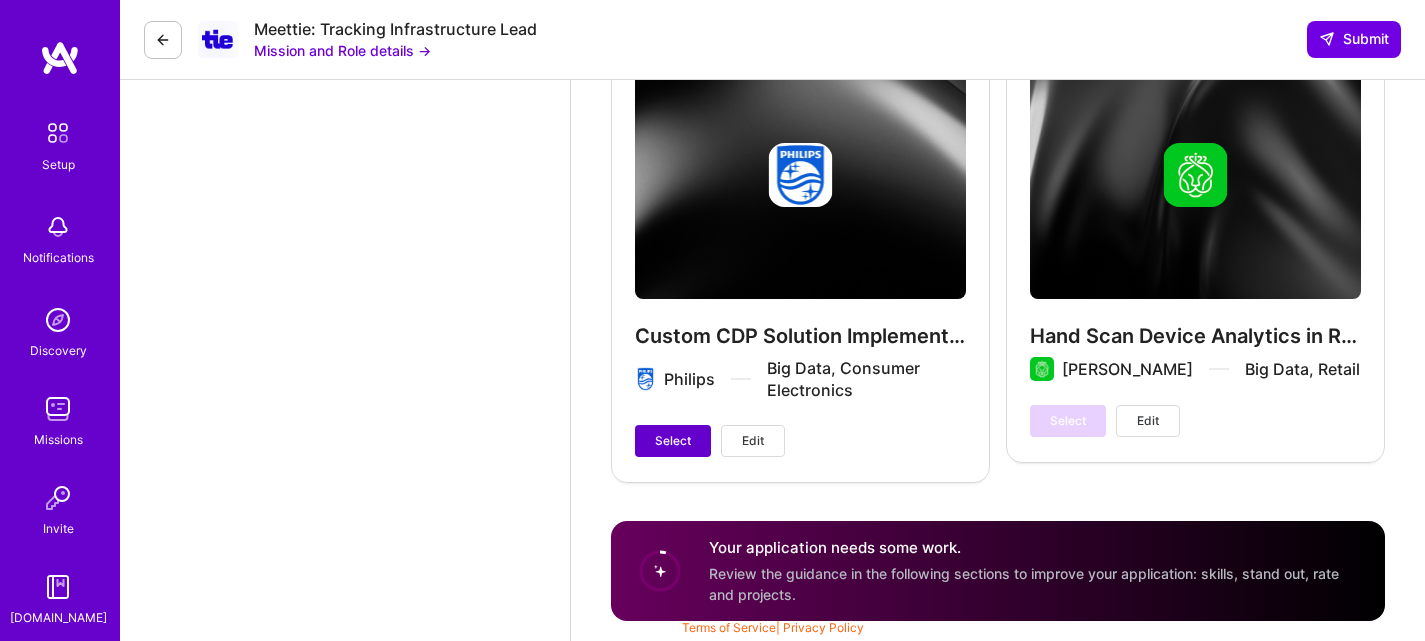 scroll, scrollTop: 7908, scrollLeft: 0, axis: vertical 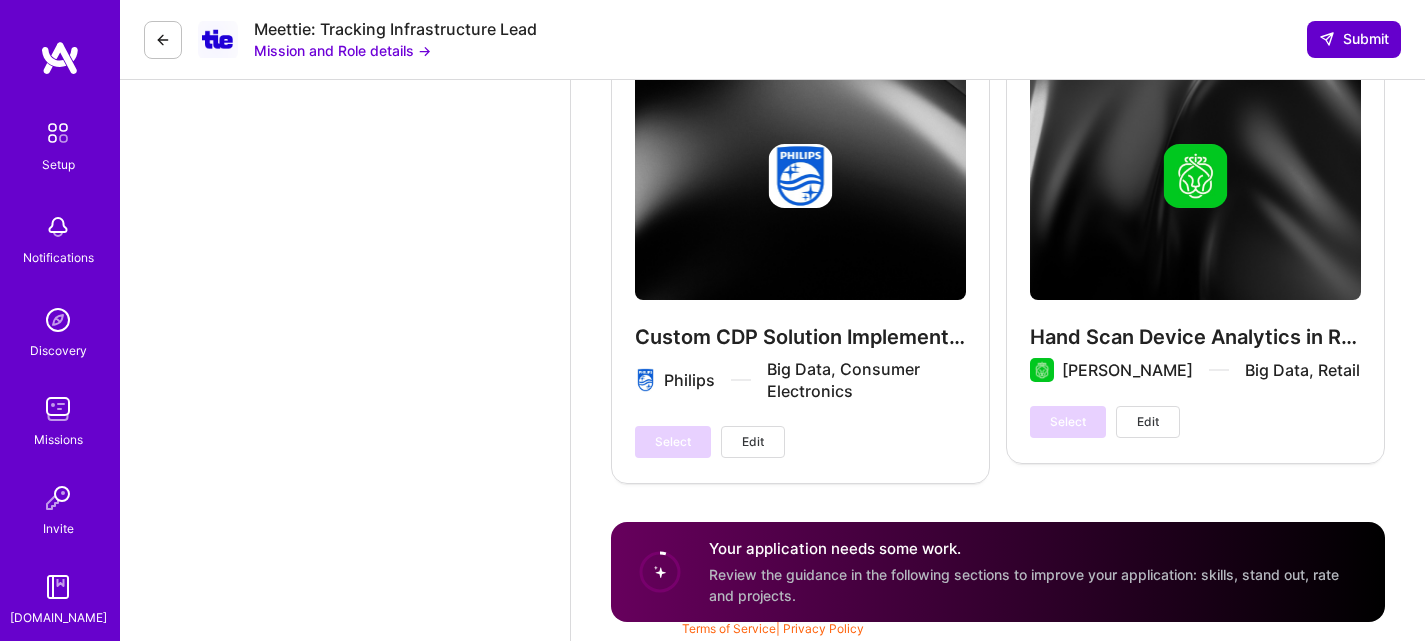 click on "Submit" at bounding box center [1354, 39] 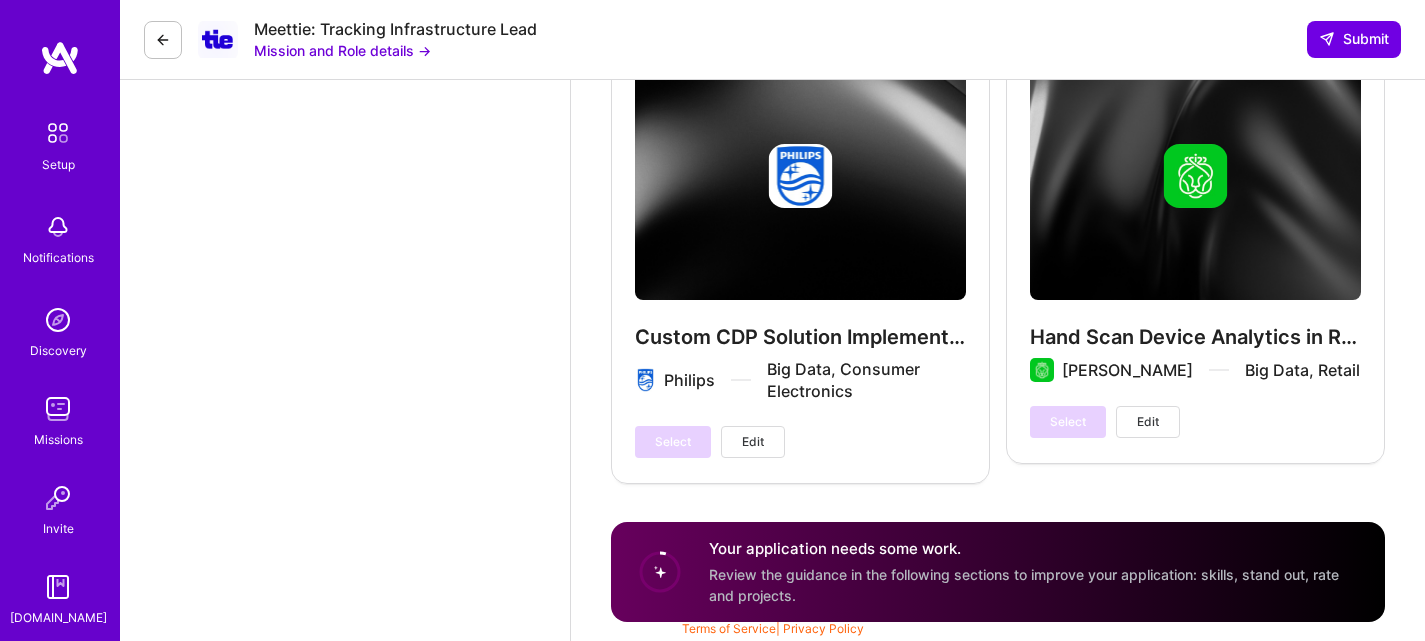 scroll, scrollTop: 7908, scrollLeft: 0, axis: vertical 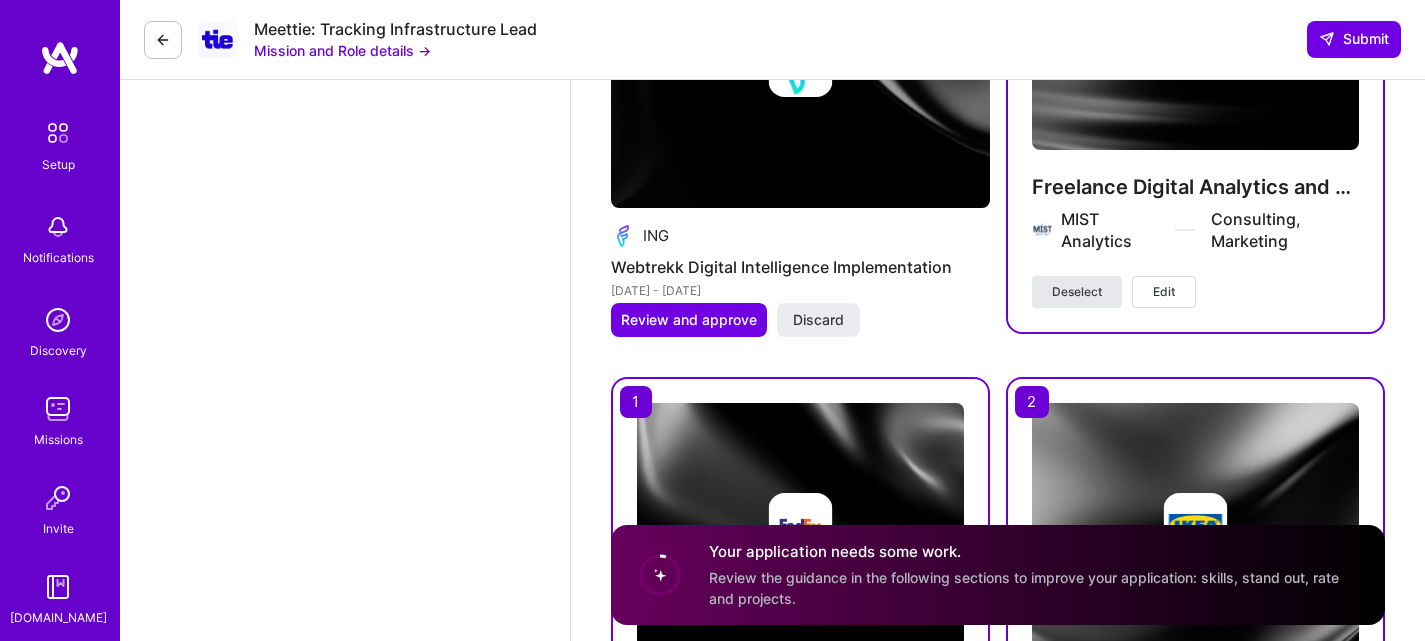 click on "Deselect" at bounding box center [1077, 292] 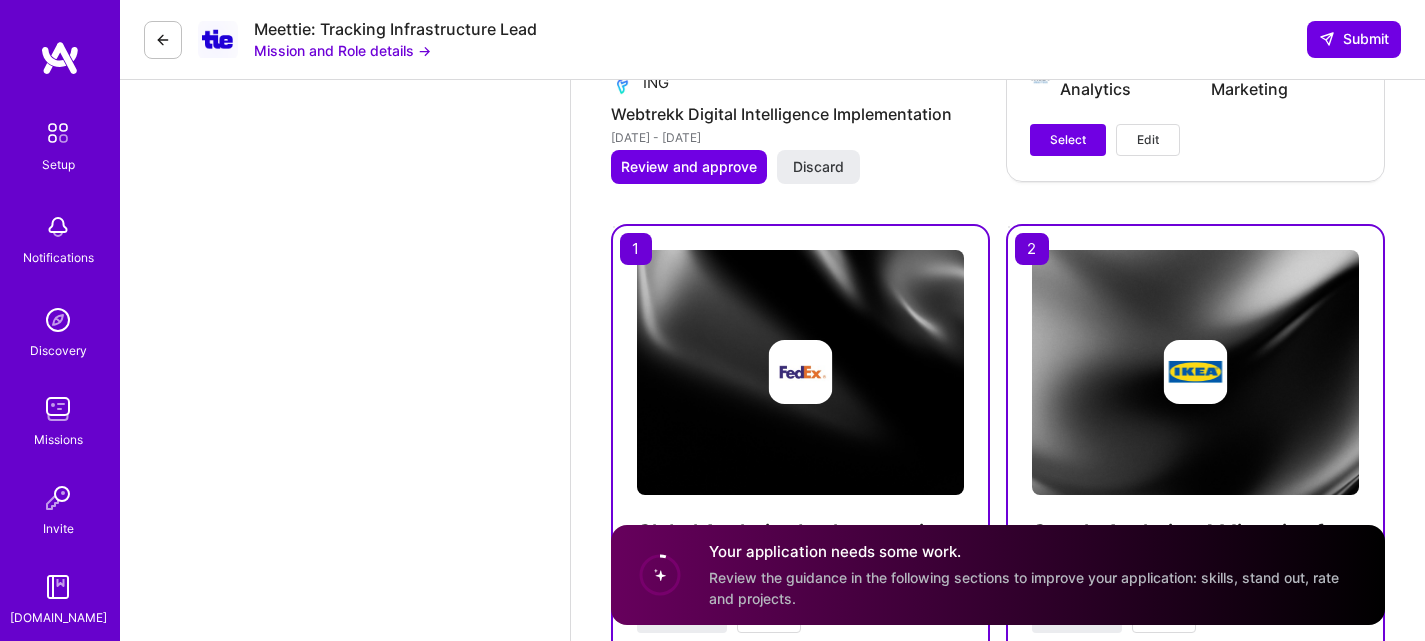 scroll, scrollTop: 7408, scrollLeft: 0, axis: vertical 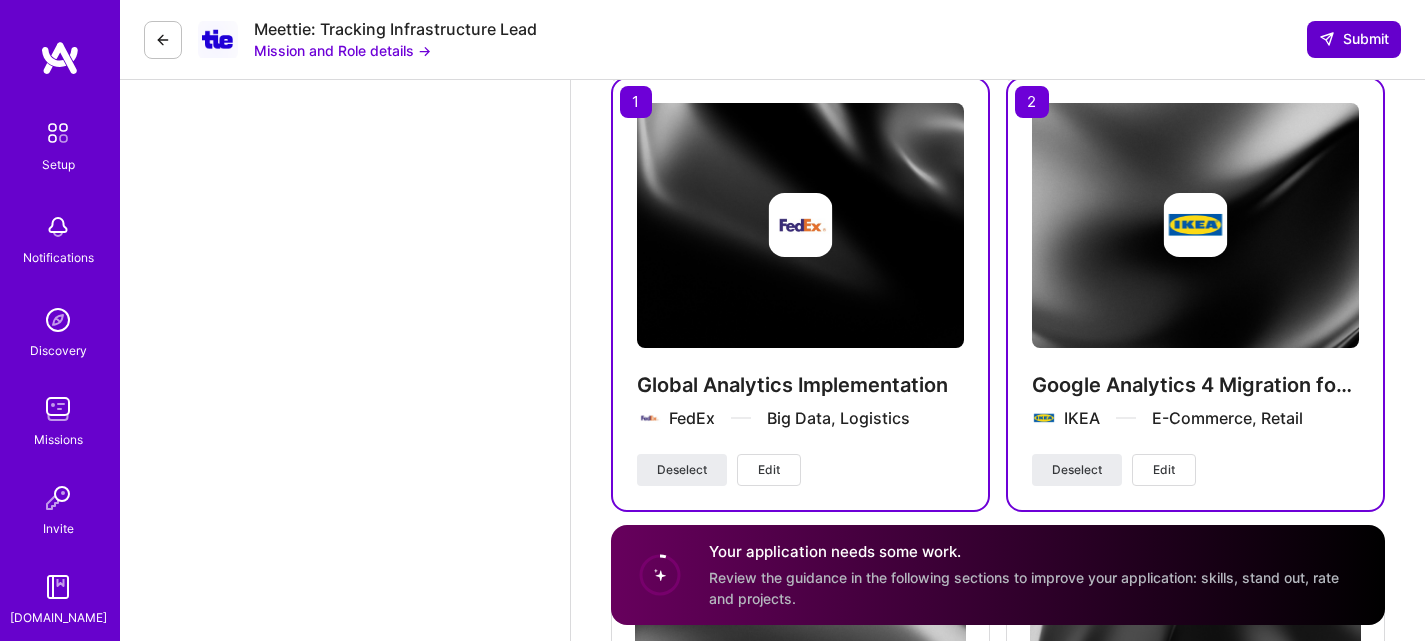 click on "Submit" at bounding box center (1354, 39) 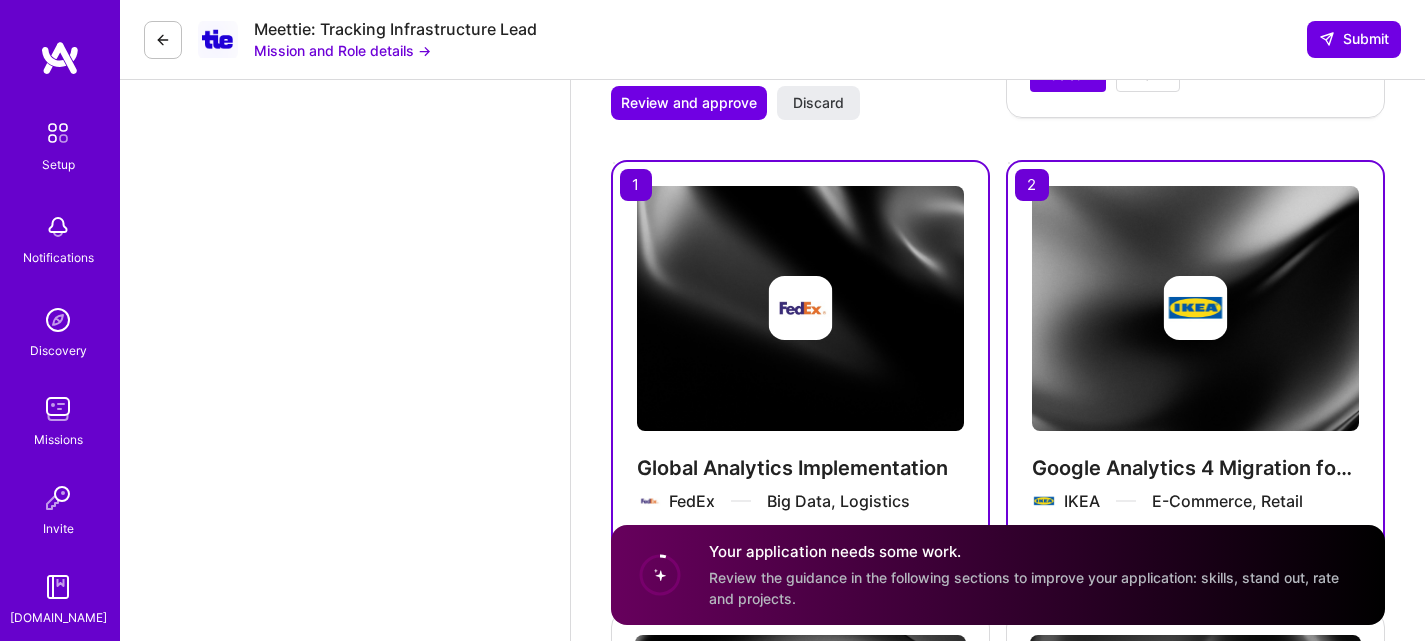 scroll, scrollTop: 7108, scrollLeft: 0, axis: vertical 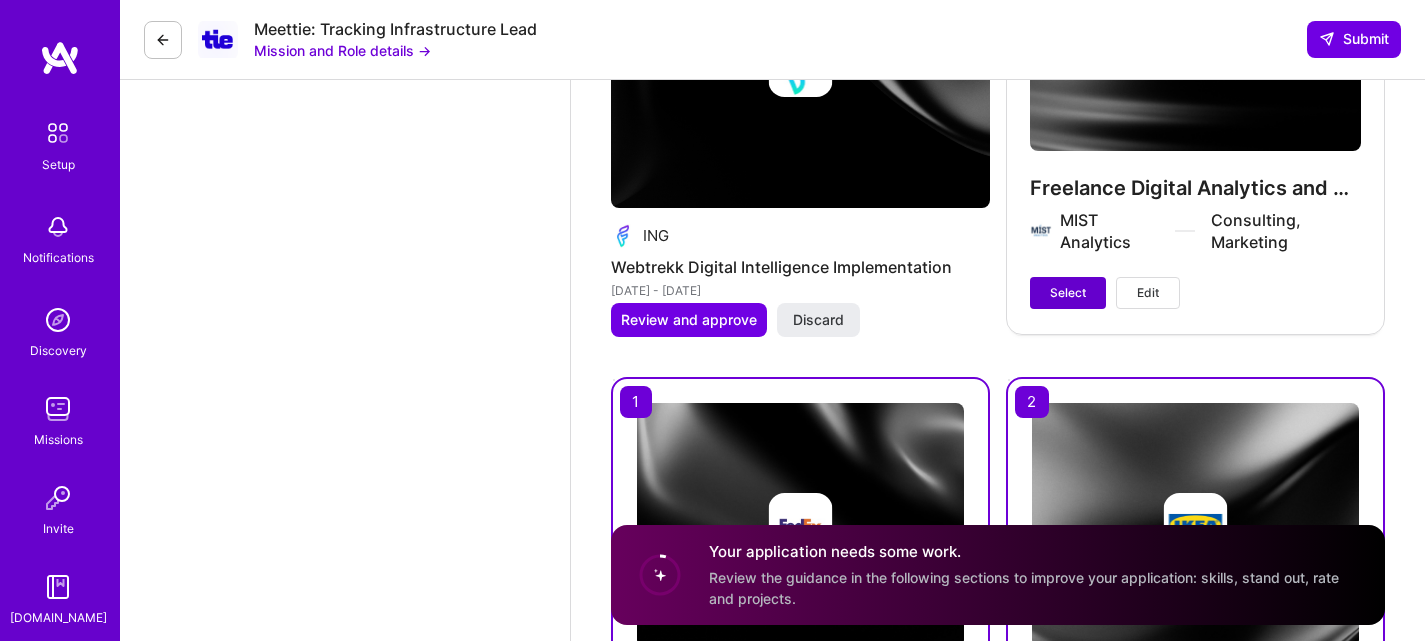 click on "Select" at bounding box center [1068, 293] 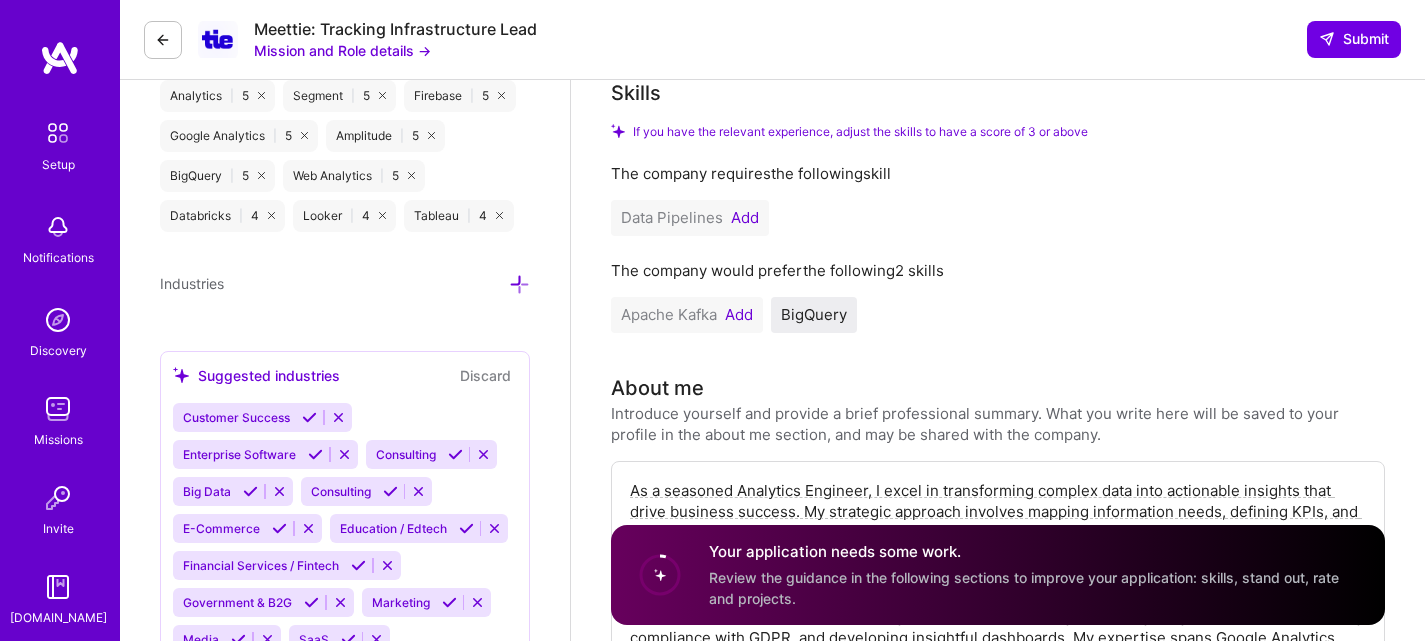 scroll, scrollTop: 808, scrollLeft: 0, axis: vertical 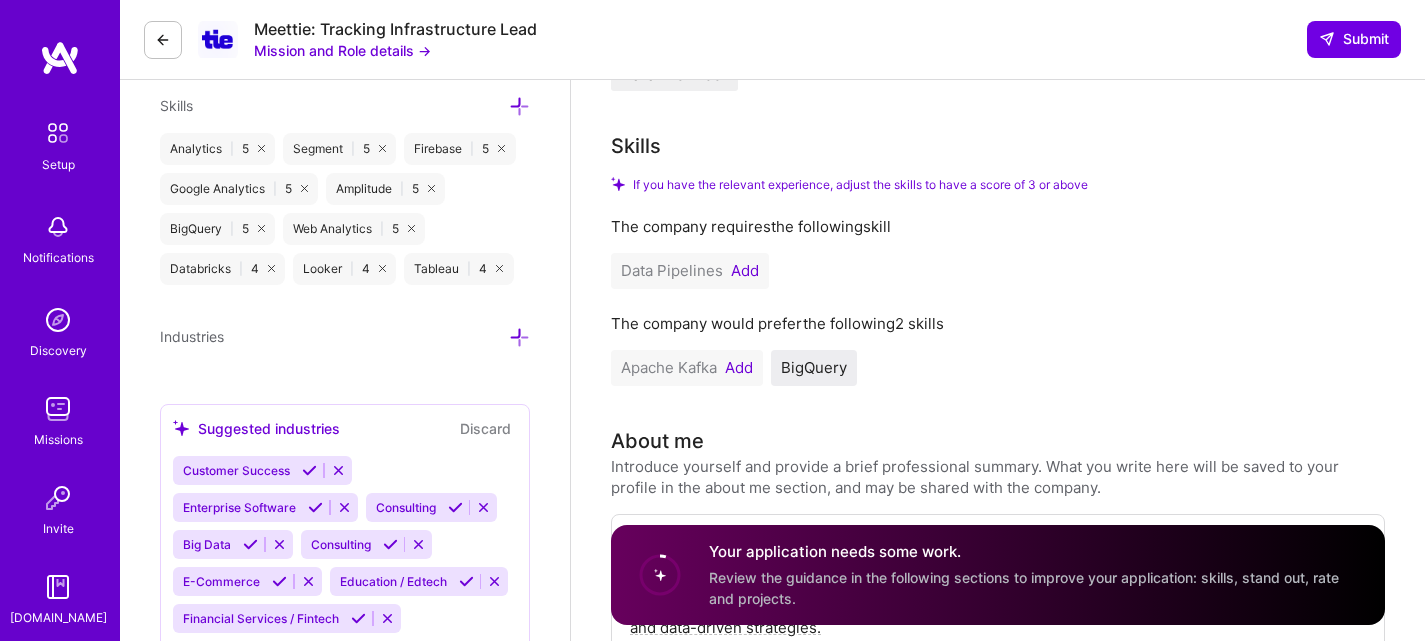 click on "Add" at bounding box center (745, 271) 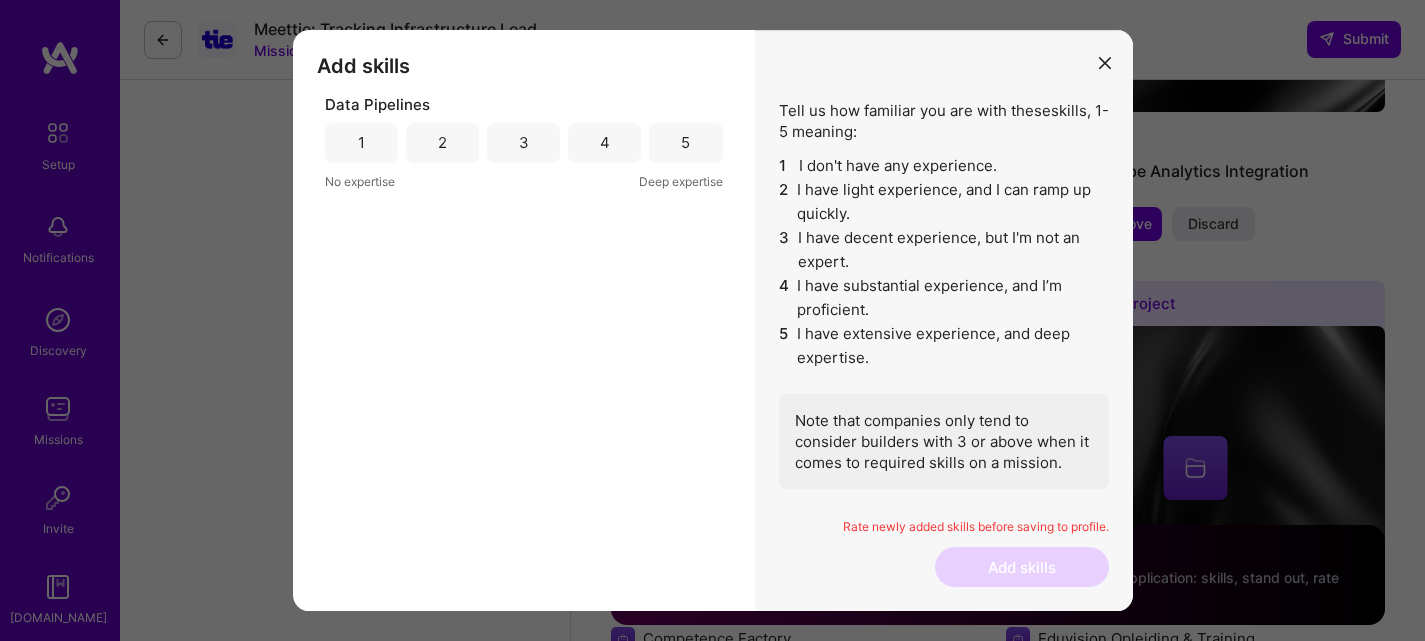 scroll, scrollTop: 4781, scrollLeft: 0, axis: vertical 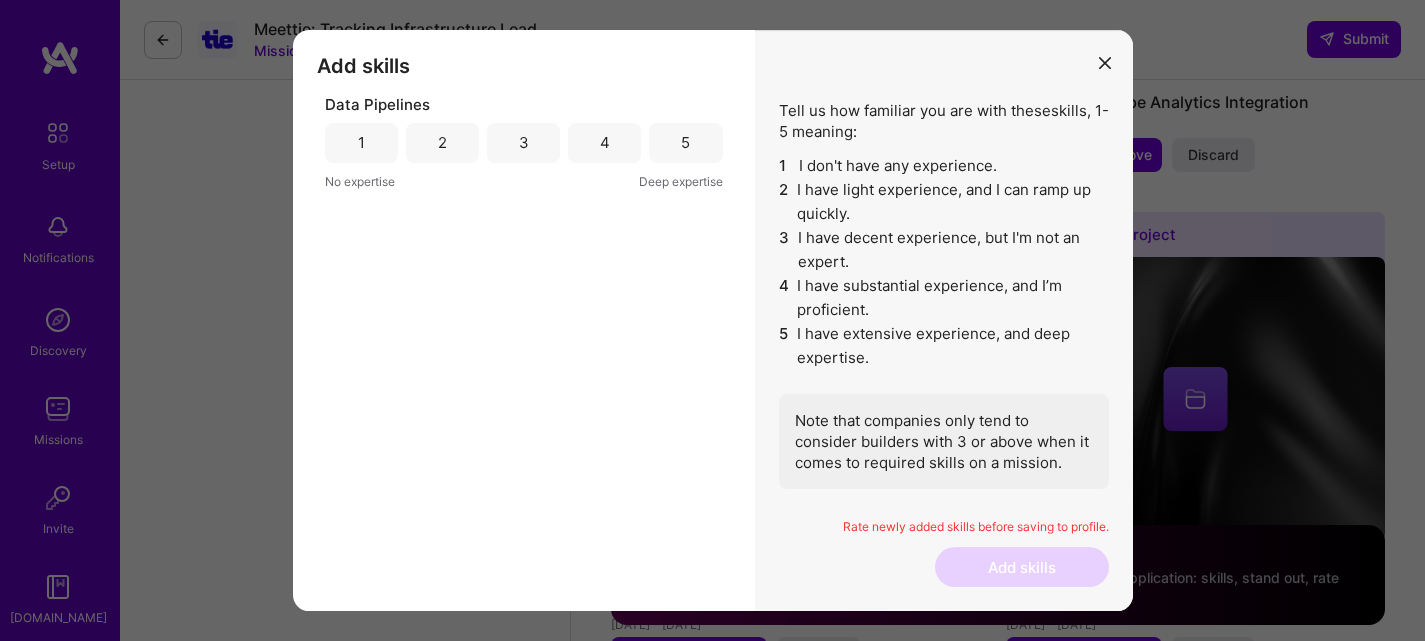 click on "4" at bounding box center [605, 142] 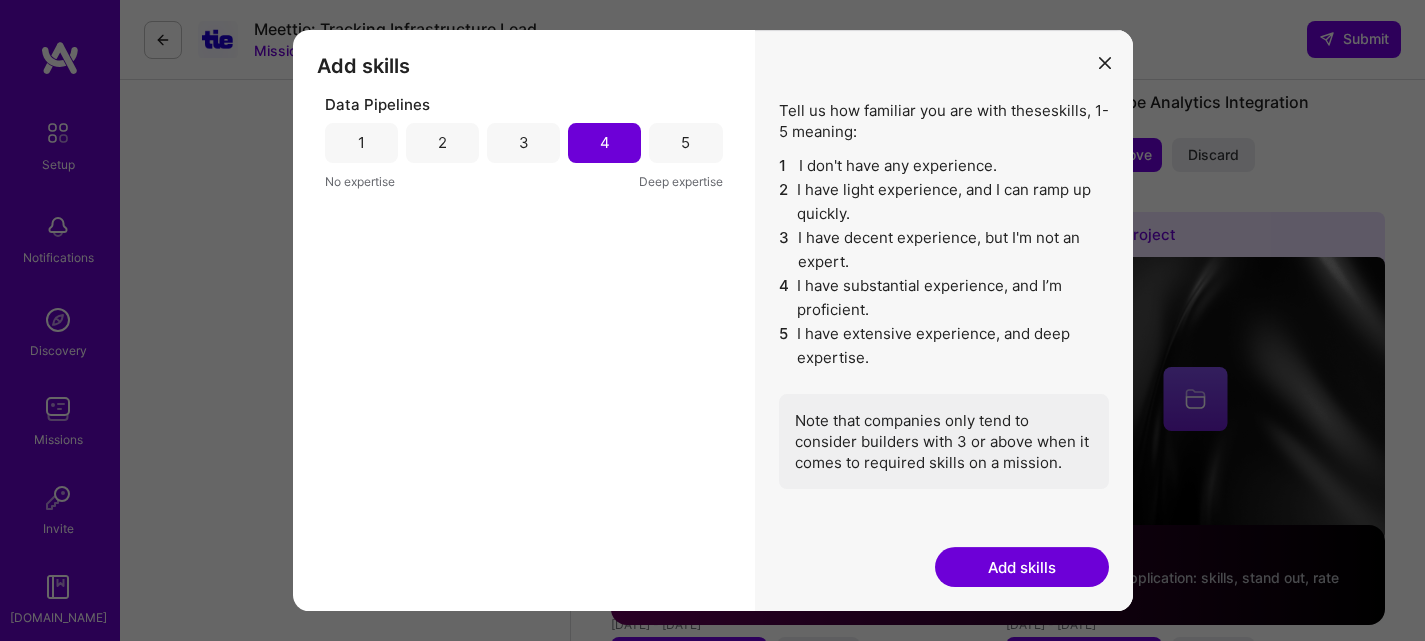 click on "Add skills" at bounding box center [1022, 567] 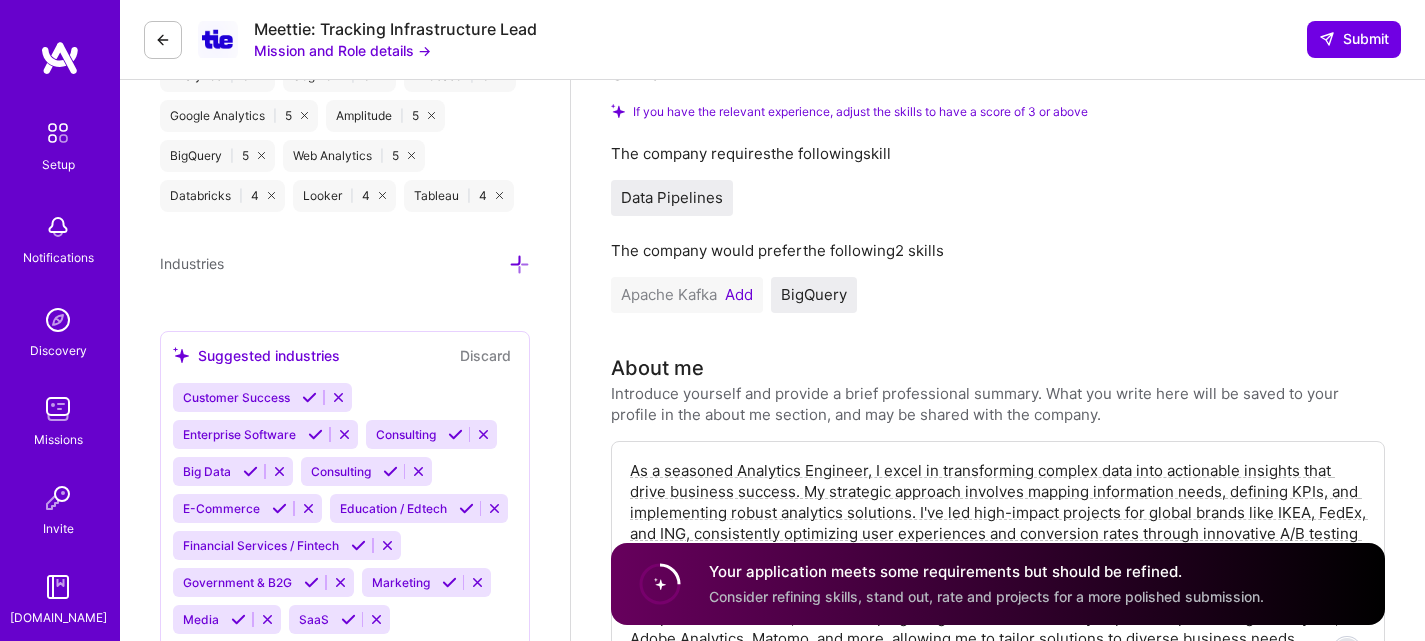 click on "Add" at bounding box center (739, 295) 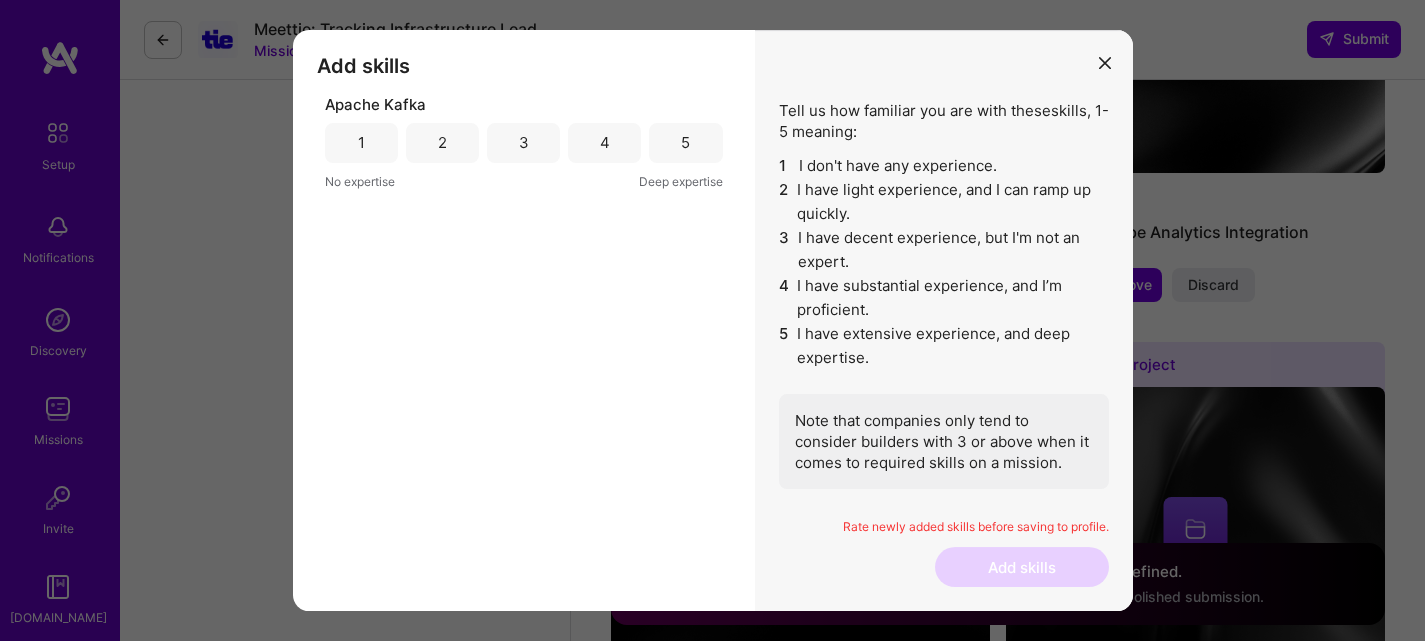 scroll, scrollTop: 4781, scrollLeft: 0, axis: vertical 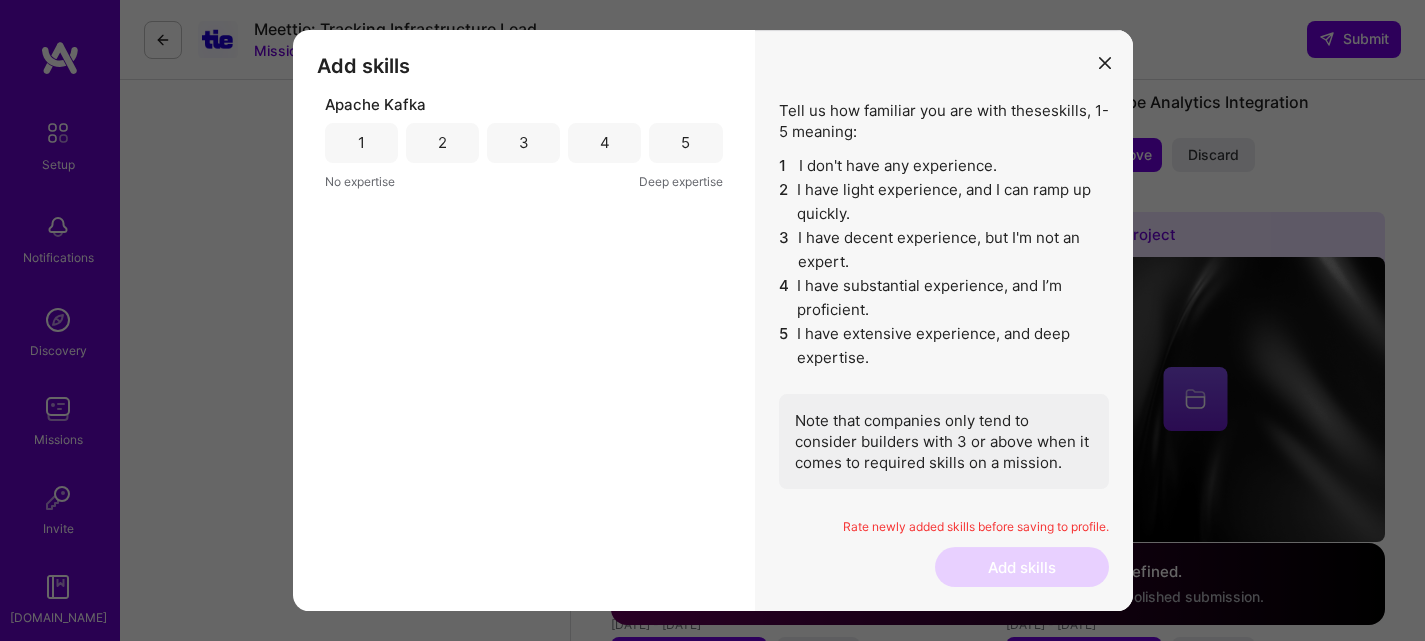 click on "4" at bounding box center (604, 143) 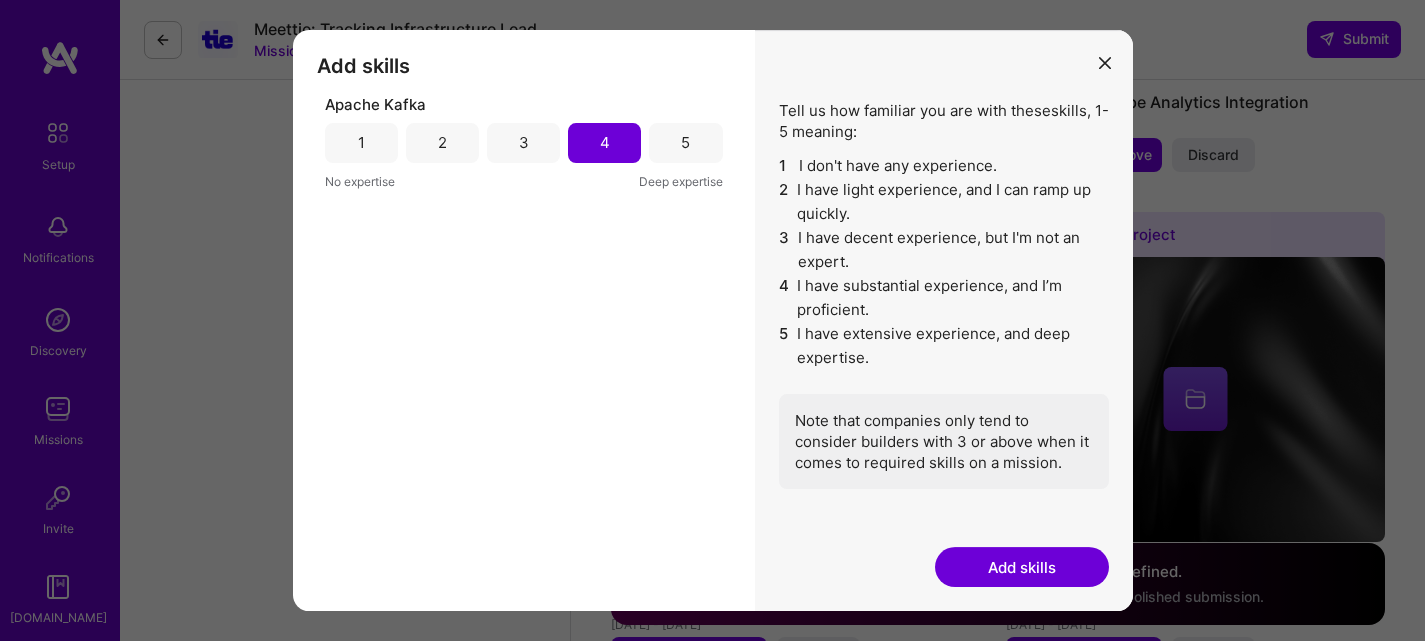 click on "Add skills" at bounding box center (1022, 567) 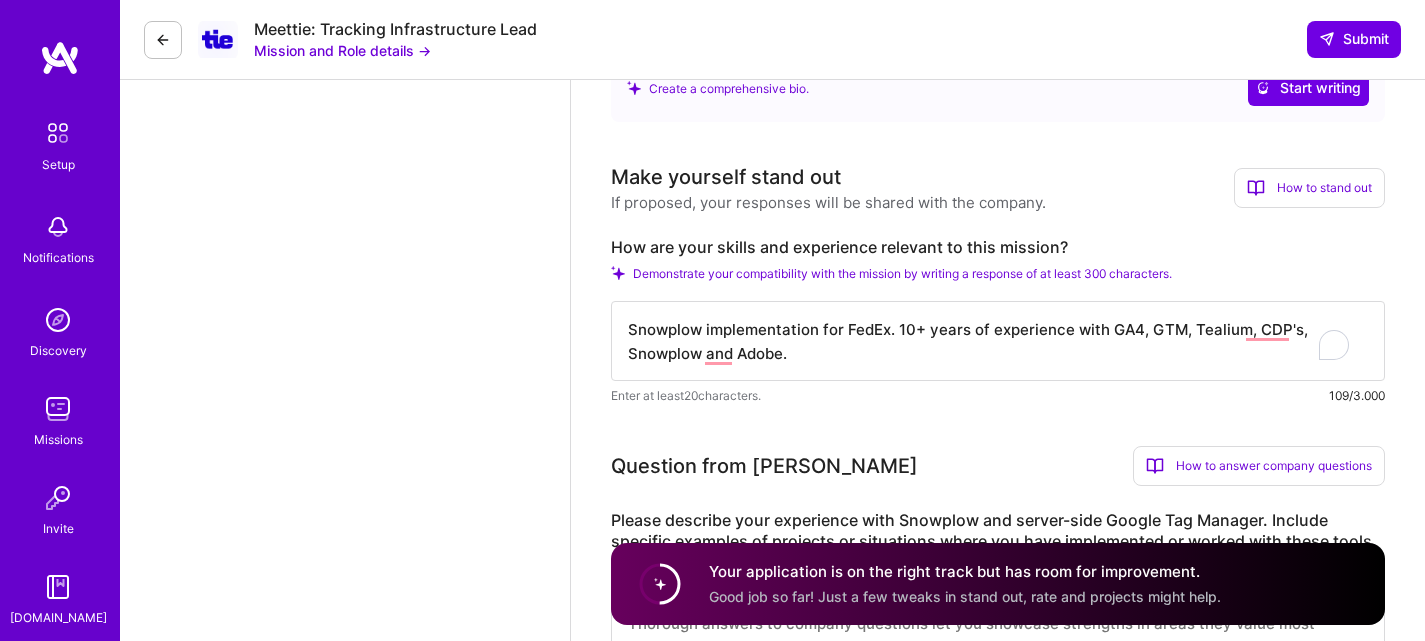 scroll, scrollTop: 1481, scrollLeft: 0, axis: vertical 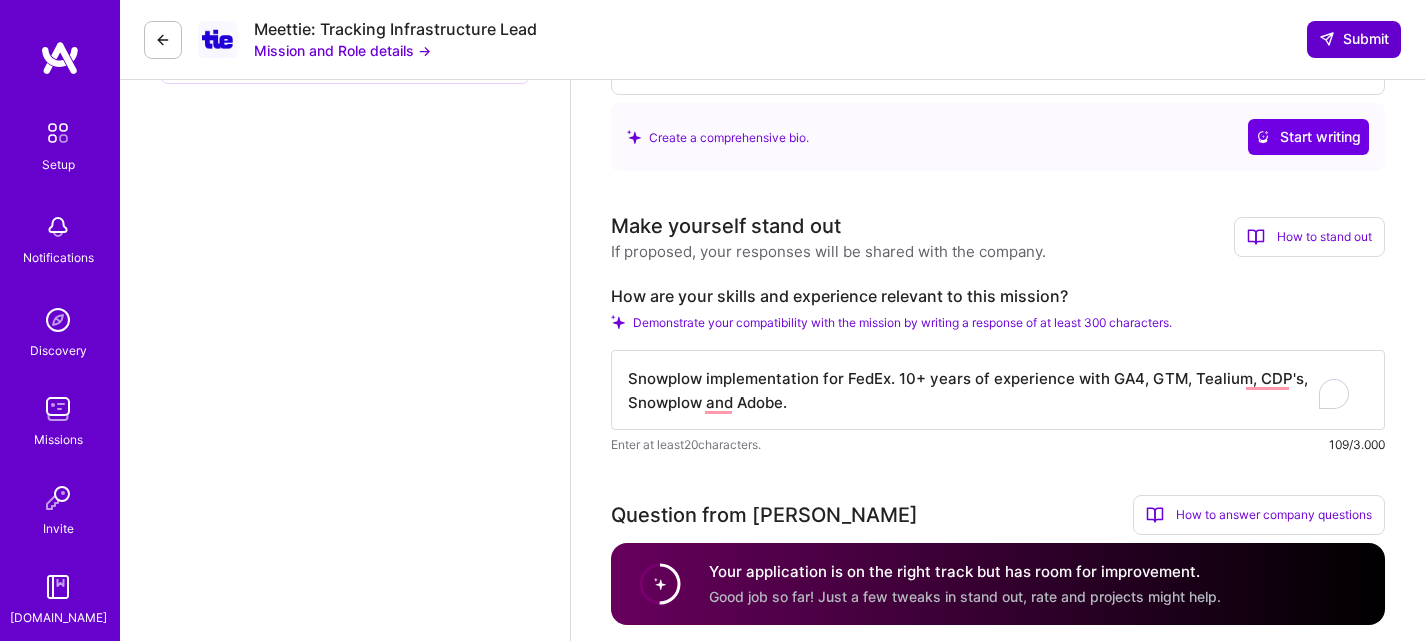 click on "Submit" at bounding box center [1354, 39] 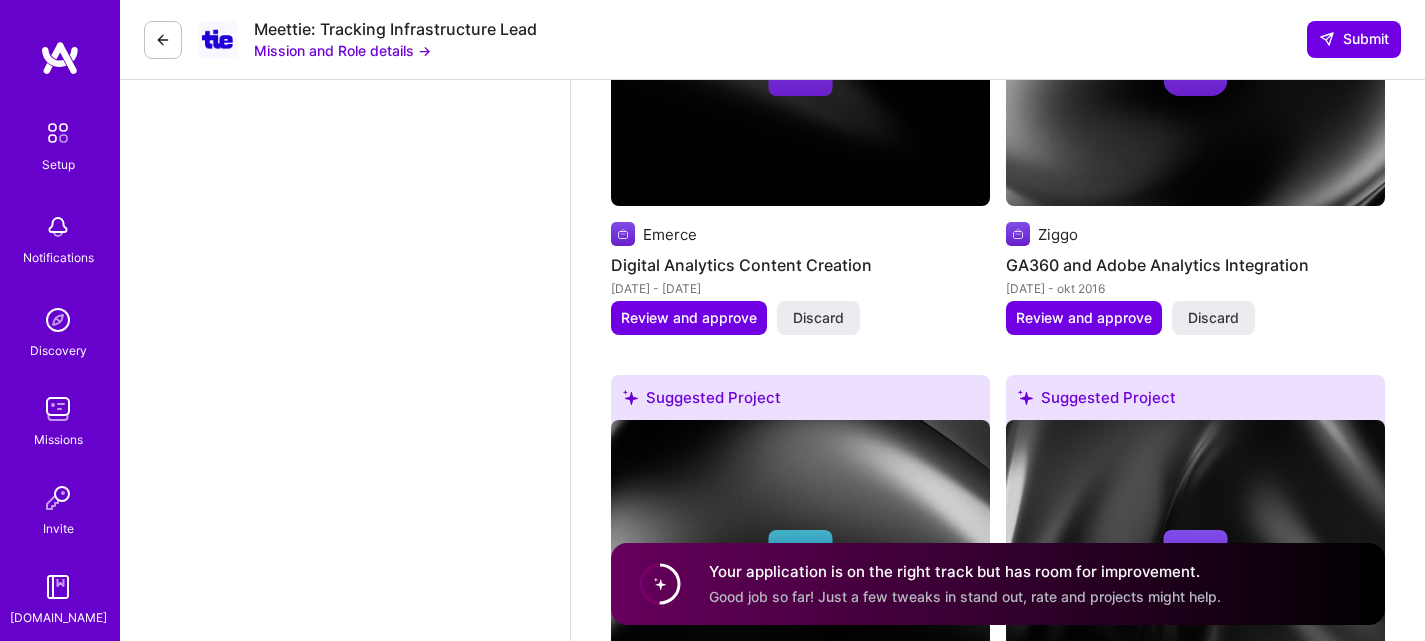 scroll, scrollTop: 4581, scrollLeft: 0, axis: vertical 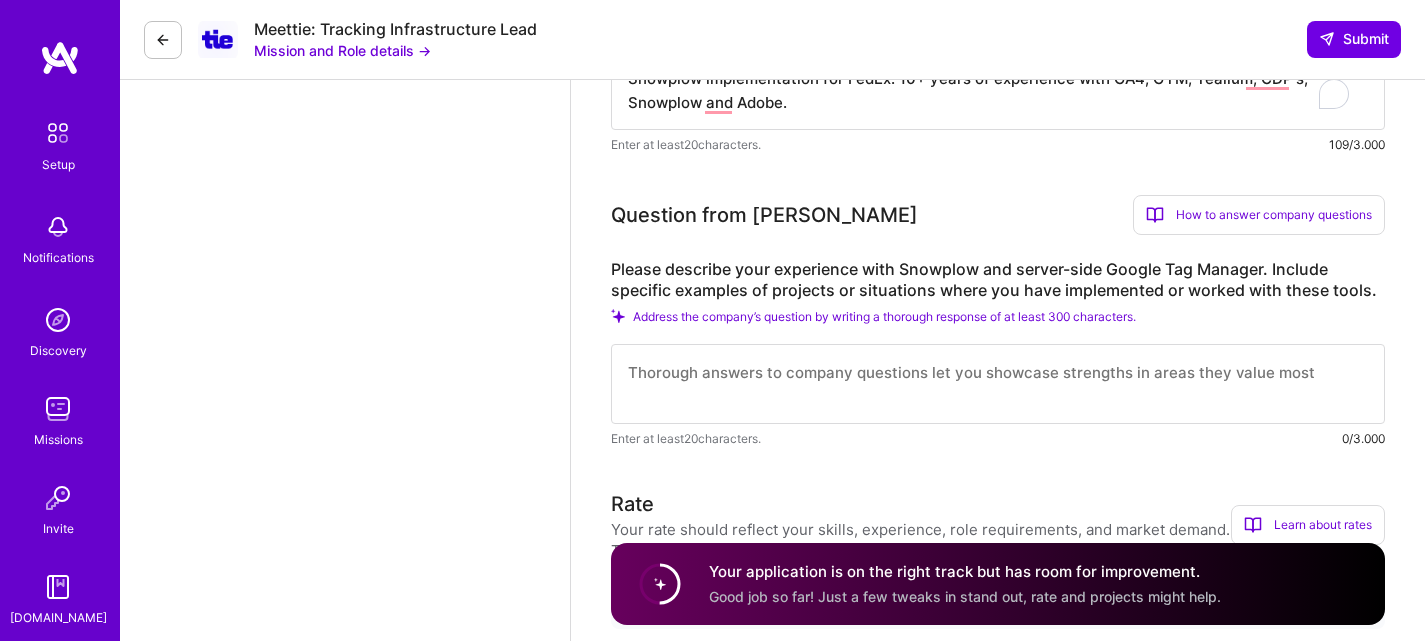 click at bounding box center [998, 384] 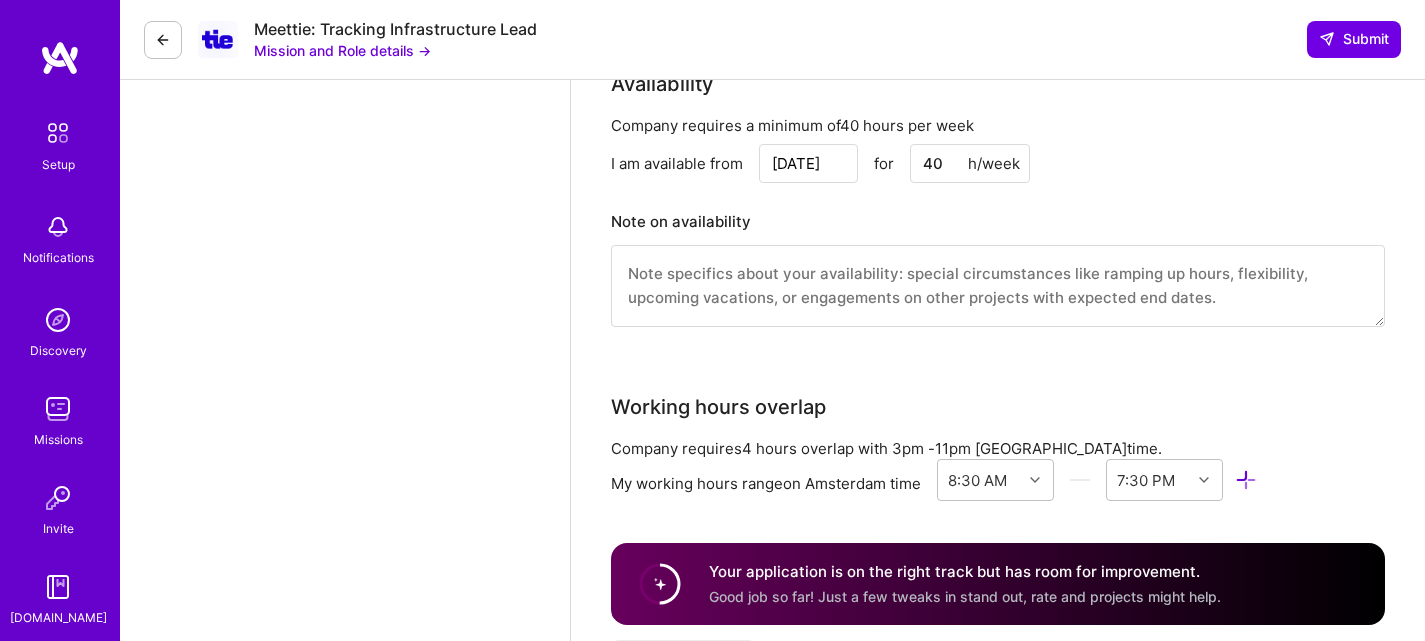 click at bounding box center (998, 286) 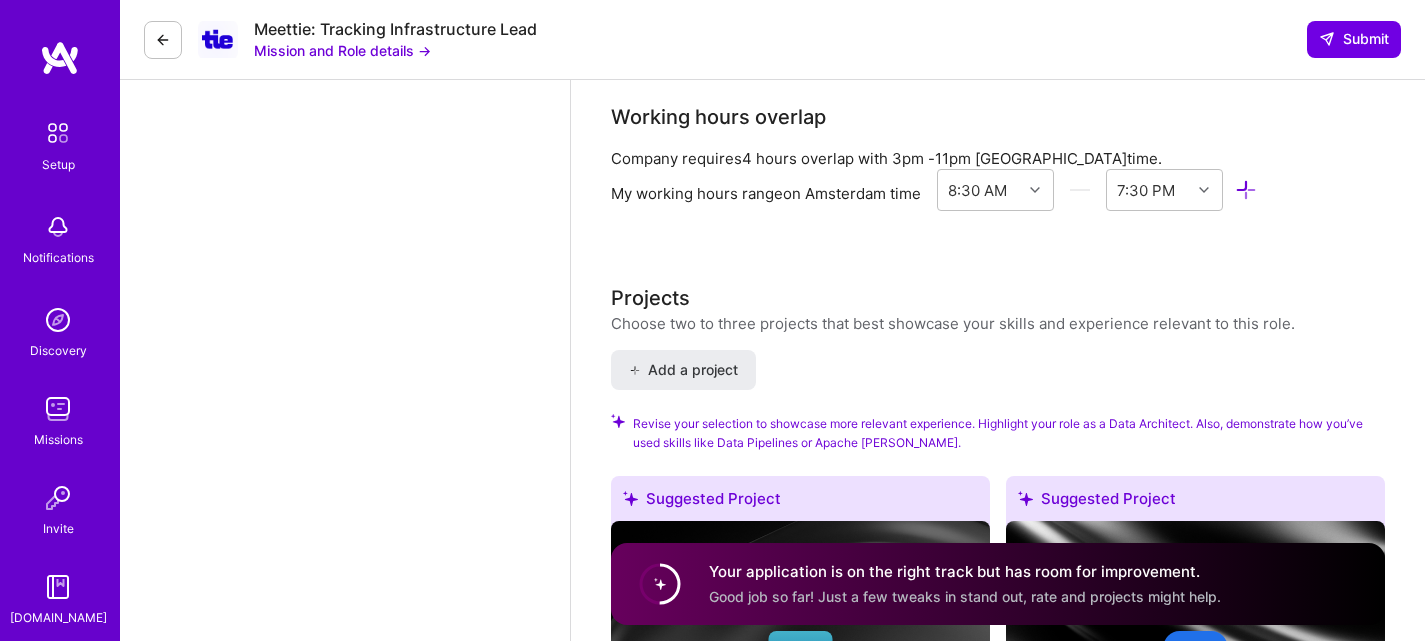 scroll, scrollTop: 3123, scrollLeft: 0, axis: vertical 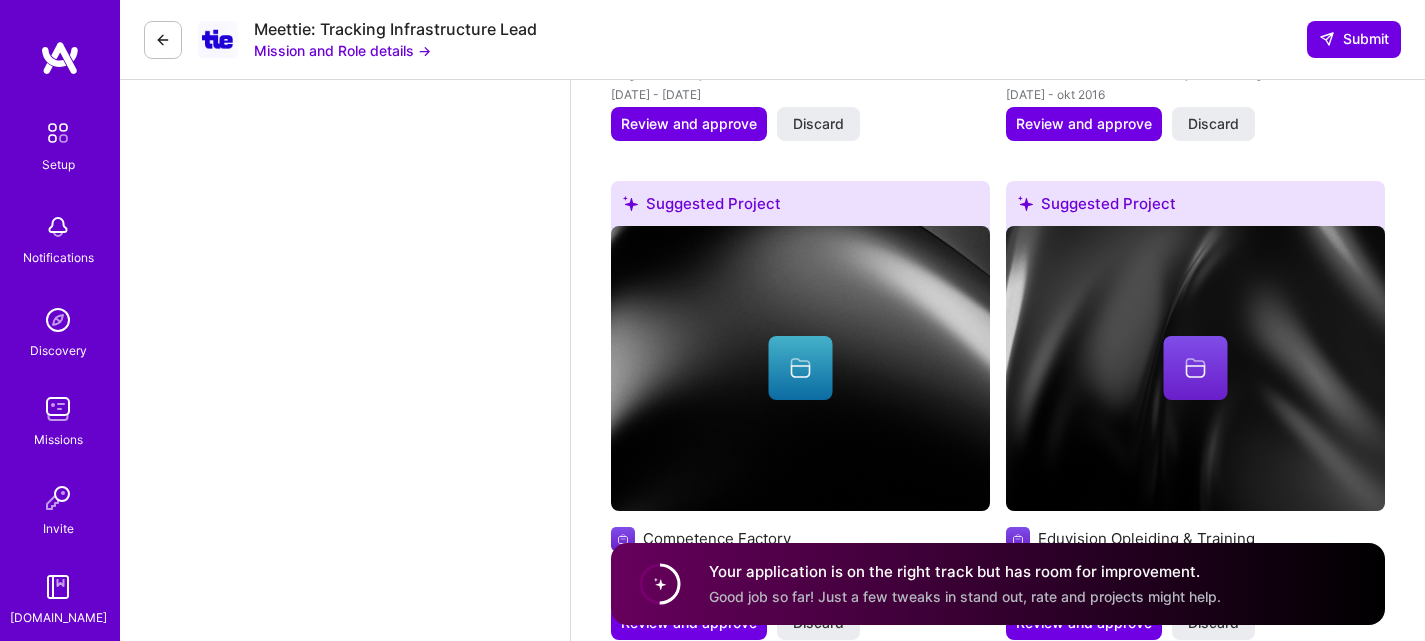 type on "Worked a lot with GTM for vairous clients (Rituals, [PERSON_NAME], DPG Media, IKEA) and did the full end to end implementation. I implemented Snowplow for a couple of client but also did a global implementation and rollout at FedEx. Wrote all codes and executed all configurations myself." 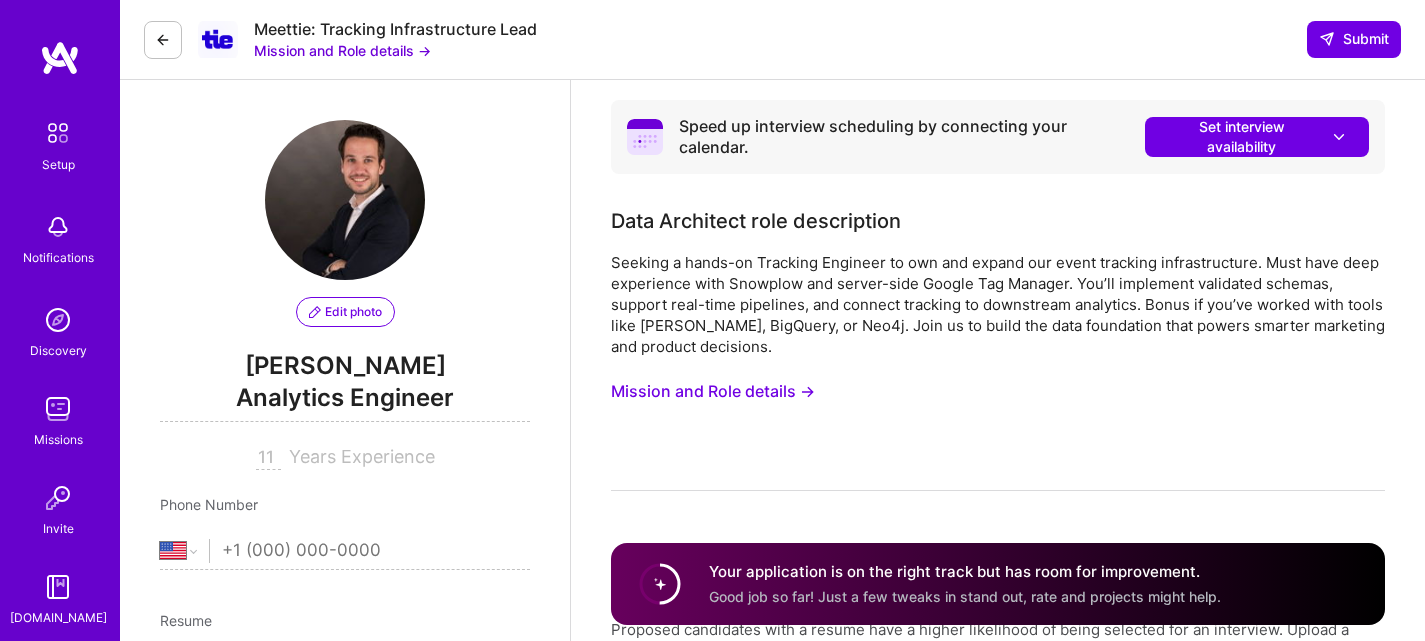 select on "US" 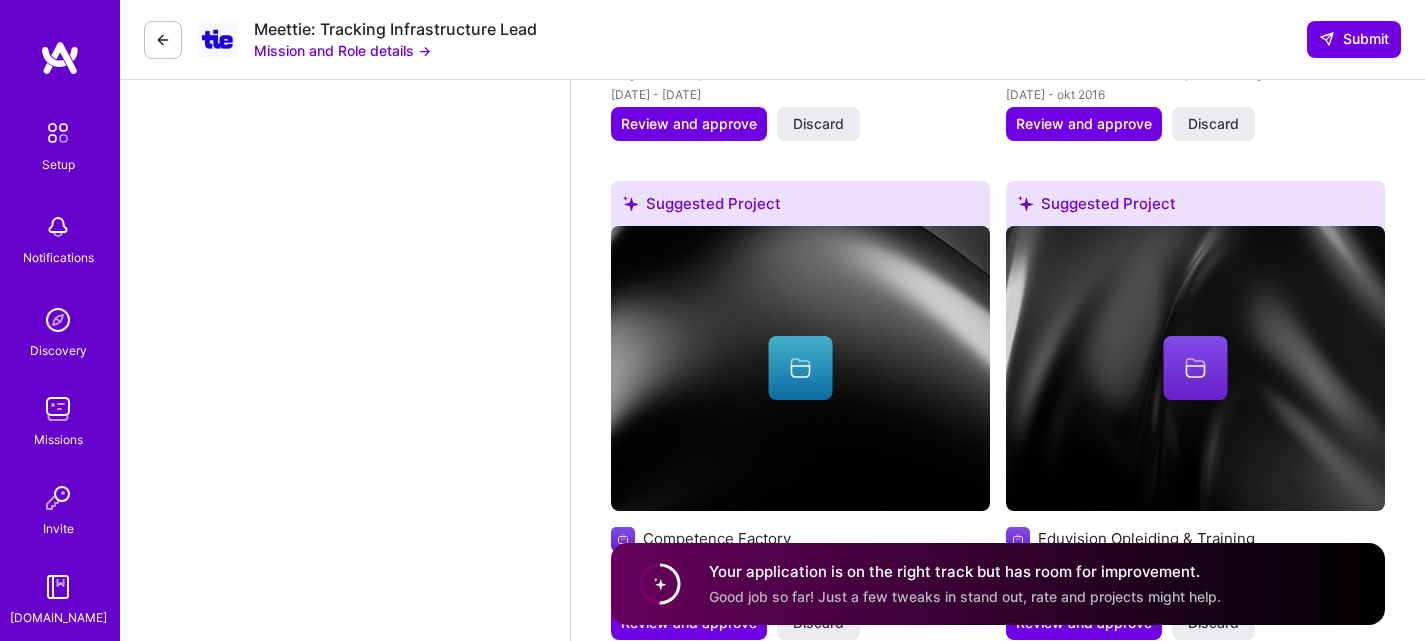 scroll, scrollTop: 5, scrollLeft: 0, axis: vertical 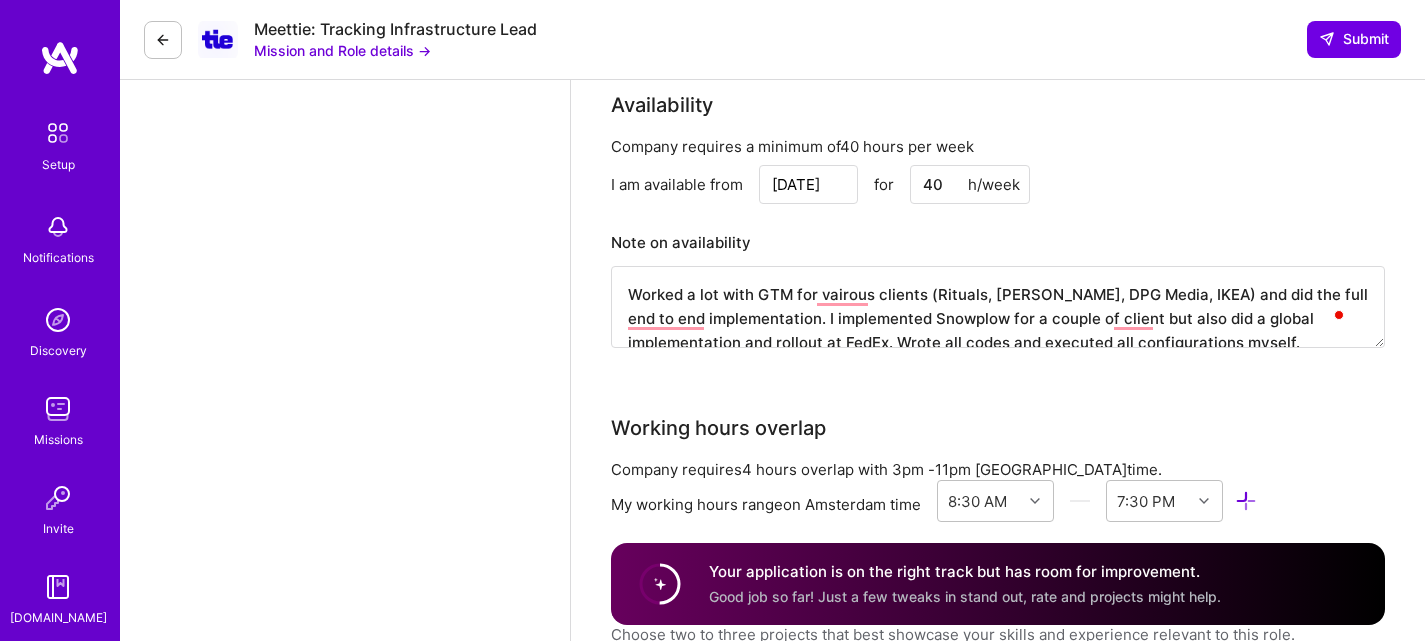 drag, startPoint x: 799, startPoint y: 290, endPoint x: 924, endPoint y: 323, distance: 129.28264 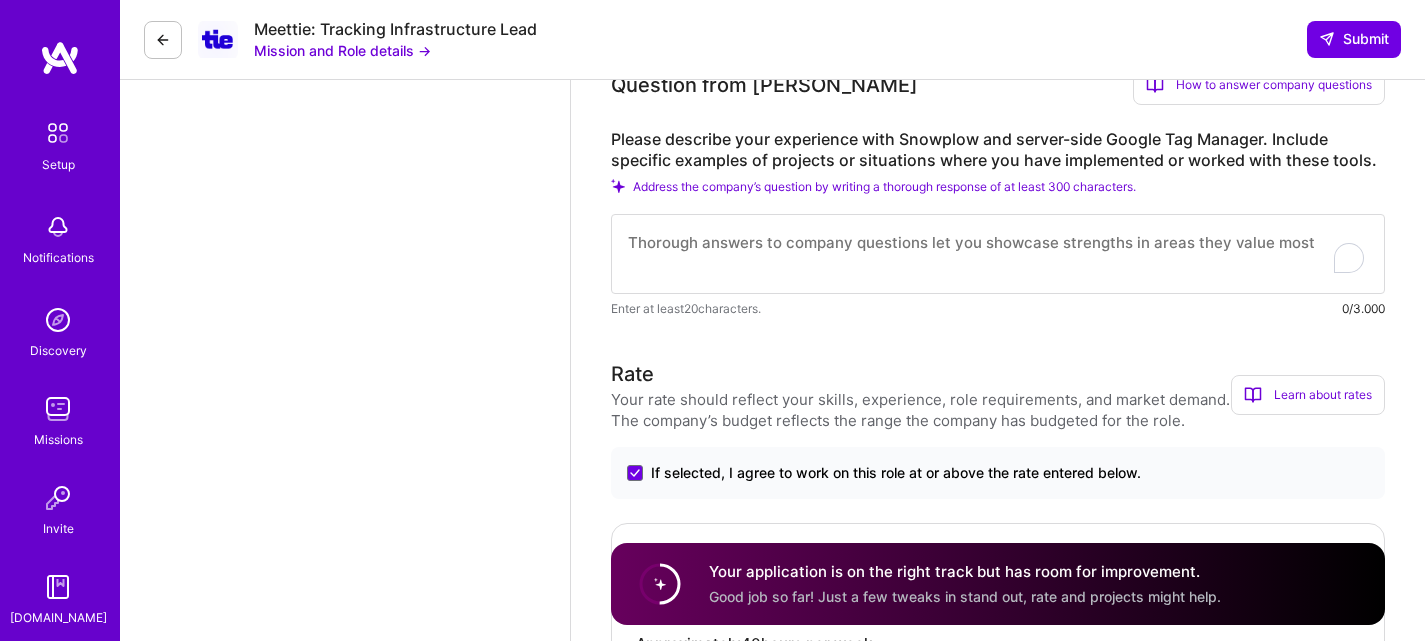 scroll, scrollTop: 1881, scrollLeft: 0, axis: vertical 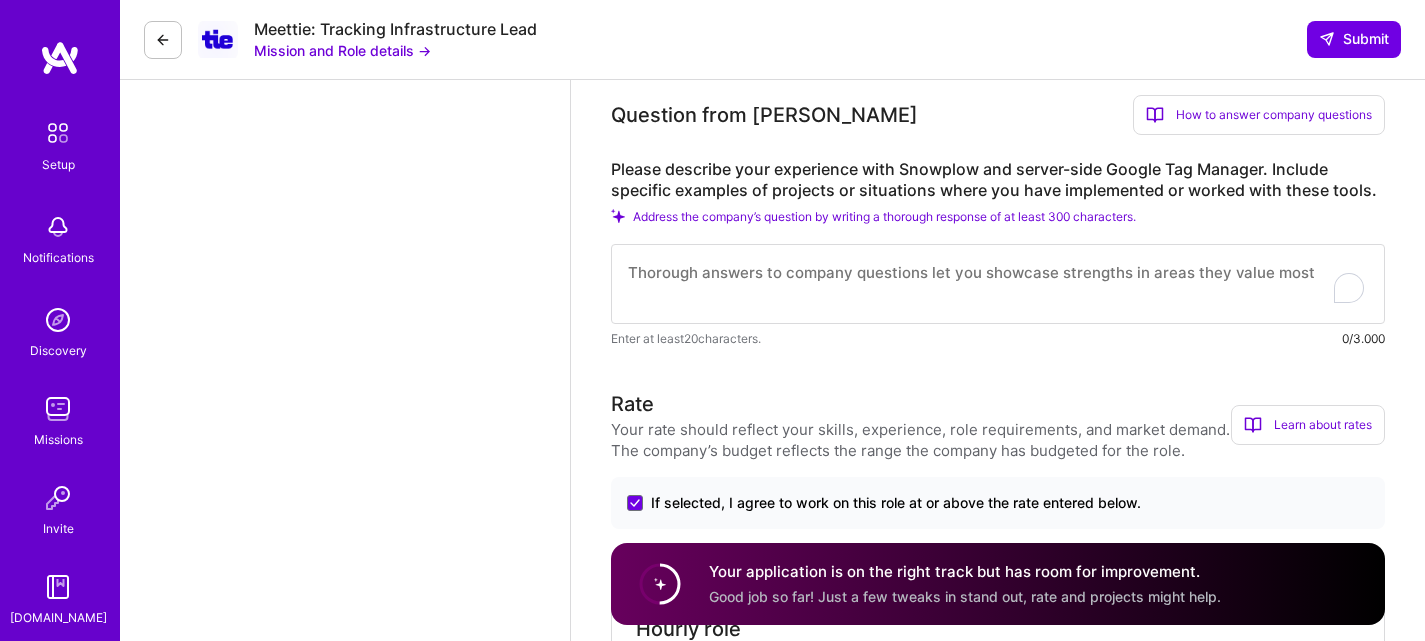 type 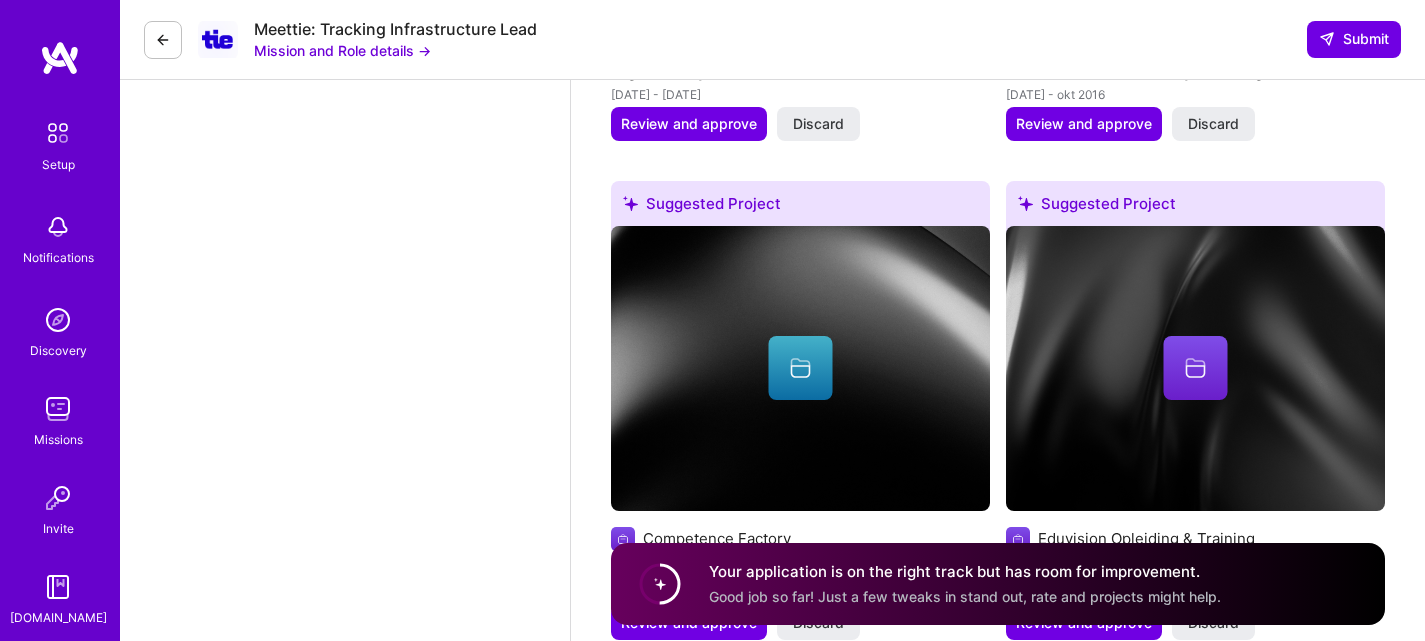 scroll, scrollTop: 4781, scrollLeft: 0, axis: vertical 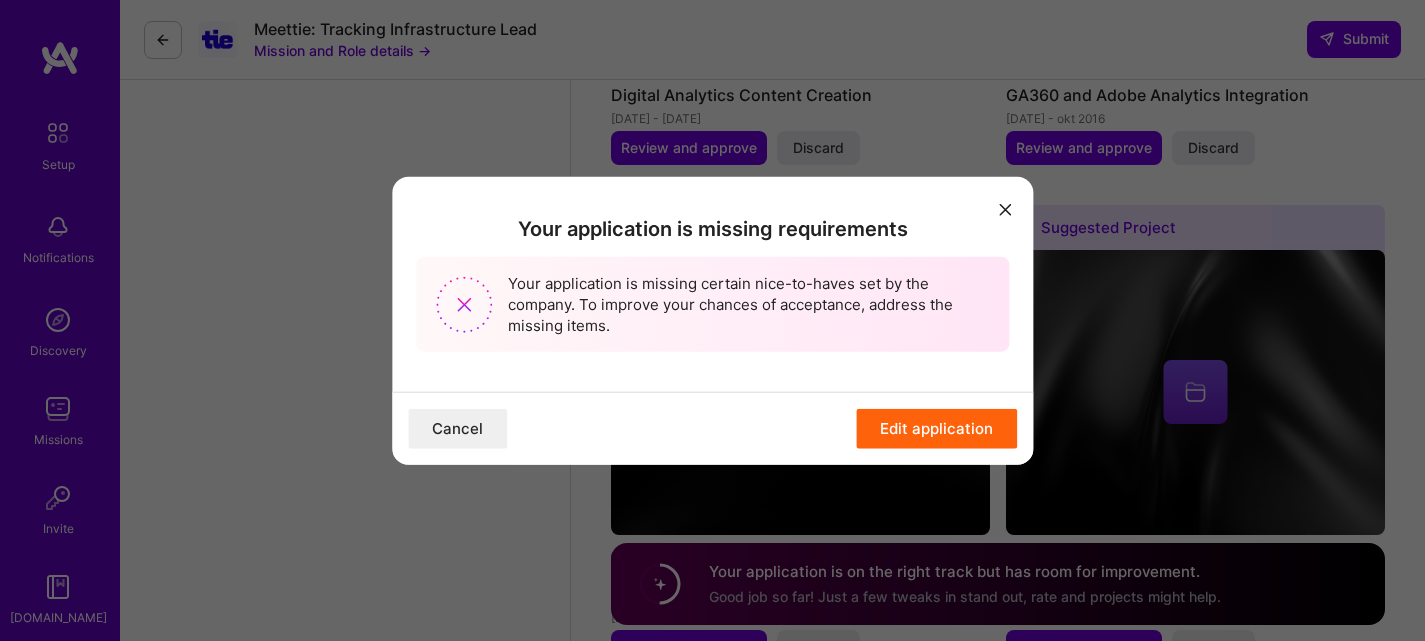 click at bounding box center [1005, 210] 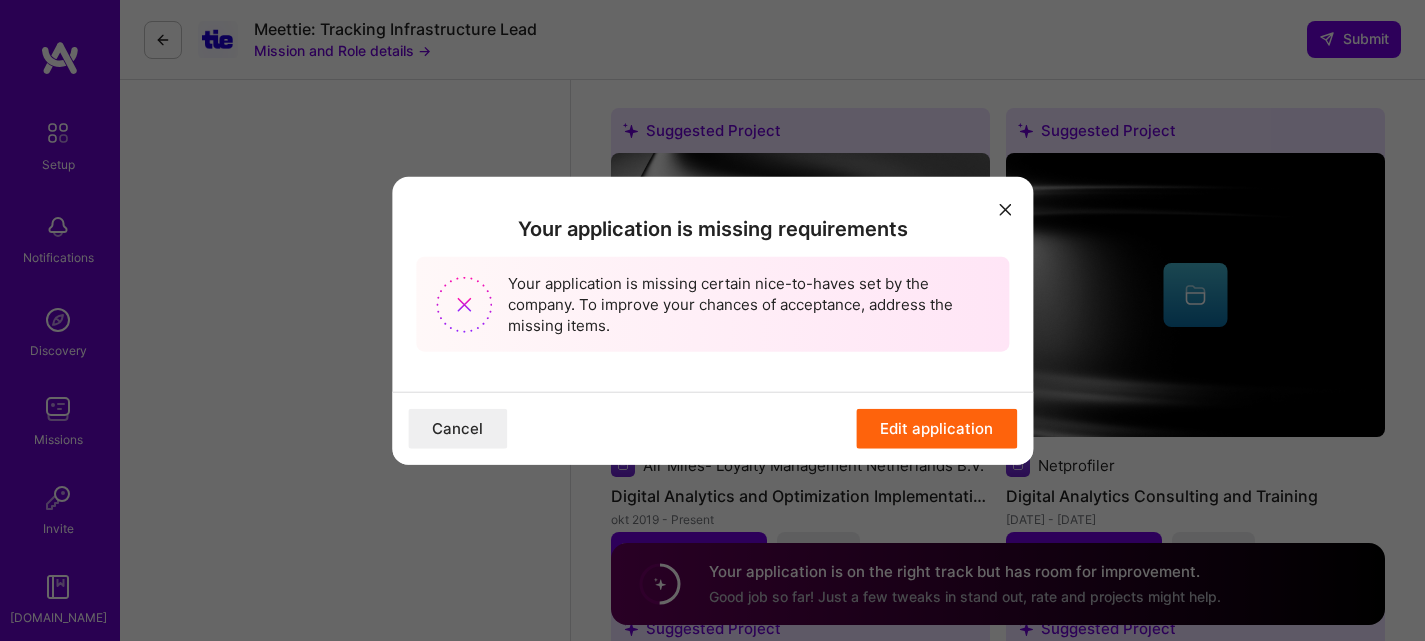 scroll, scrollTop: 3881, scrollLeft: 0, axis: vertical 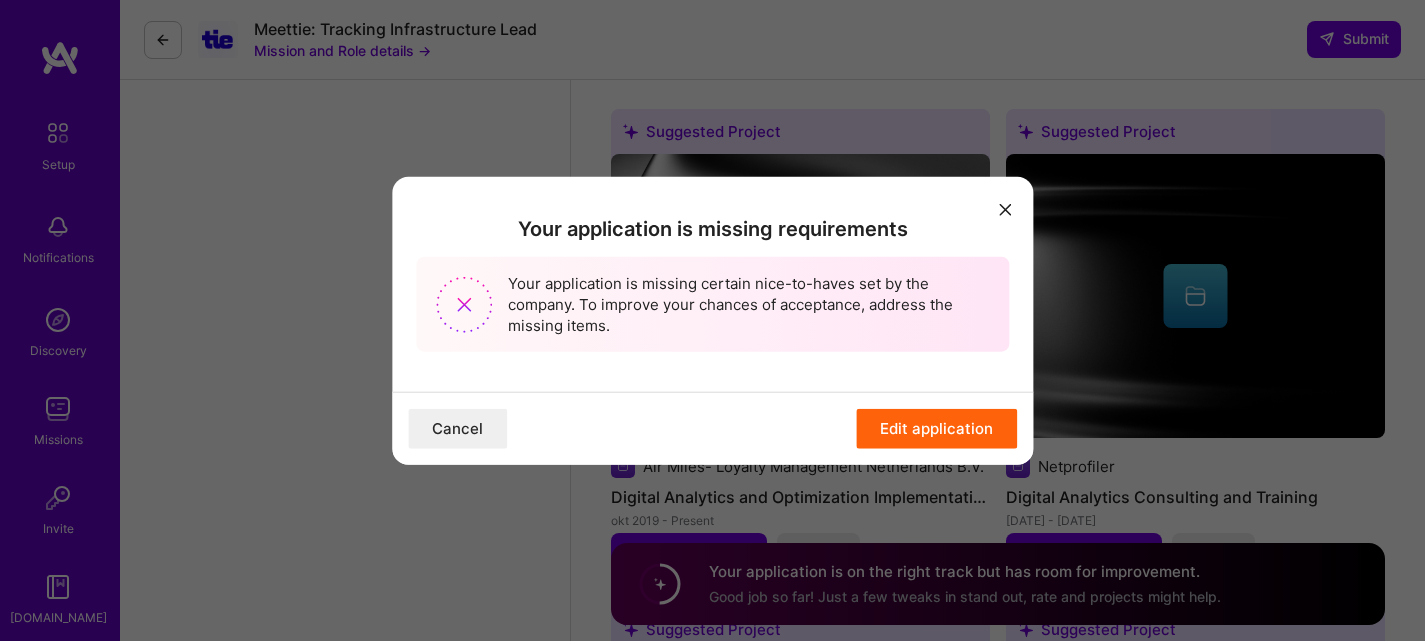 click at bounding box center (1005, 210) 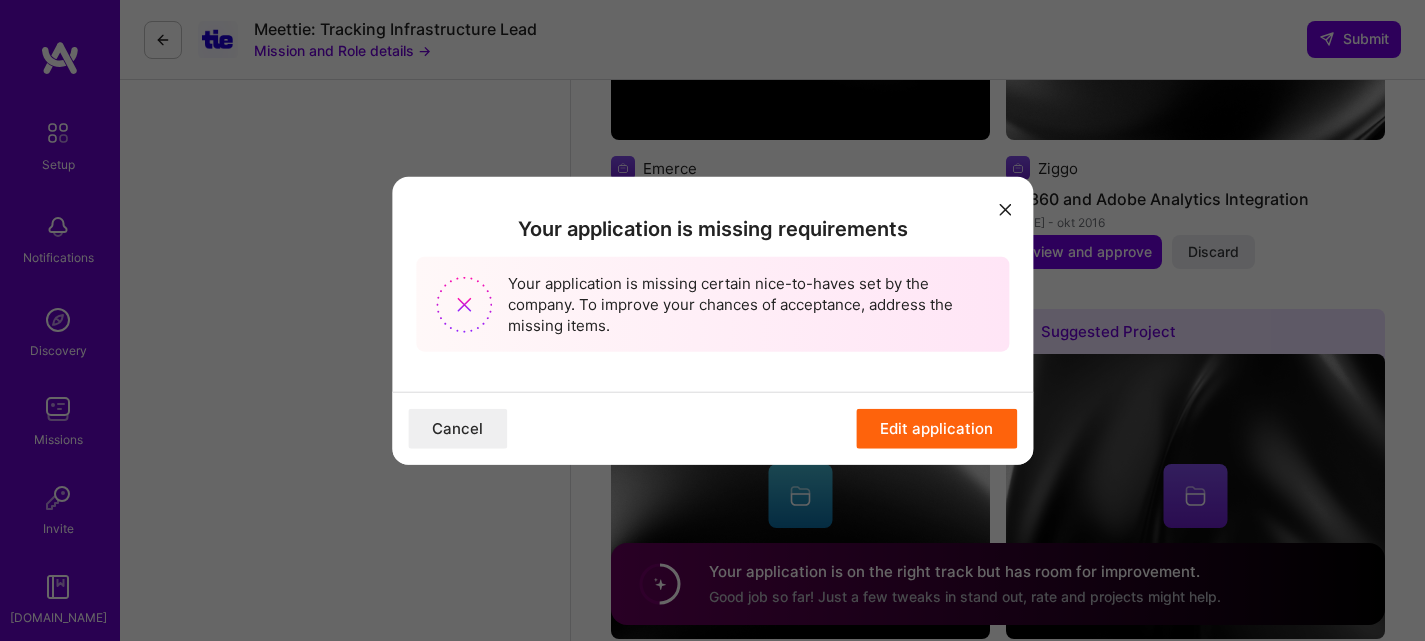 scroll, scrollTop: 4781, scrollLeft: 0, axis: vertical 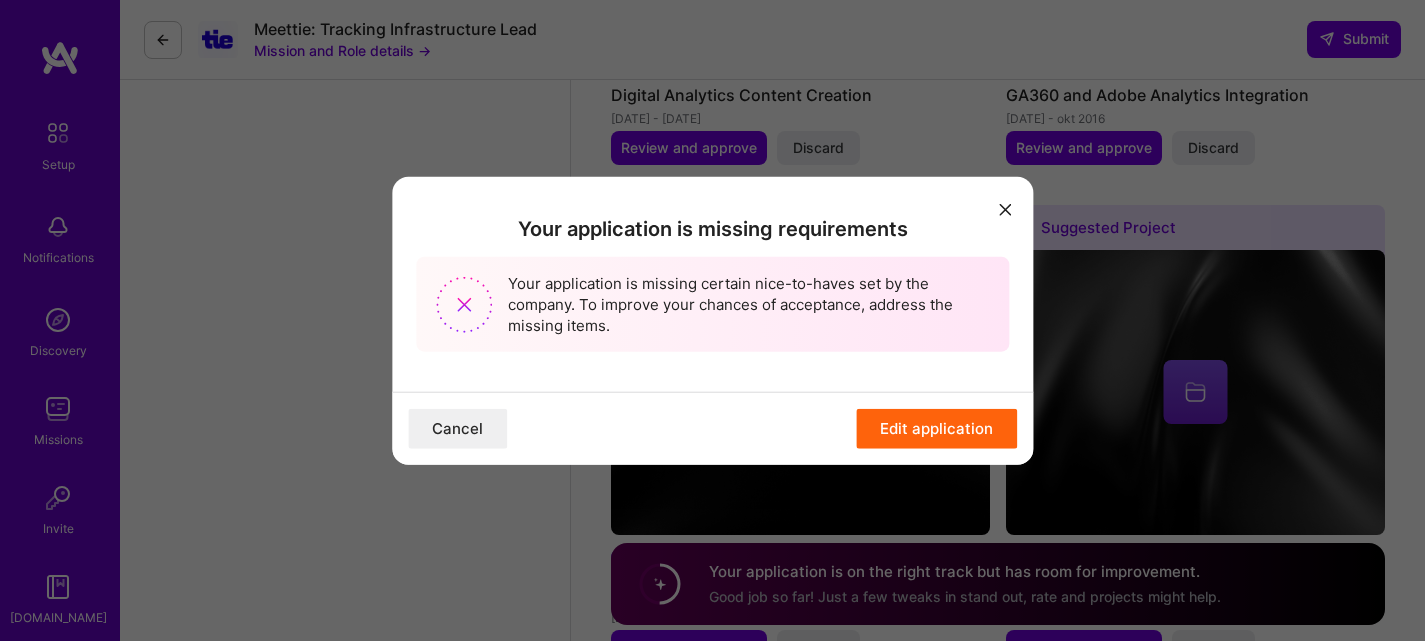 click on "Edit application" at bounding box center (936, 429) 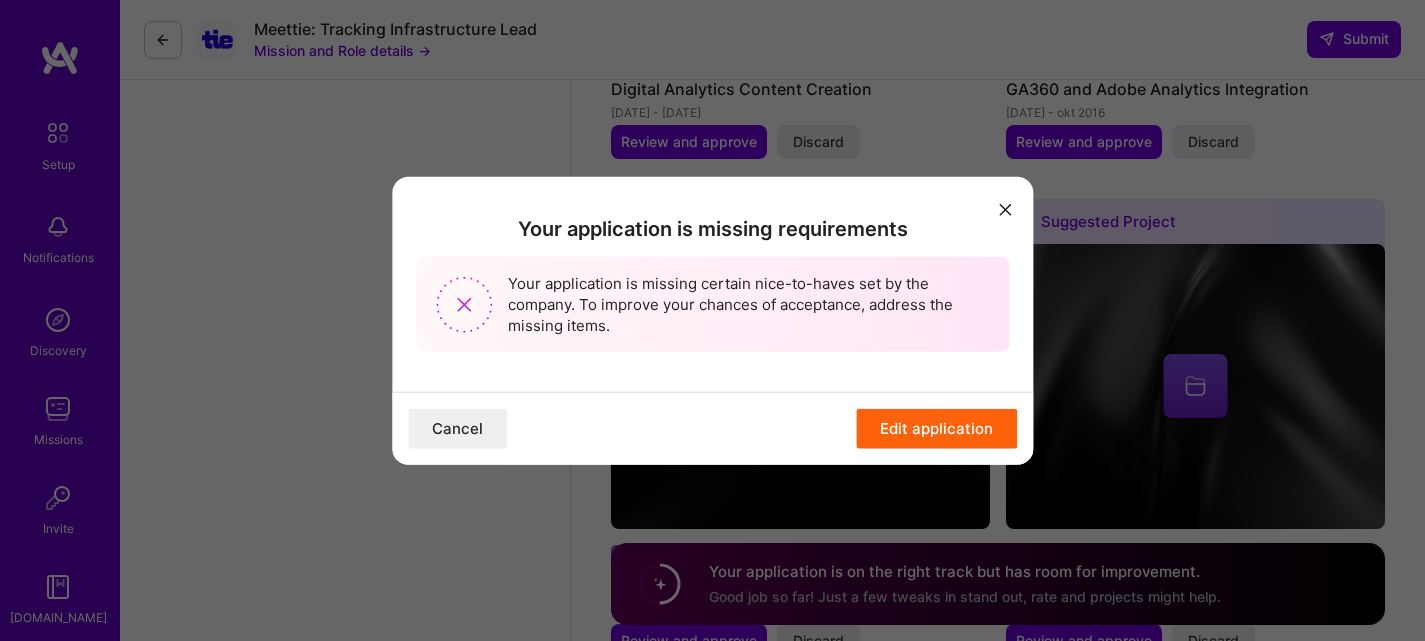 scroll, scrollTop: 4781, scrollLeft: 0, axis: vertical 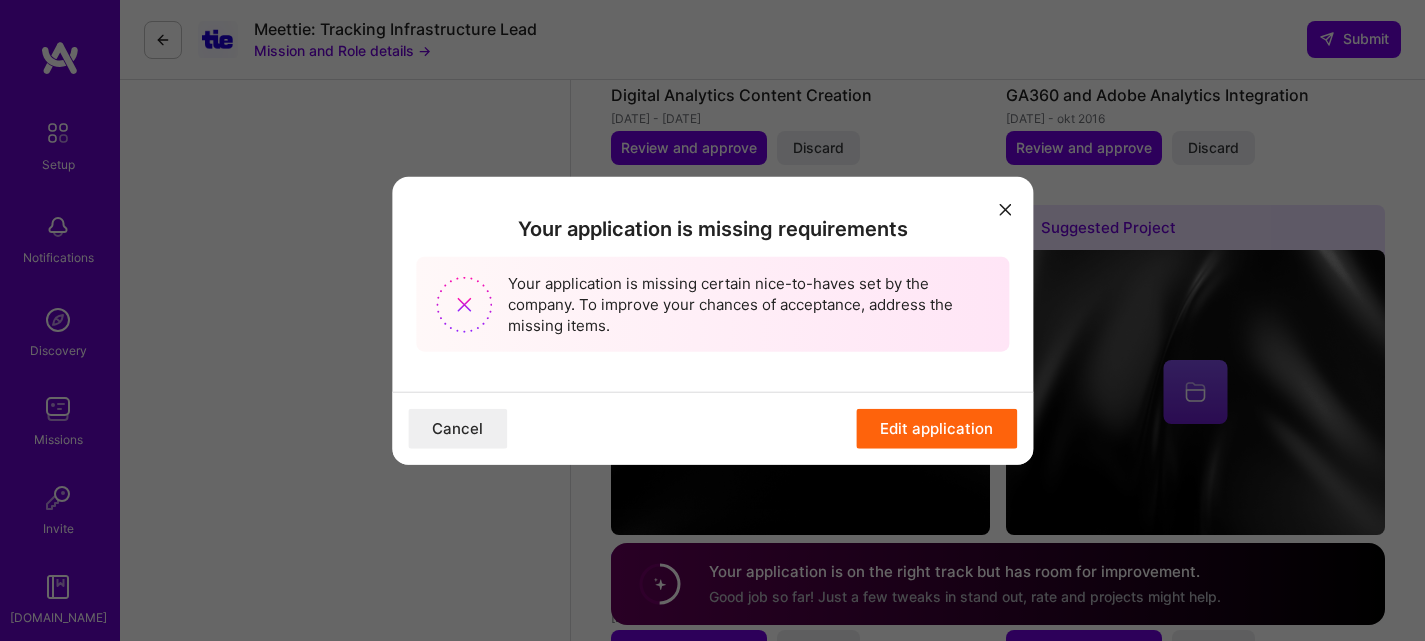 click at bounding box center [1005, 210] 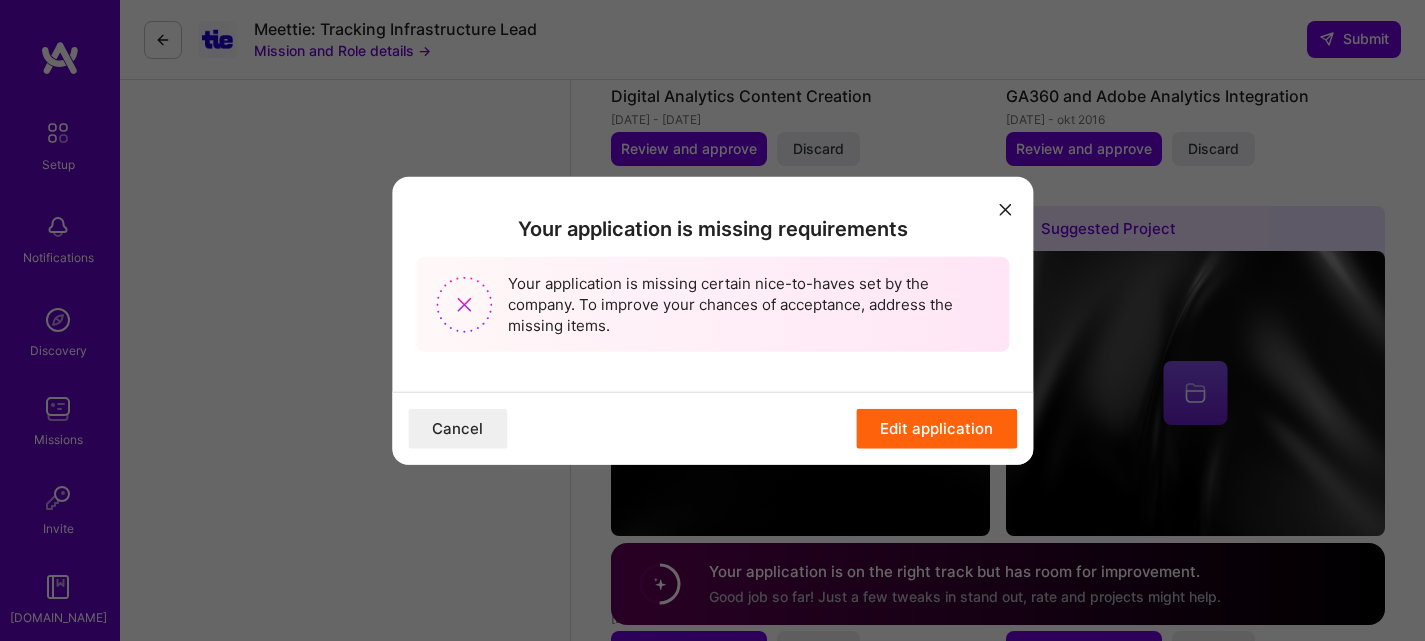 click on "Cancel" at bounding box center (457, 429) 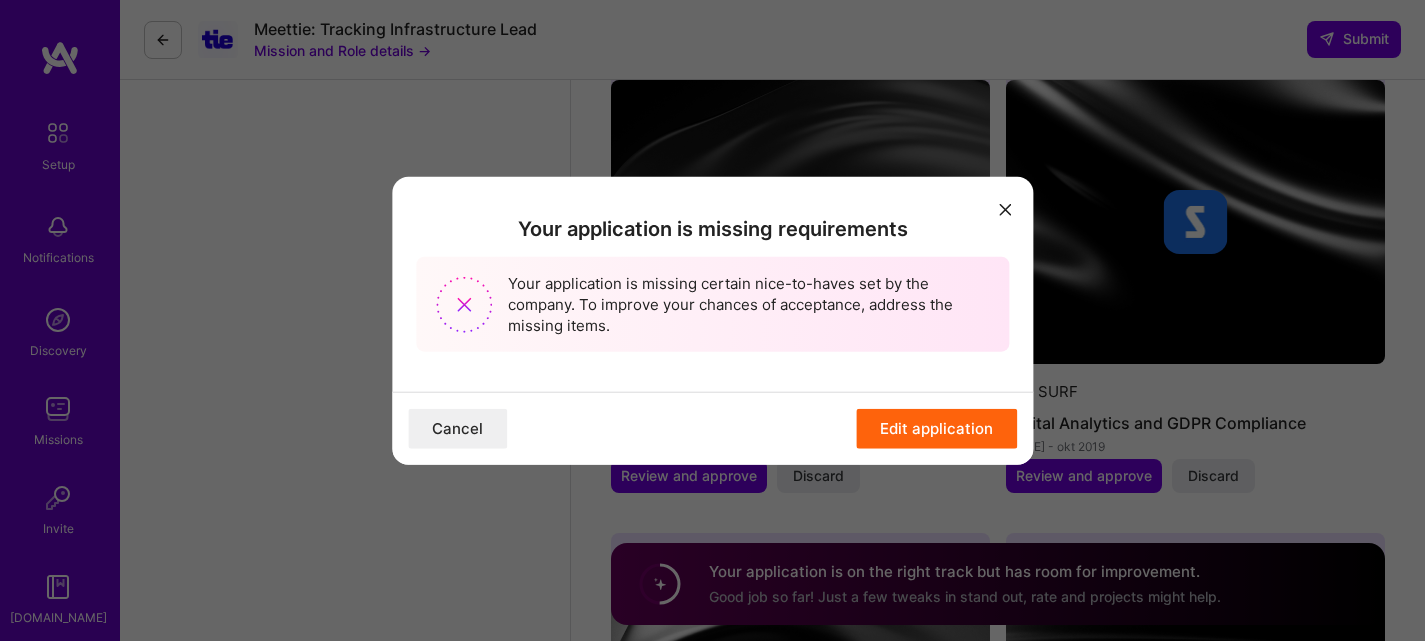 scroll, scrollTop: 3381, scrollLeft: 0, axis: vertical 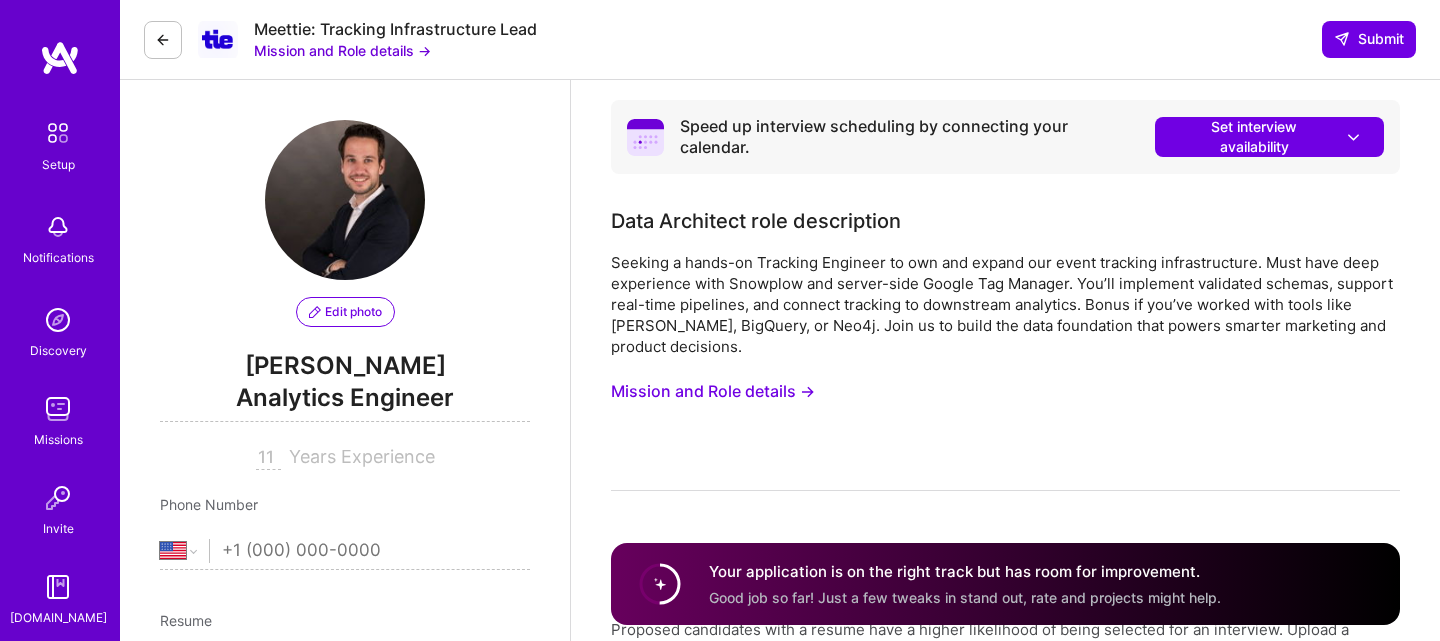 select on "US" 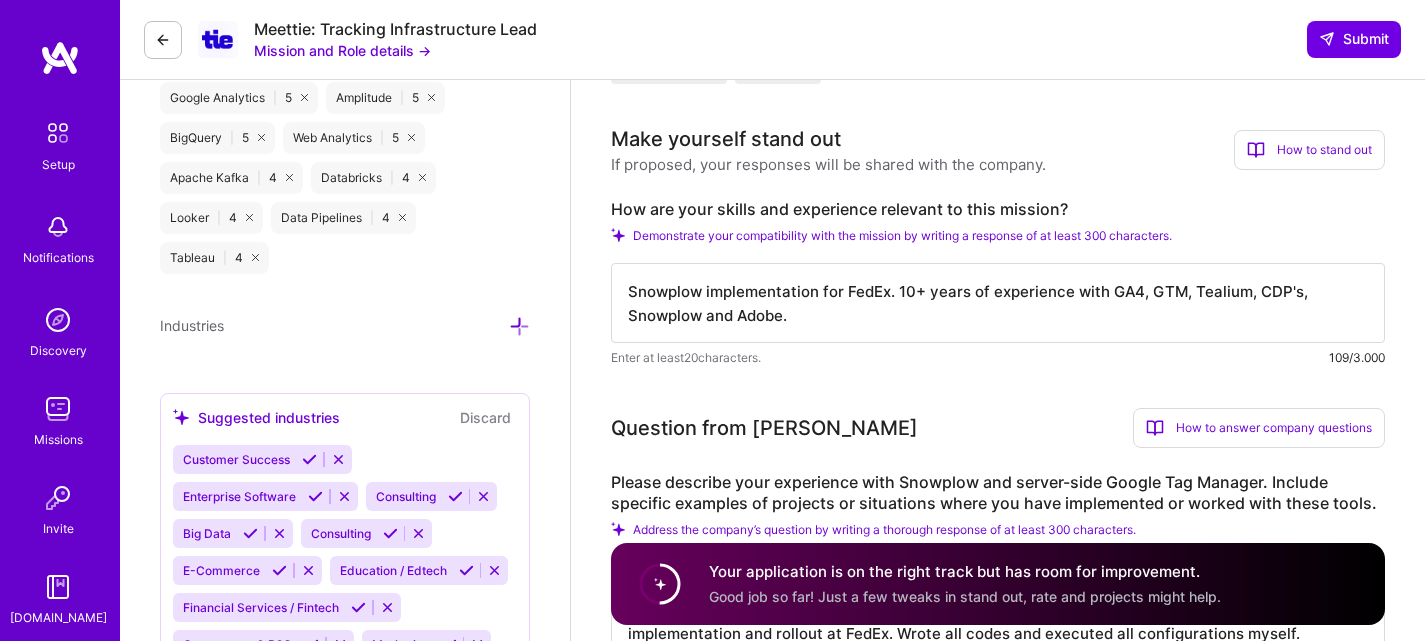scroll, scrollTop: 900, scrollLeft: 0, axis: vertical 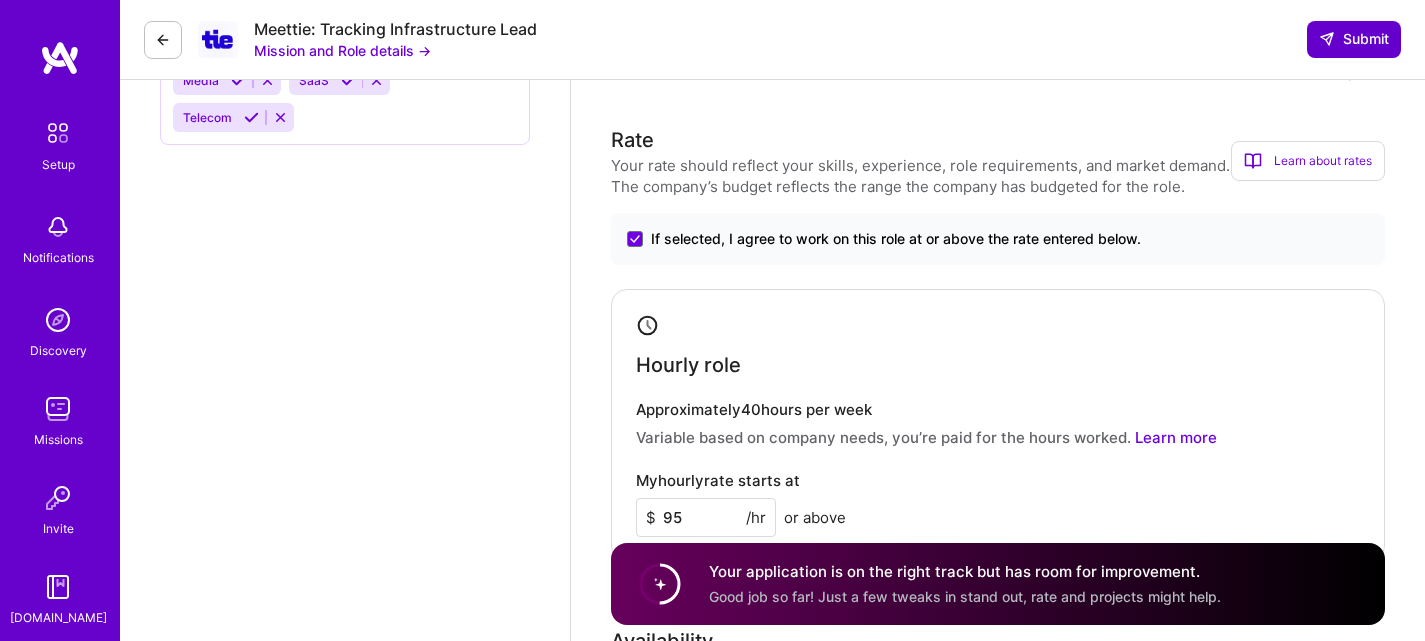 click on "Submit" at bounding box center (1354, 39) 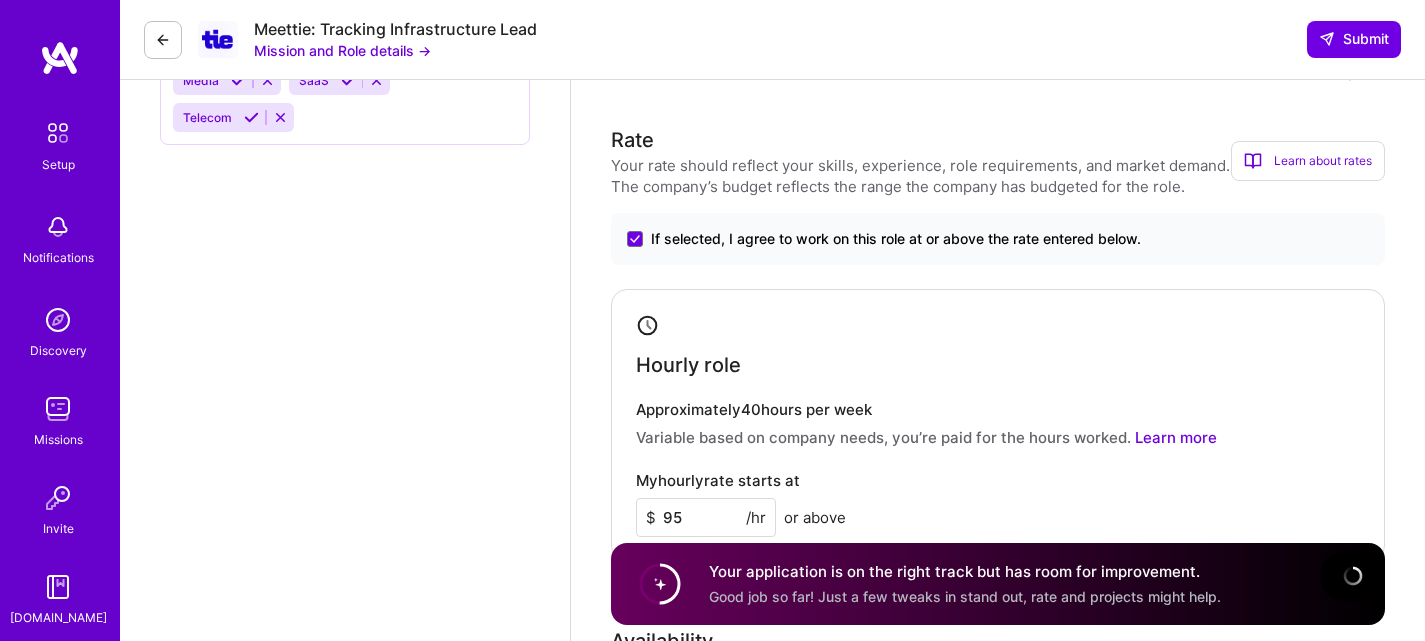 click on "Speed up interview scheduling by connecting your calendar. Set interview availability Data Architect role description Seeking a hands-on Tracking Engineer to own and expand our event tracking infrastructure. Must have deep experience with Snowplow and server-side Google Tag Manager. You’ll implement validated schemas, support real-time pipelines, and connect tracking to downstream analytics. Bonus if you’ve worked with tools like Kafka, BigQuery, or Neo4j. Join us to build the data foundation that powers smarter marketing and product decisions. Mission and Role details → Resume  (Optional)   Proposed candidates with a resume have a higher likelihood of being selected for an interview. Upload a resume to stand out on proposals.
Upload Resume Skills The company requires  the following  skill Data Pipelines The company would prefer  the following  2 skills Apache Kafka BigQuery Make yourself stand out If proposed, your responses will be shared with the company. How to stand out 20 109/3.000" at bounding box center [998, 2468] 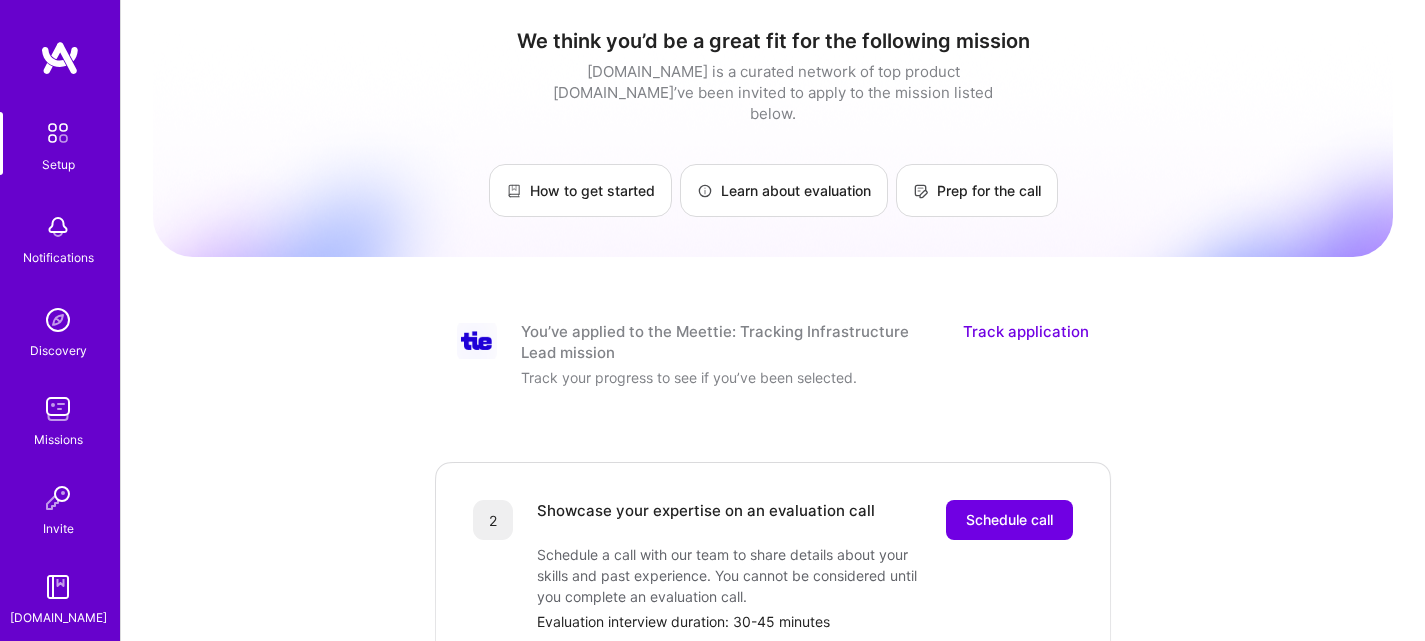 scroll, scrollTop: 0, scrollLeft: 0, axis: both 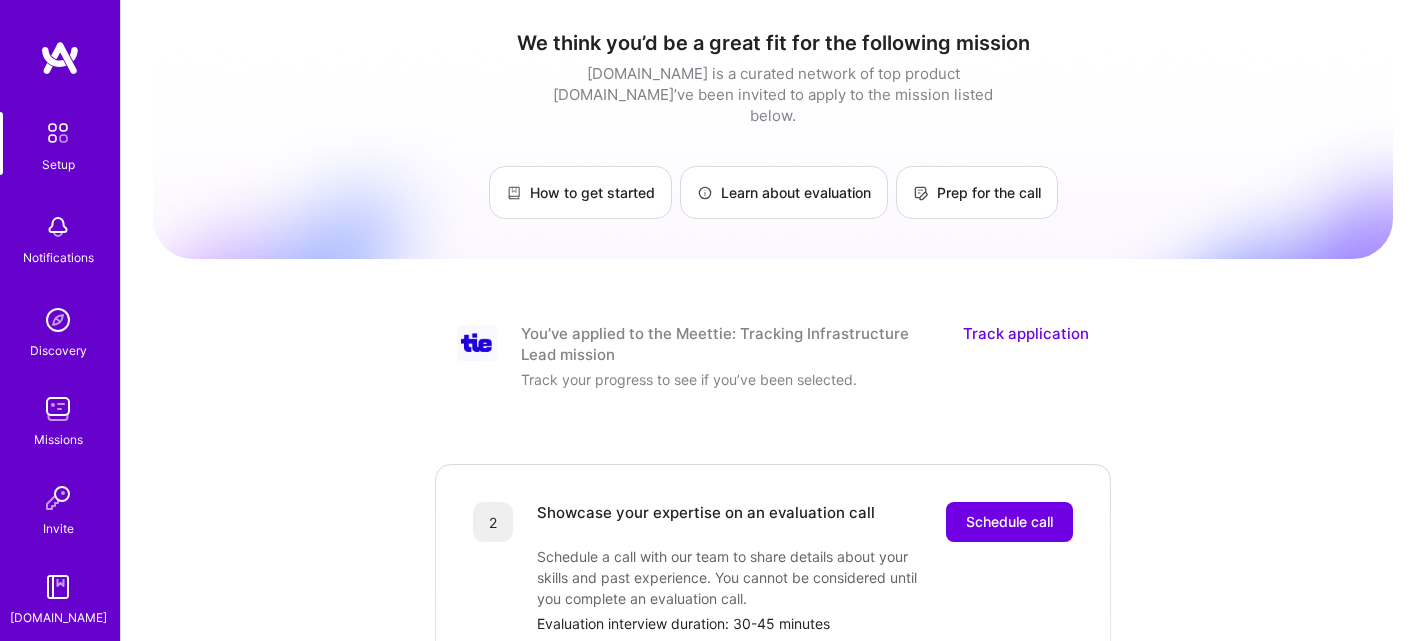click on "Track application" at bounding box center [1026, 344] 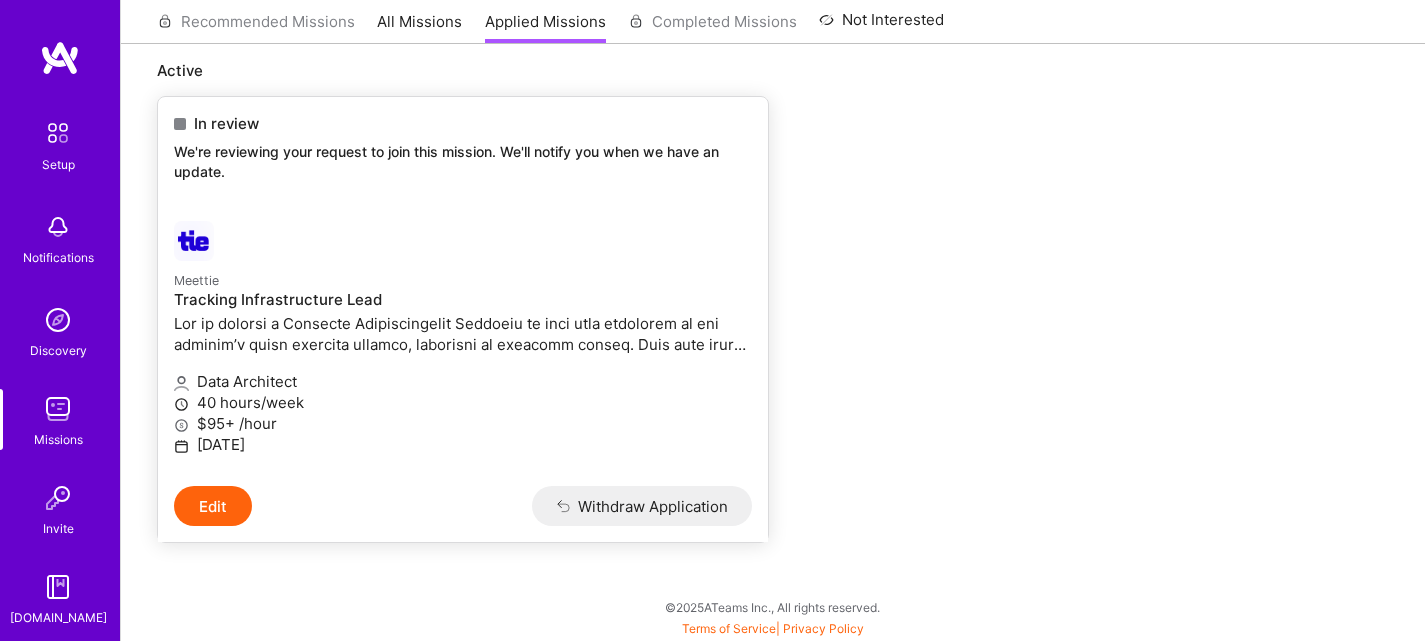 scroll, scrollTop: 173, scrollLeft: 0, axis: vertical 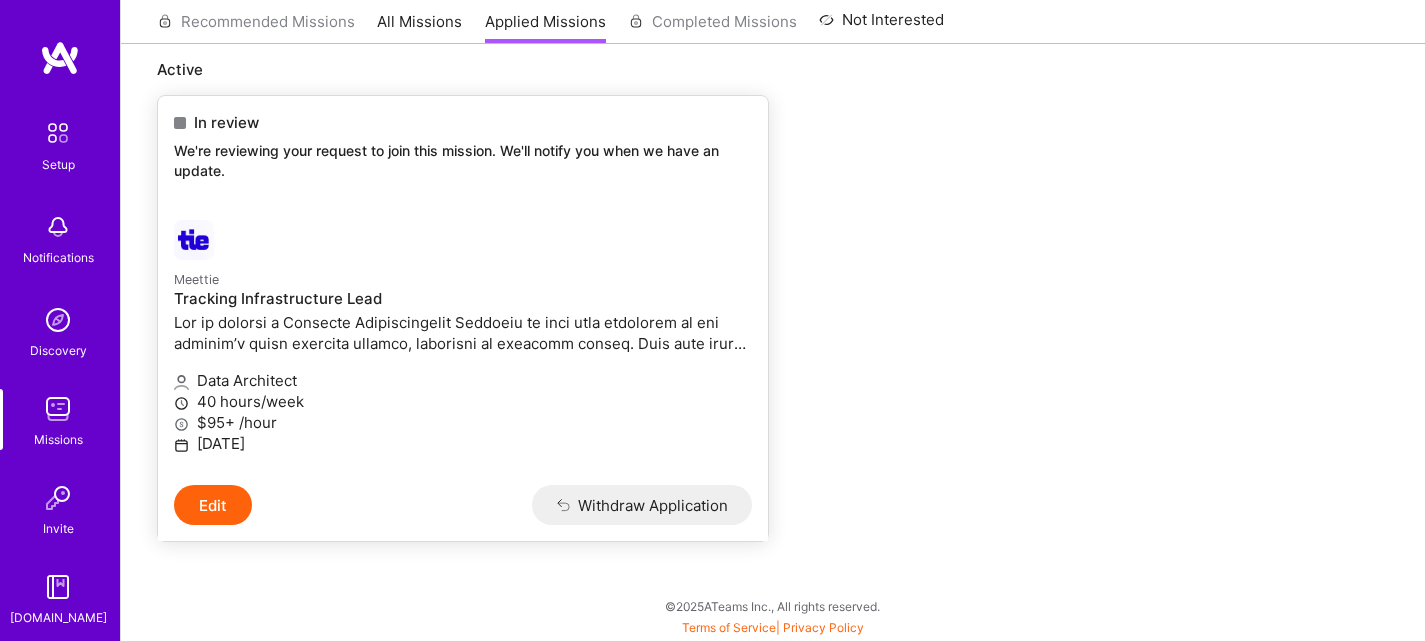 click on "Meettie Tracking Infrastructure Lead Data Architect 40 hours/week $95+ /hour July 25, 2025" at bounding box center [463, 344] 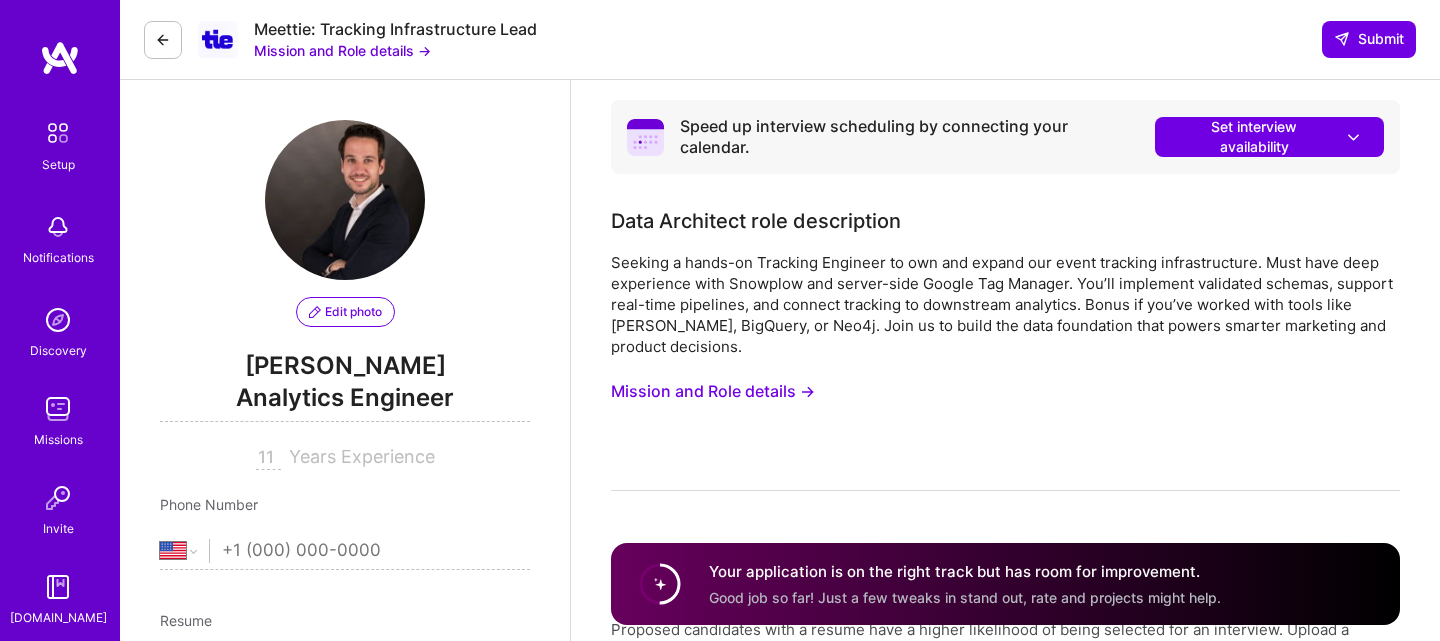select on "US" 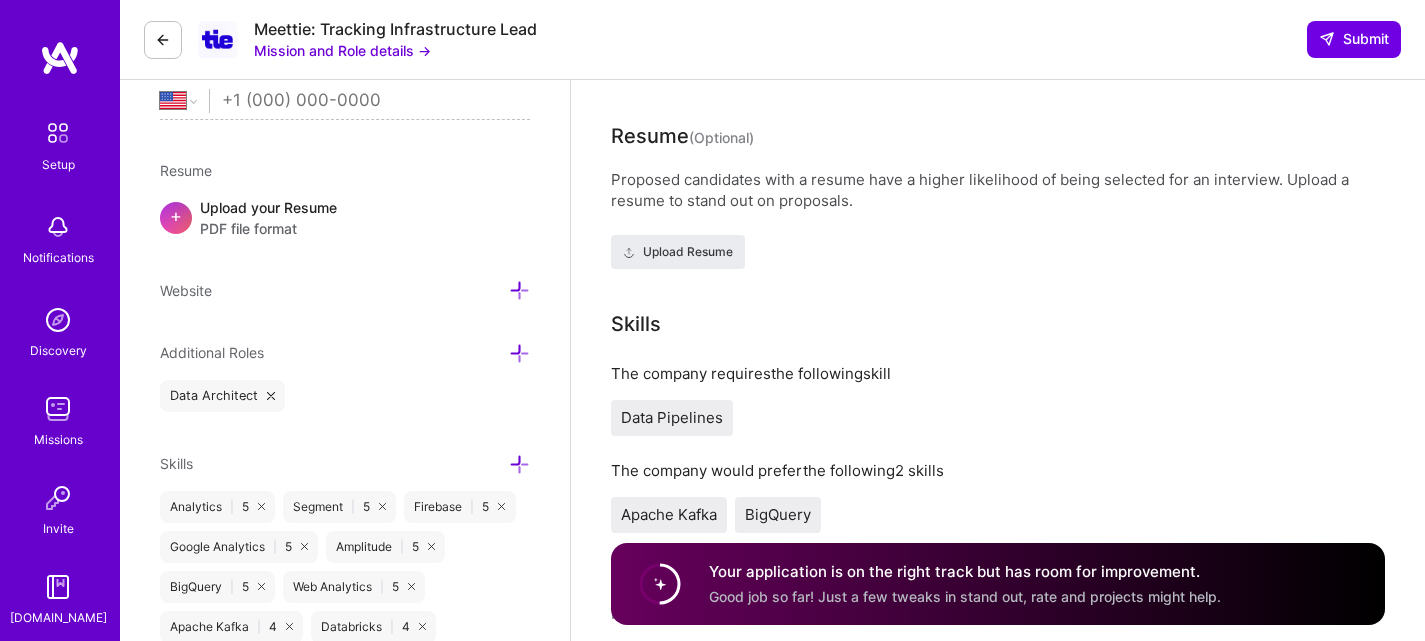 scroll, scrollTop: 200, scrollLeft: 0, axis: vertical 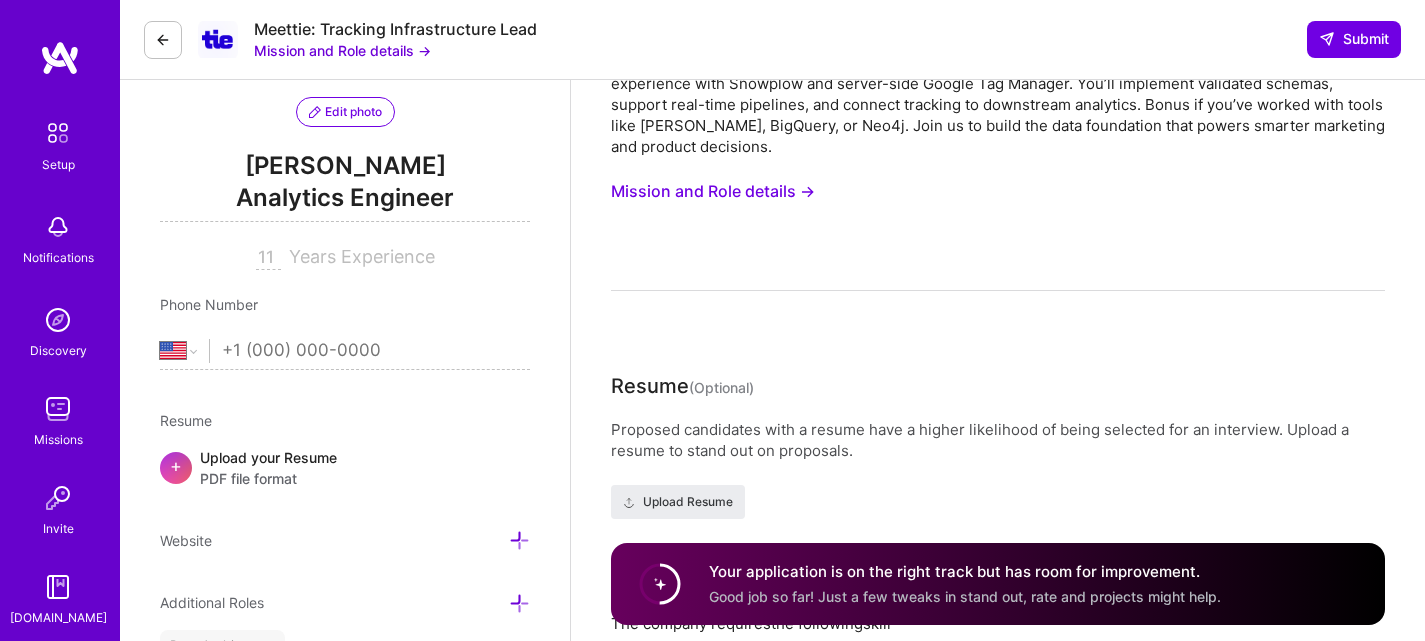 click on "Mission and Role details →" at bounding box center (713, 191) 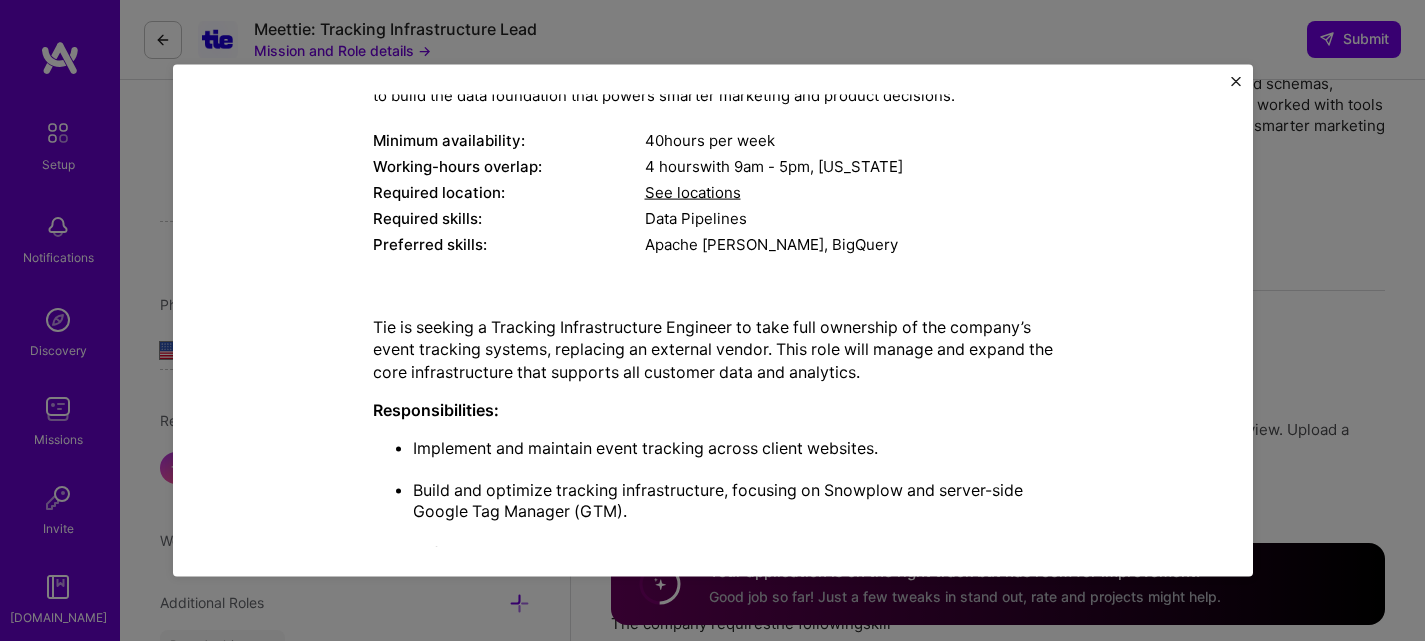 scroll, scrollTop: 200, scrollLeft: 0, axis: vertical 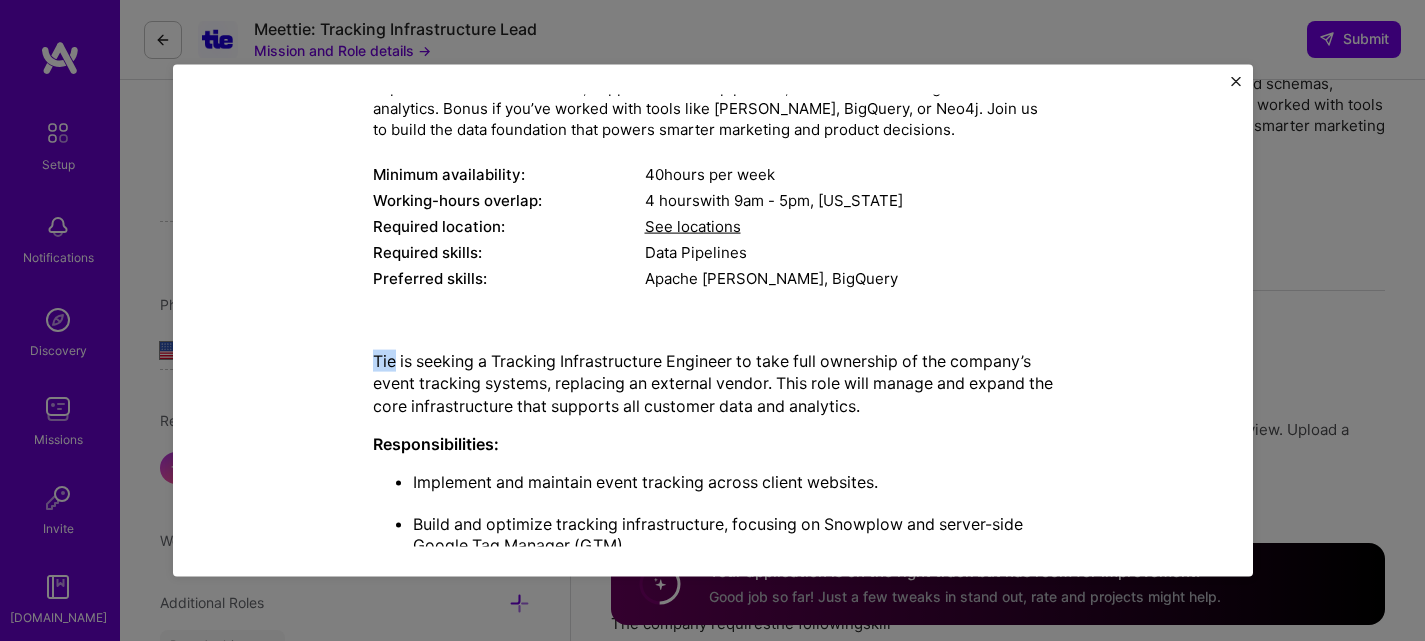 drag, startPoint x: 368, startPoint y: 357, endPoint x: 387, endPoint y: 355, distance: 19.104973 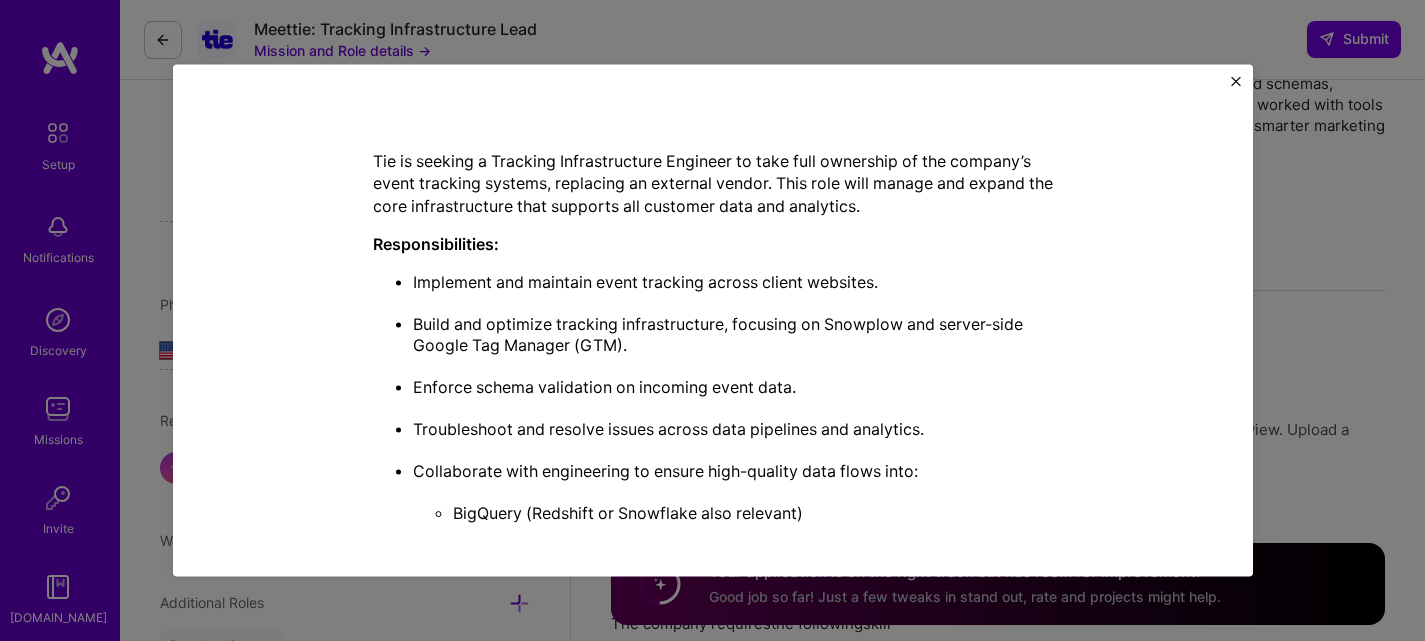click on "Implement and maintain event tracking across client websites." at bounding box center (733, 292) 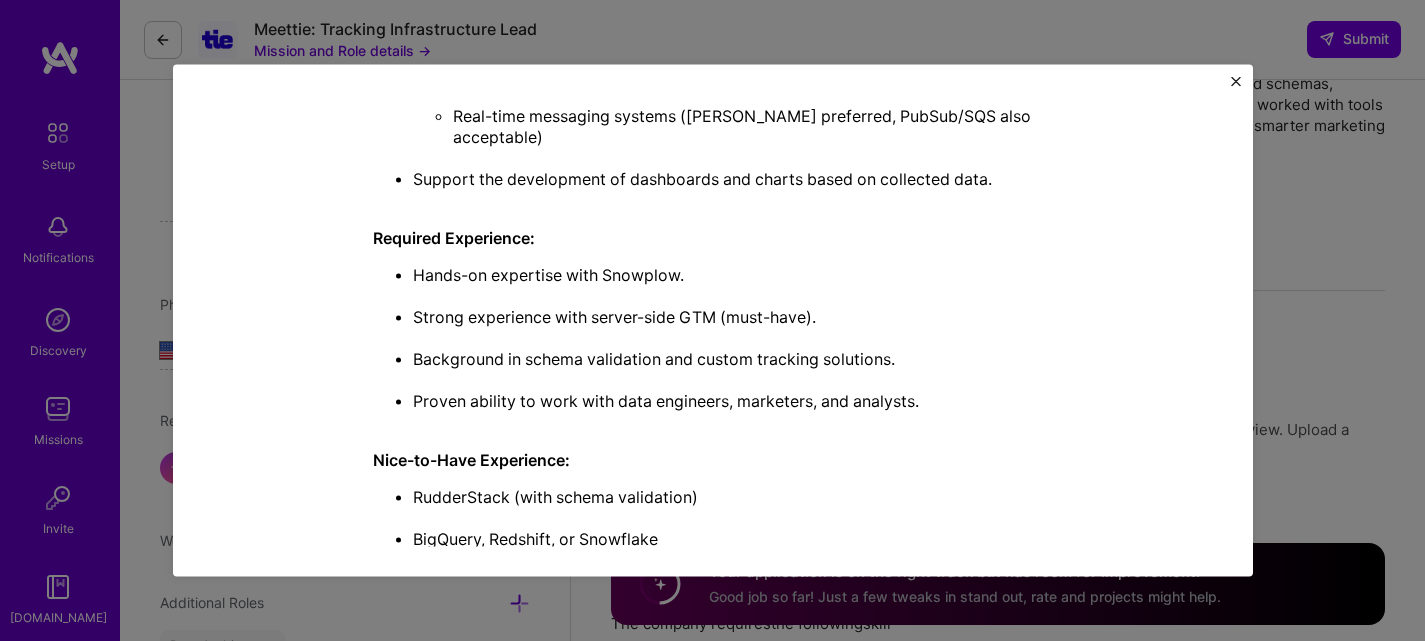 scroll, scrollTop: 1000, scrollLeft: 0, axis: vertical 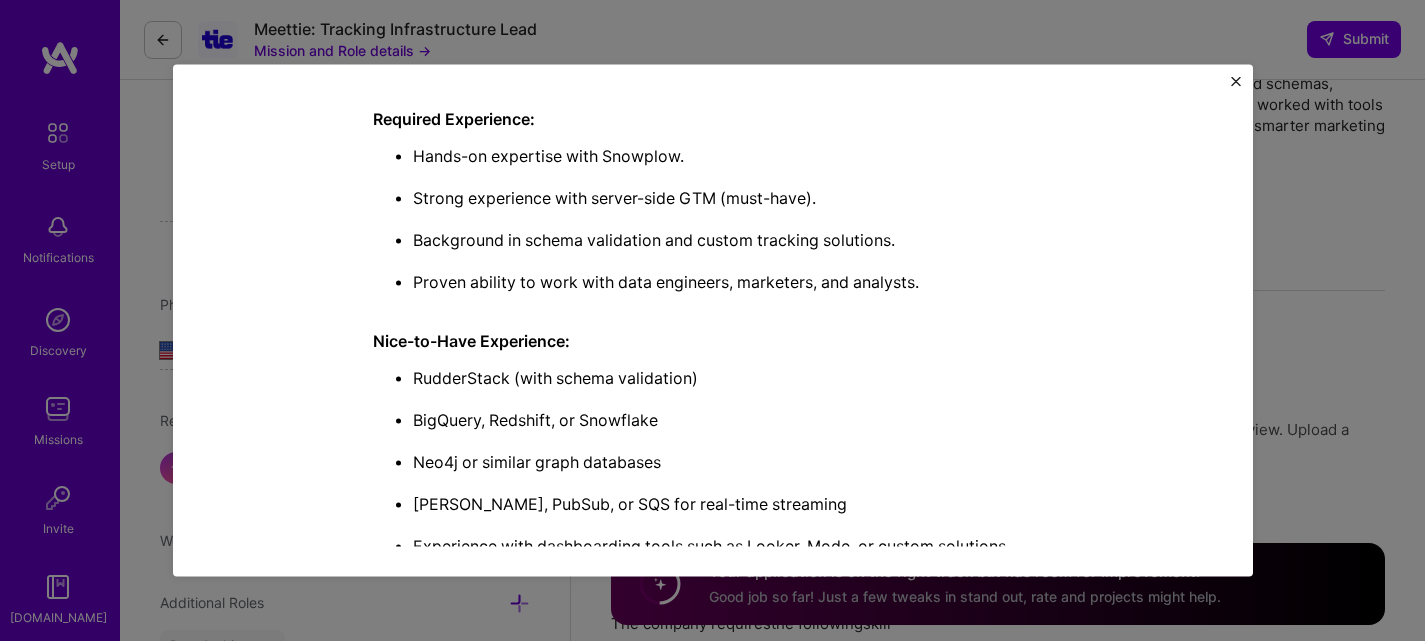 click on "Nice-to-Have Experience:" at bounding box center (713, 341) 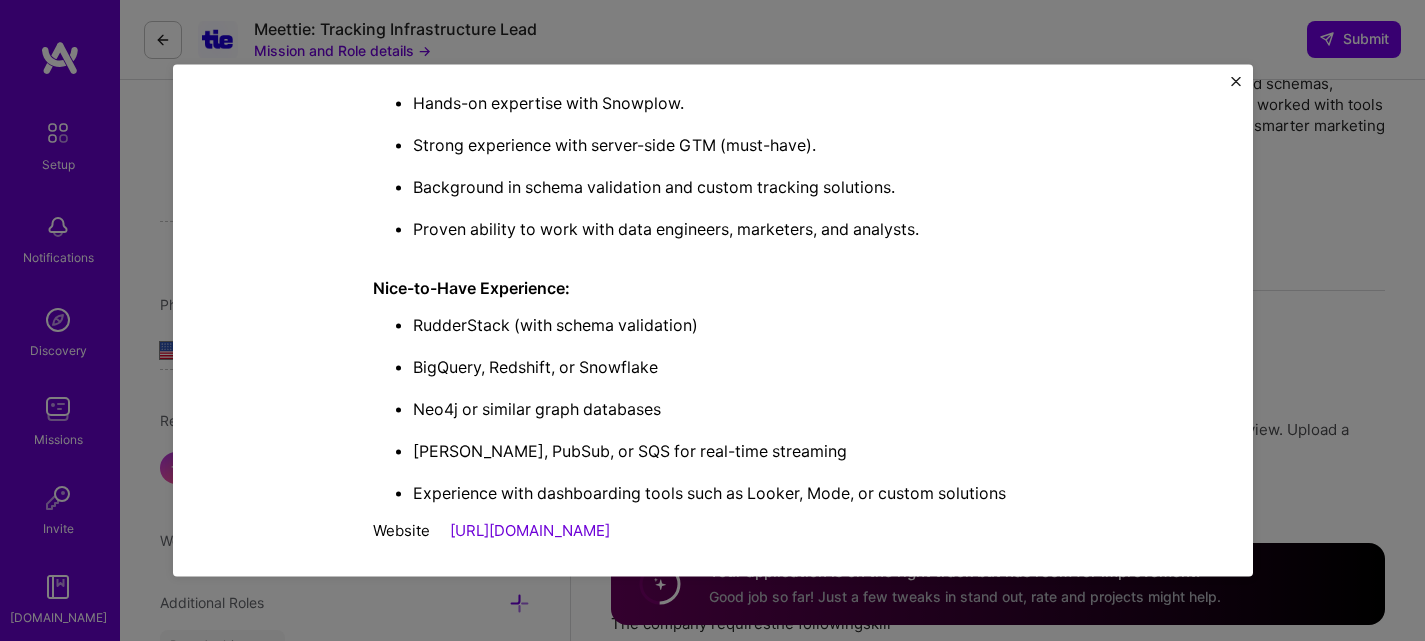 scroll, scrollTop: 1054, scrollLeft: 0, axis: vertical 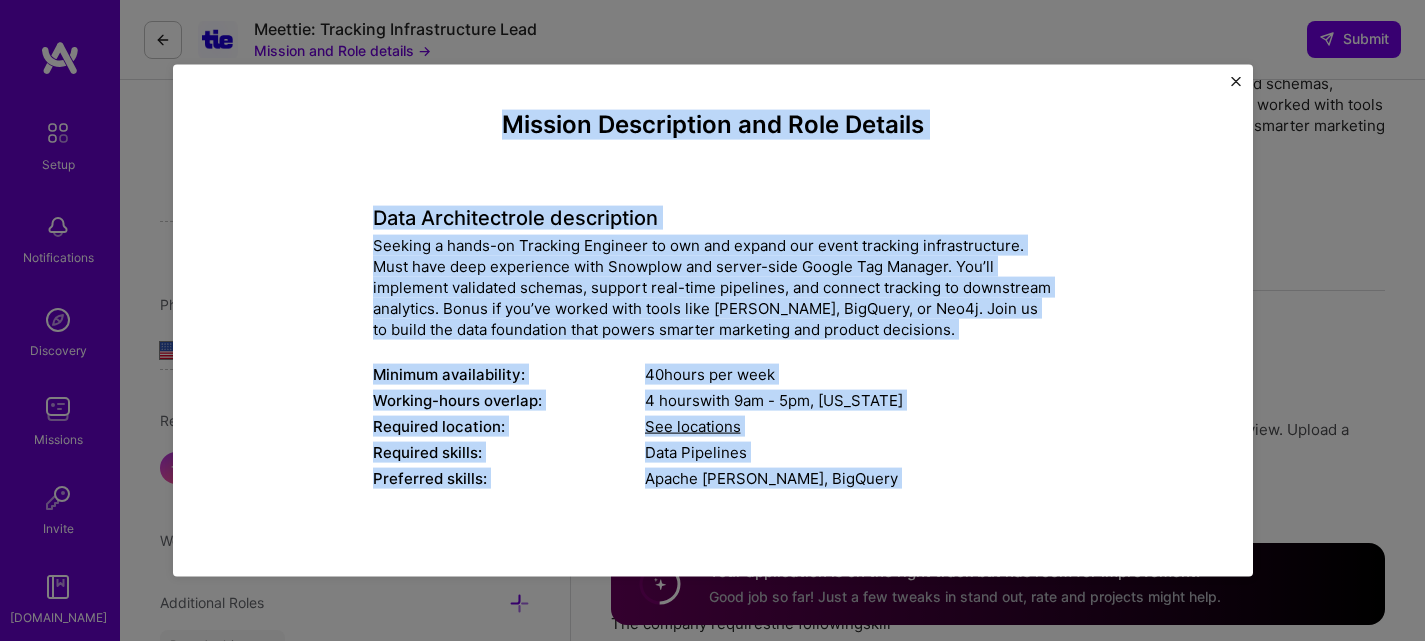 drag, startPoint x: 1024, startPoint y: 471, endPoint x: 360, endPoint y: 128, distance: 747.3587 